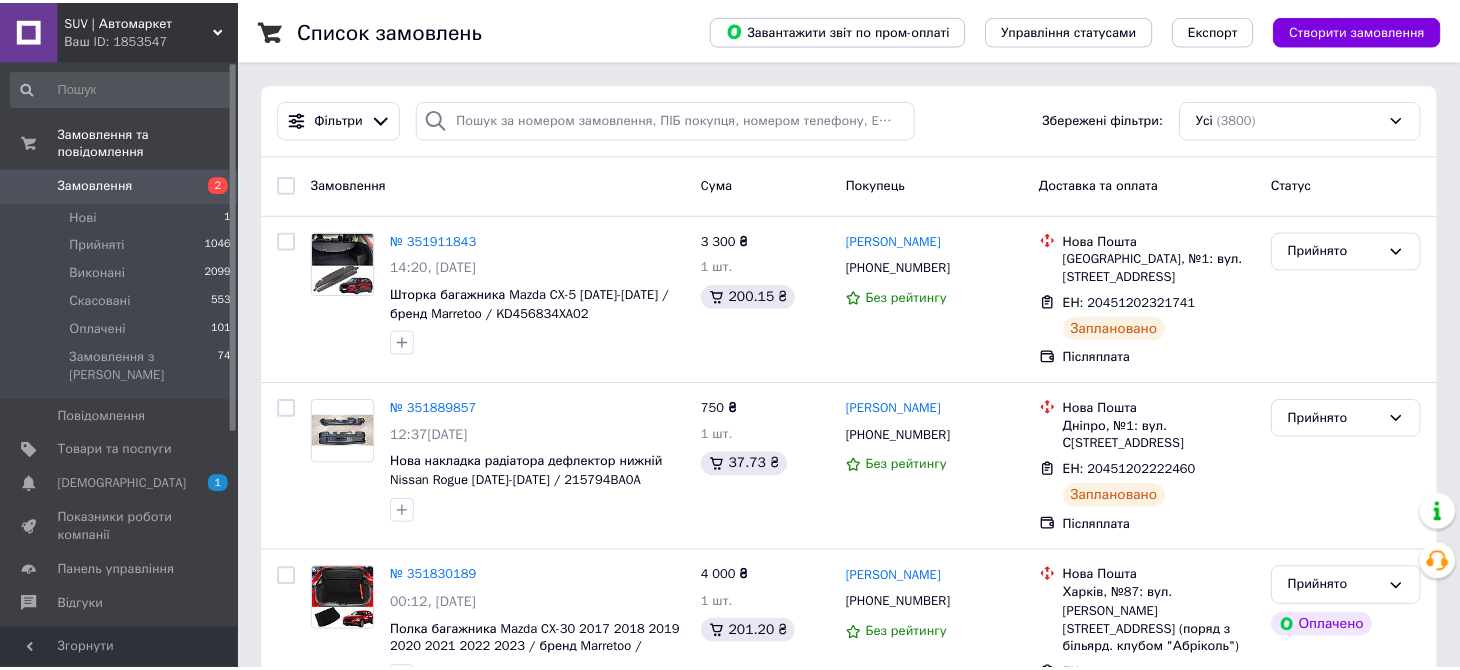 scroll, scrollTop: 0, scrollLeft: 0, axis: both 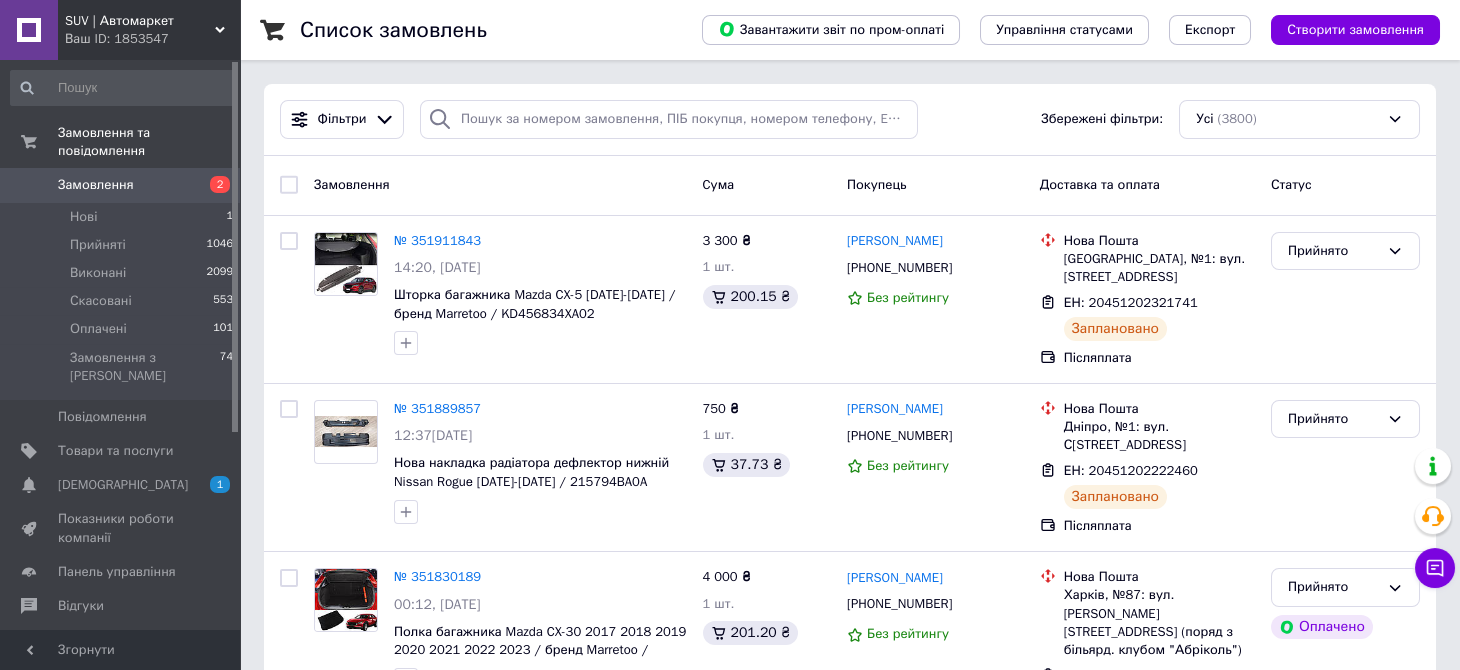 click on "Замовлення" at bounding box center (96, 185) 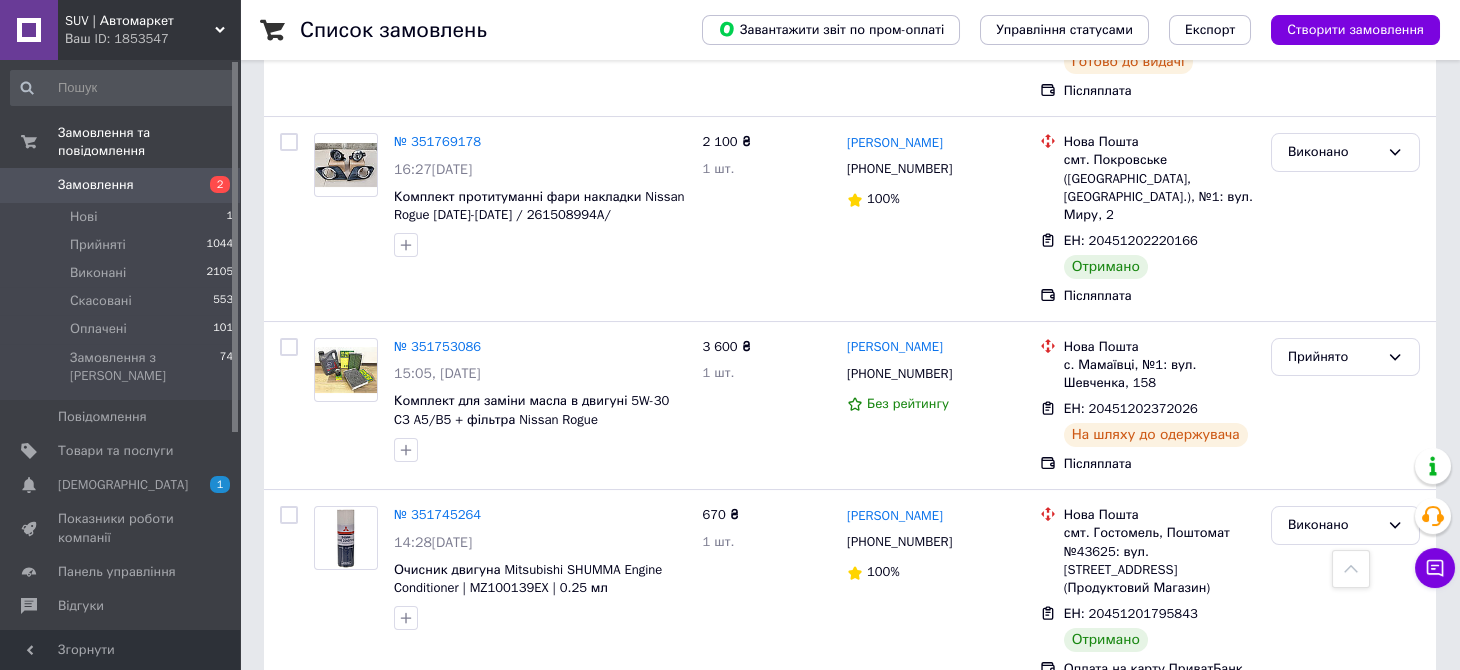 scroll, scrollTop: 2300, scrollLeft: 0, axis: vertical 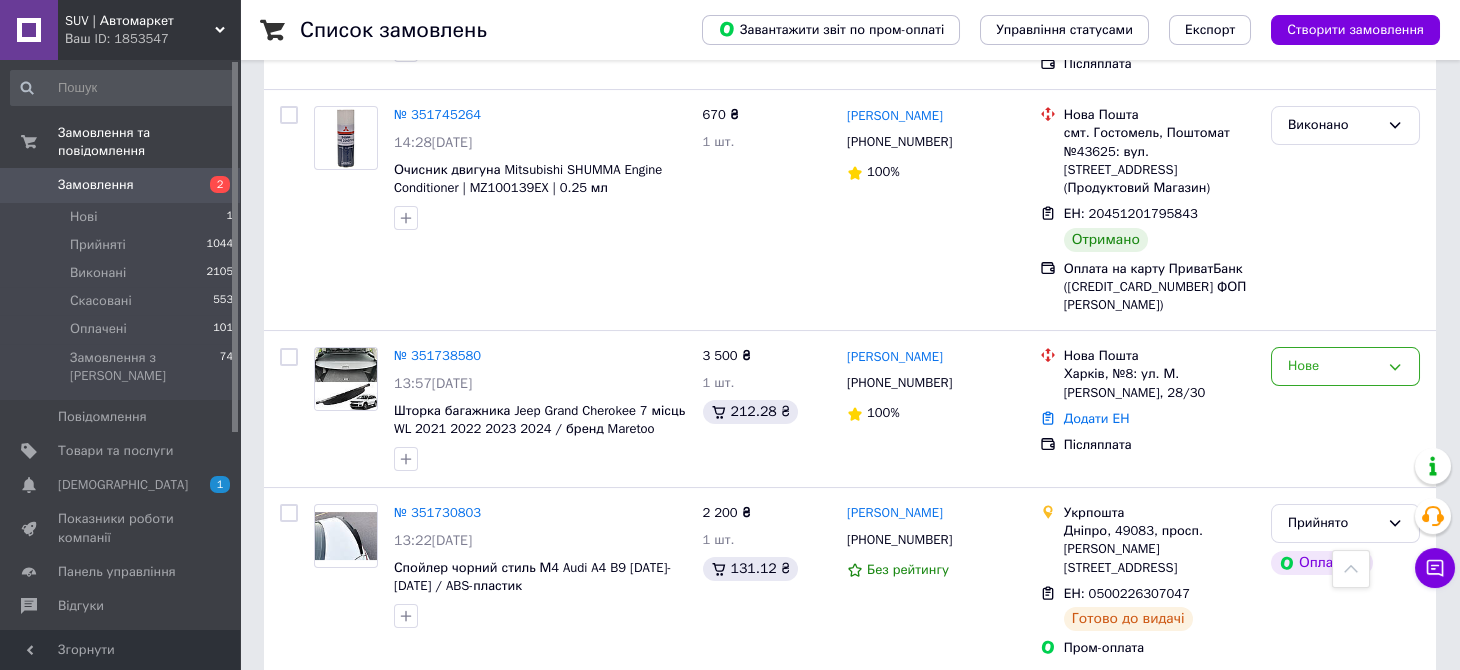 click on "Замовлення" at bounding box center (121, 185) 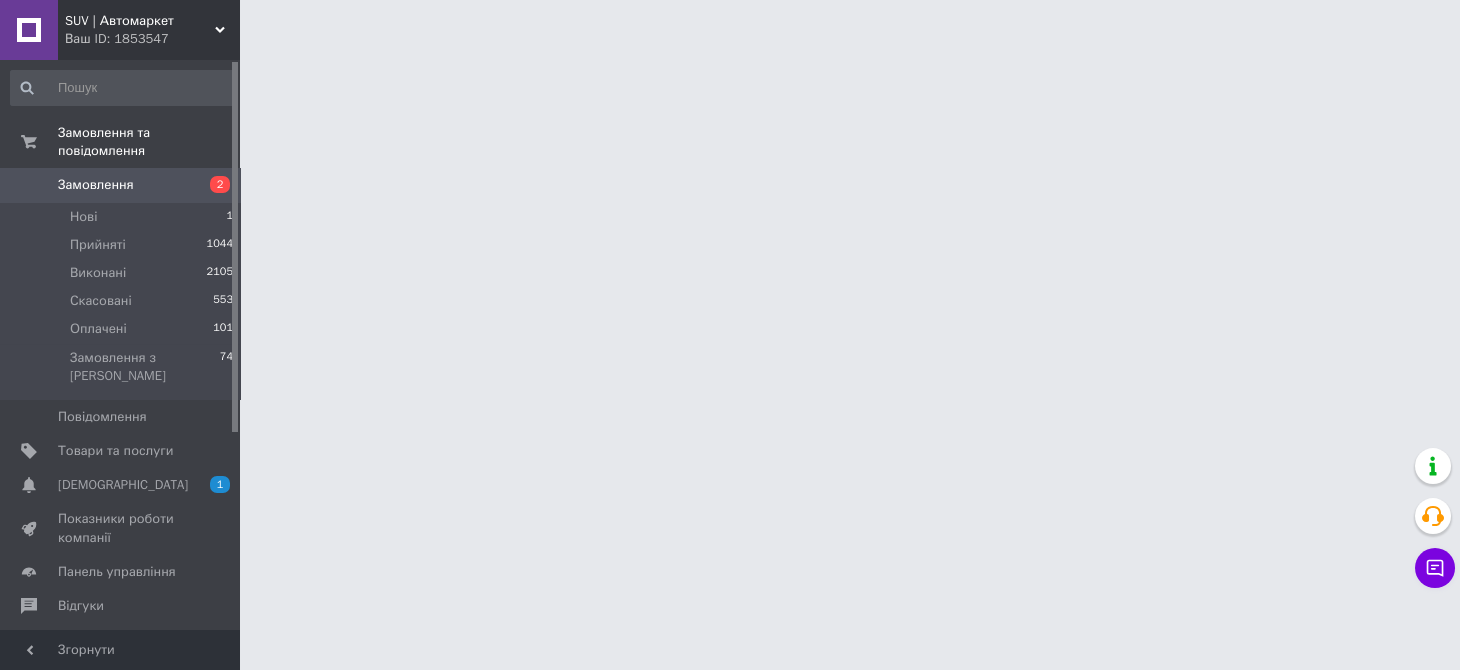 scroll, scrollTop: 0, scrollLeft: 0, axis: both 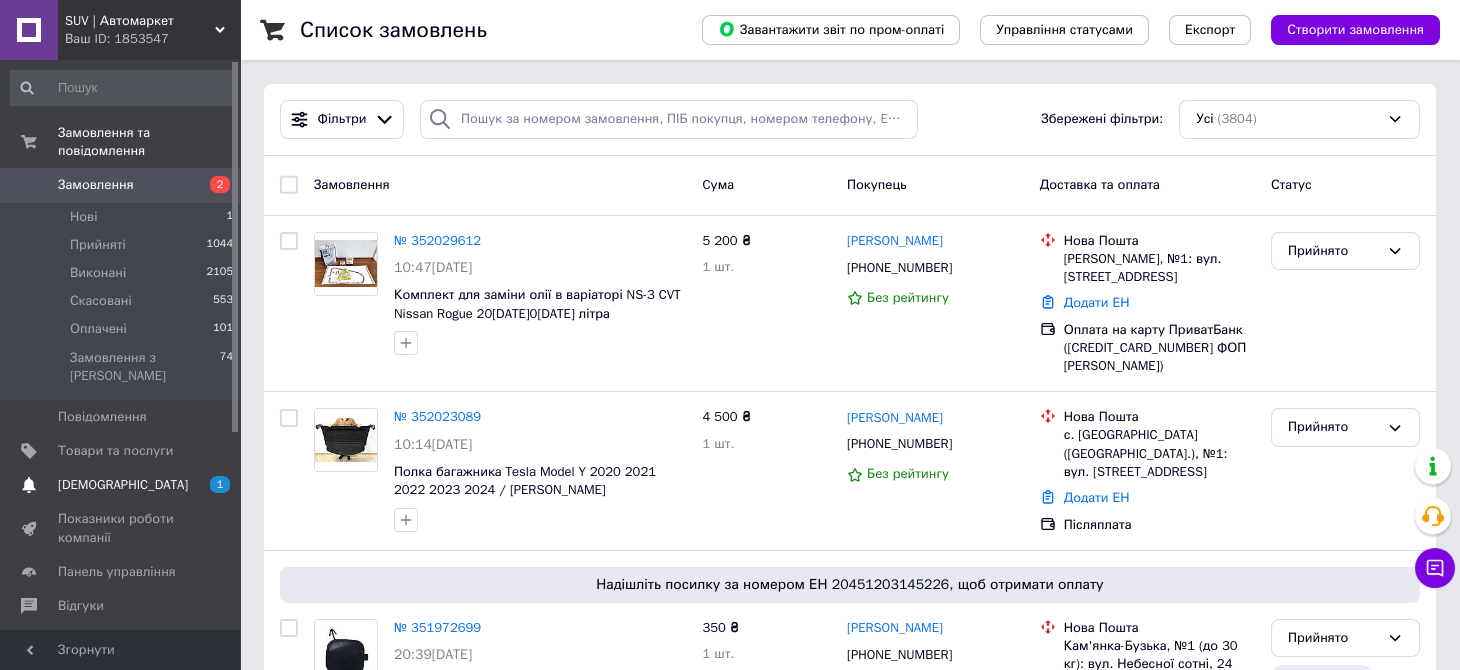 click on "[DEMOGRAPHIC_DATA]" at bounding box center (121, 485) 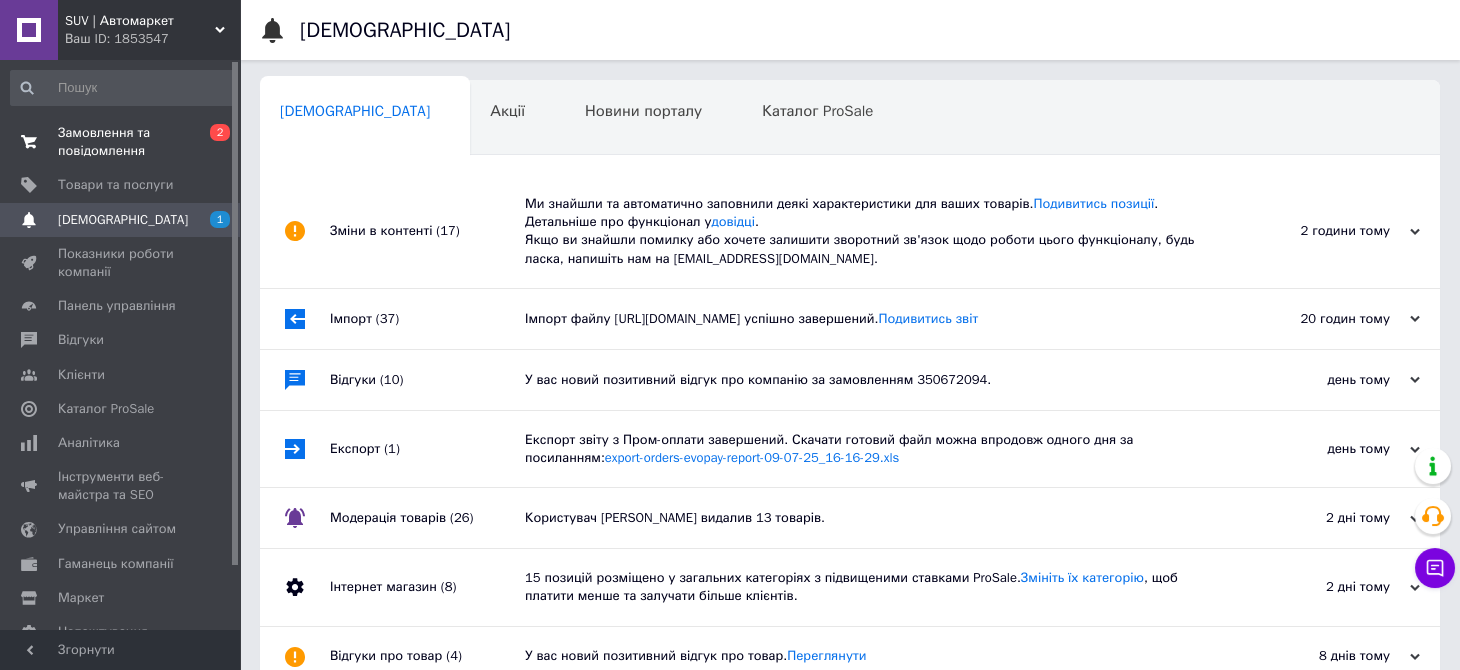 click on "Замовлення та повідомлення" at bounding box center [121, 142] 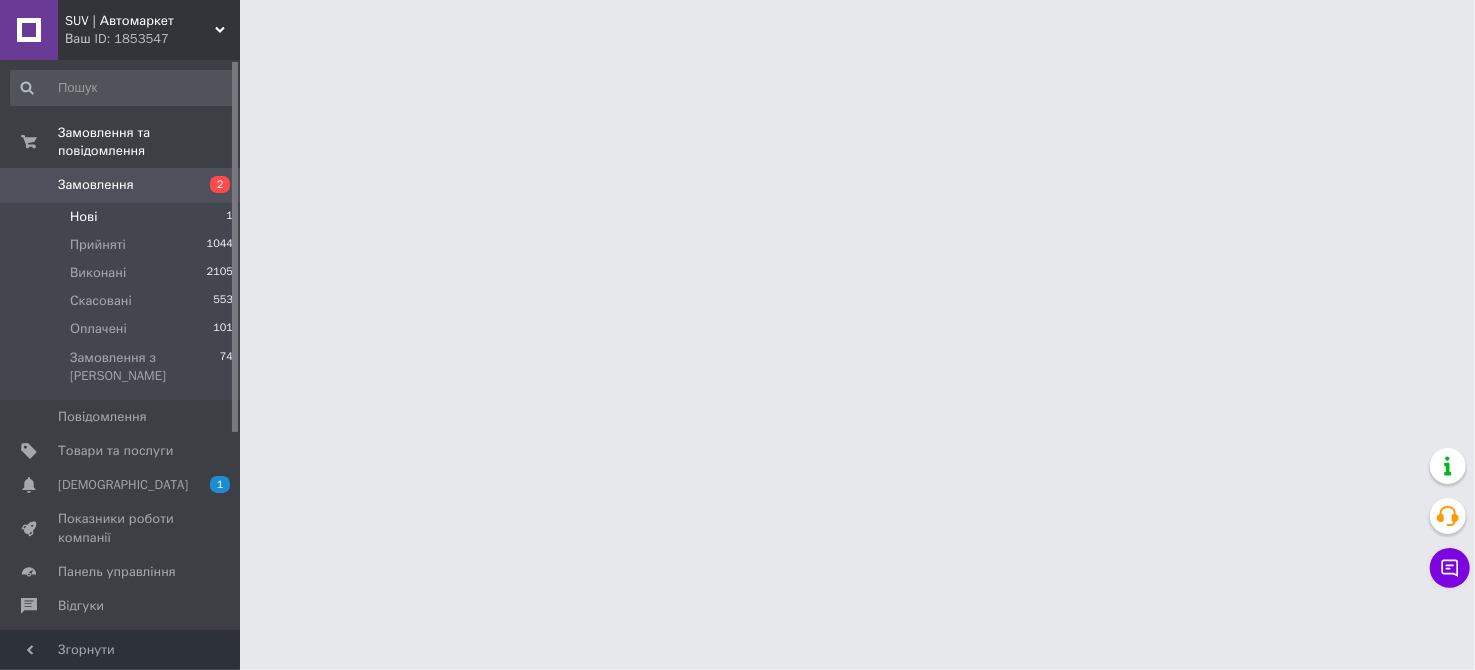 click on "Нові 1" at bounding box center (122, 217) 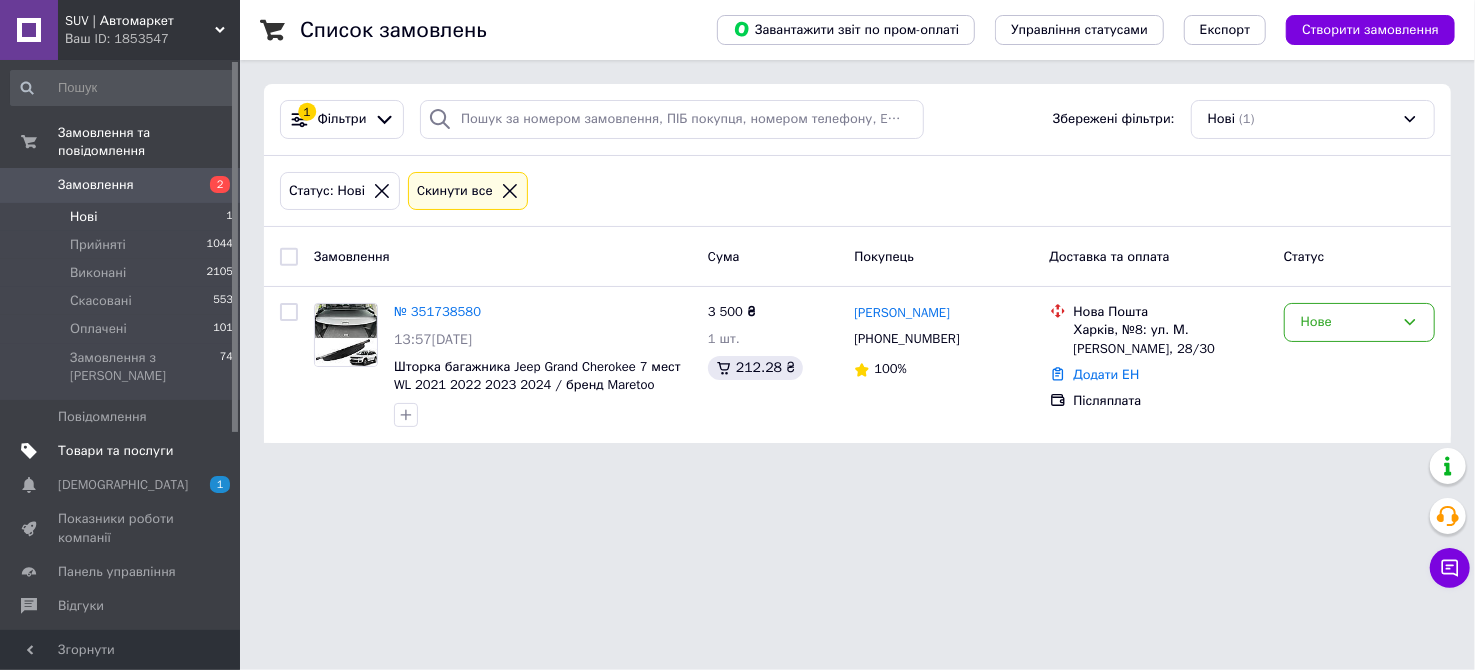 click on "Товари та послуги" at bounding box center (115, 451) 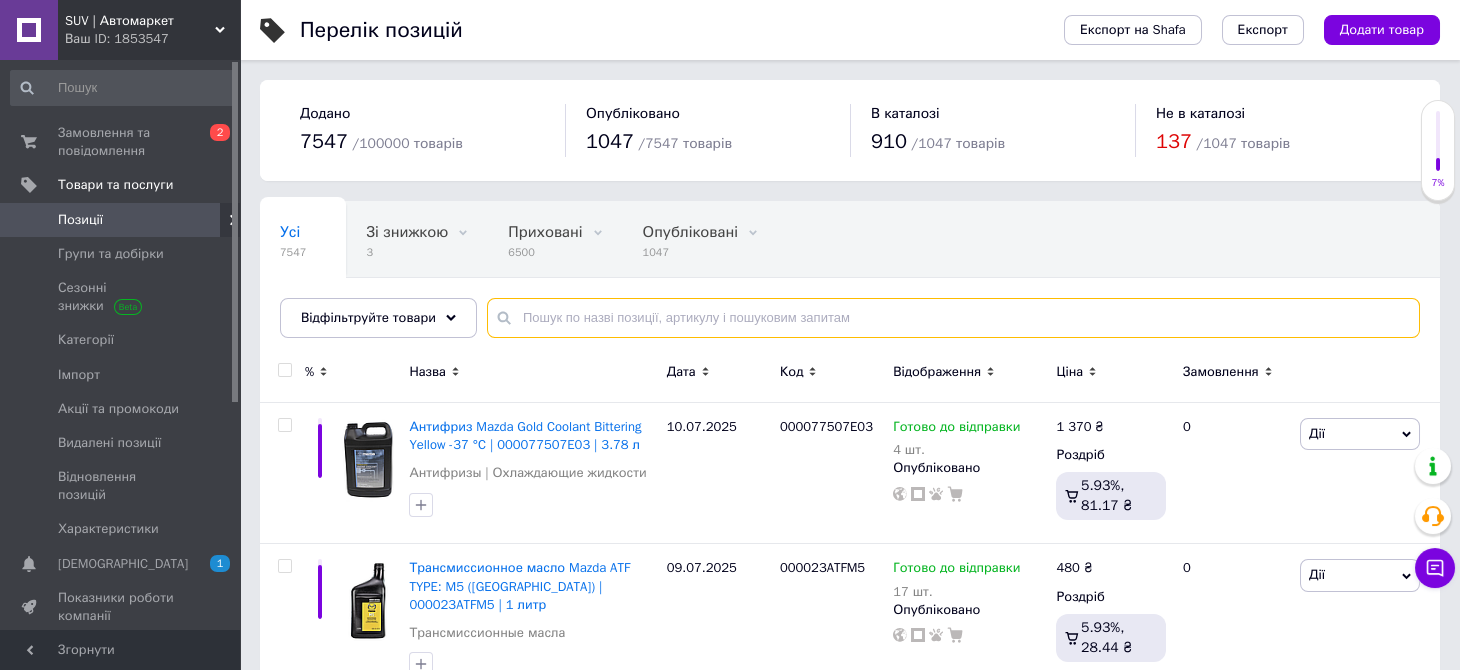 click at bounding box center [953, 318] 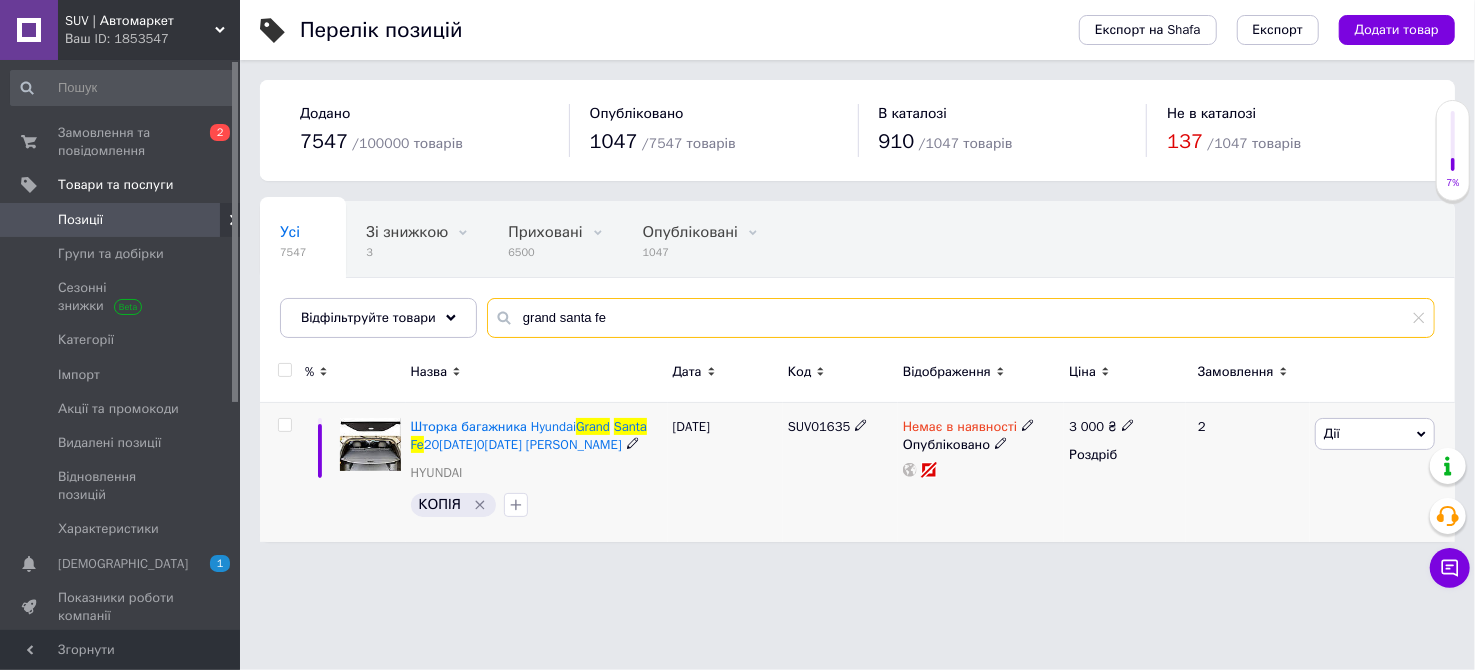 type on "grand santa fe" 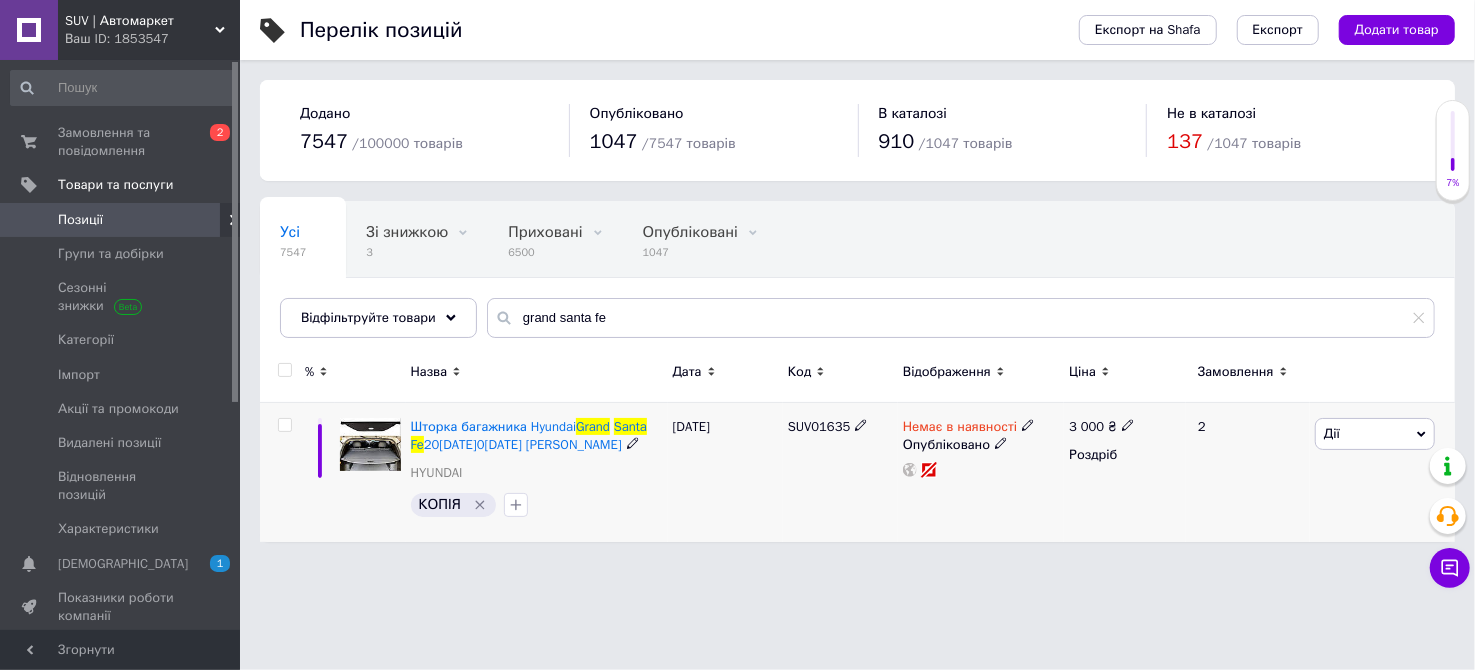 click 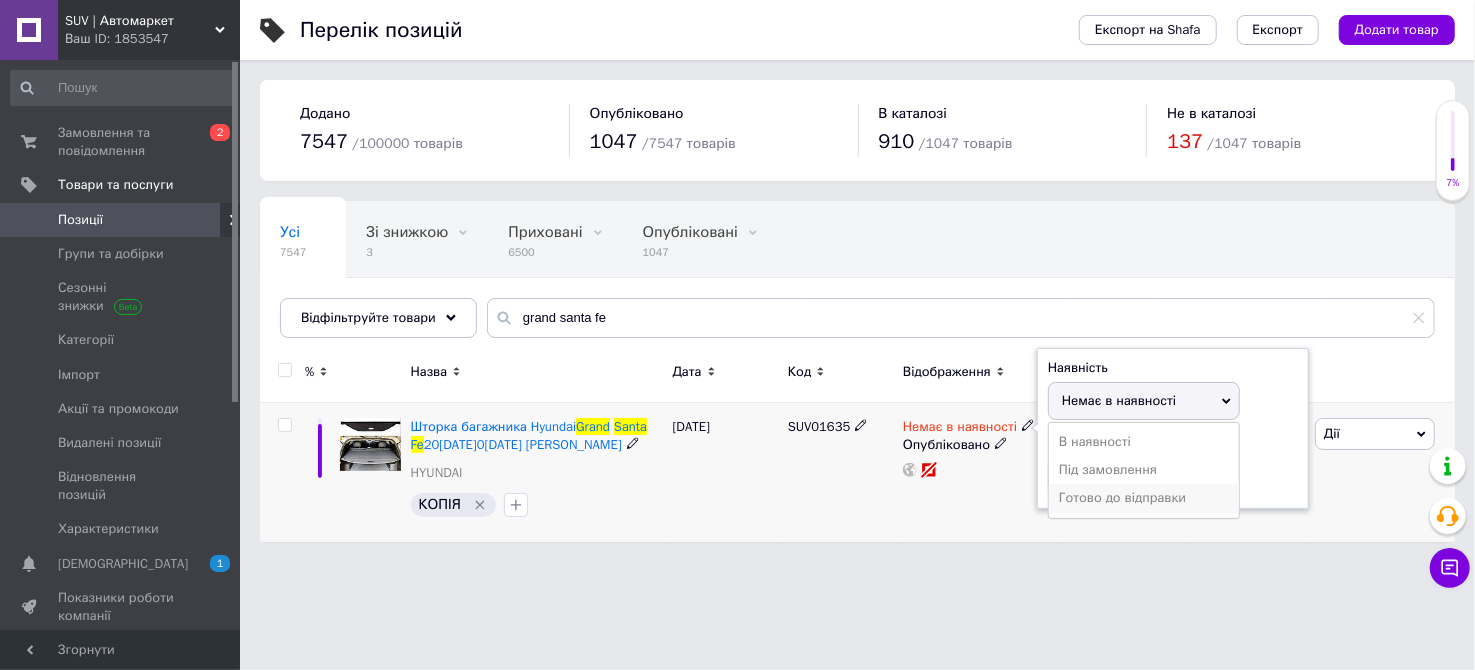 click on "Готово до відправки" at bounding box center (1144, 498) 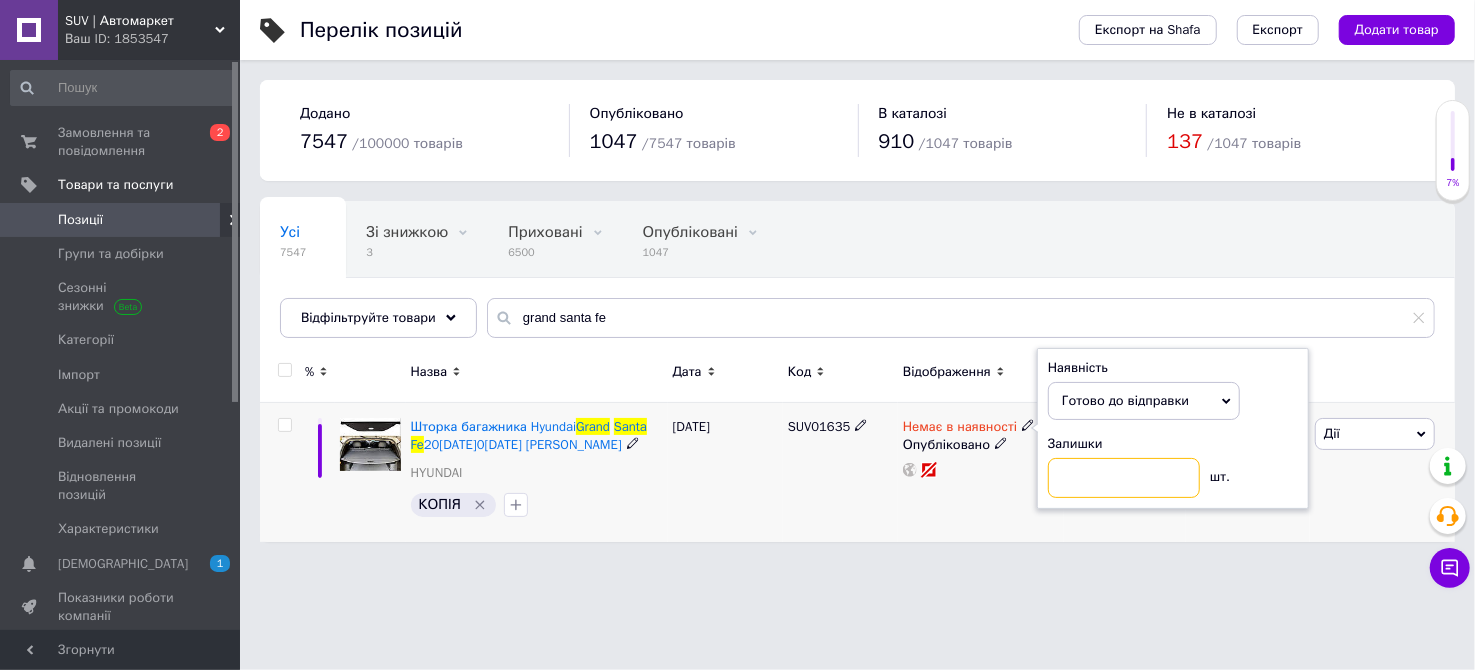 click at bounding box center (1124, 478) 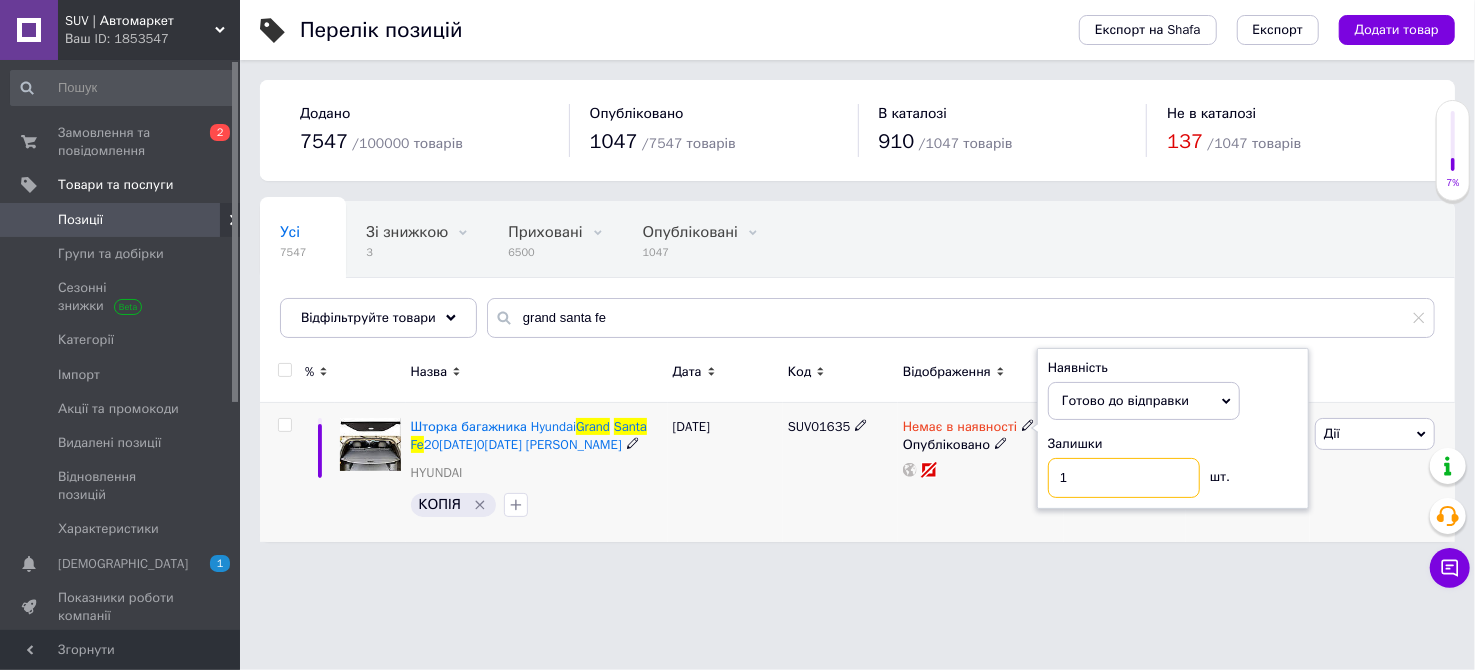 type on "10" 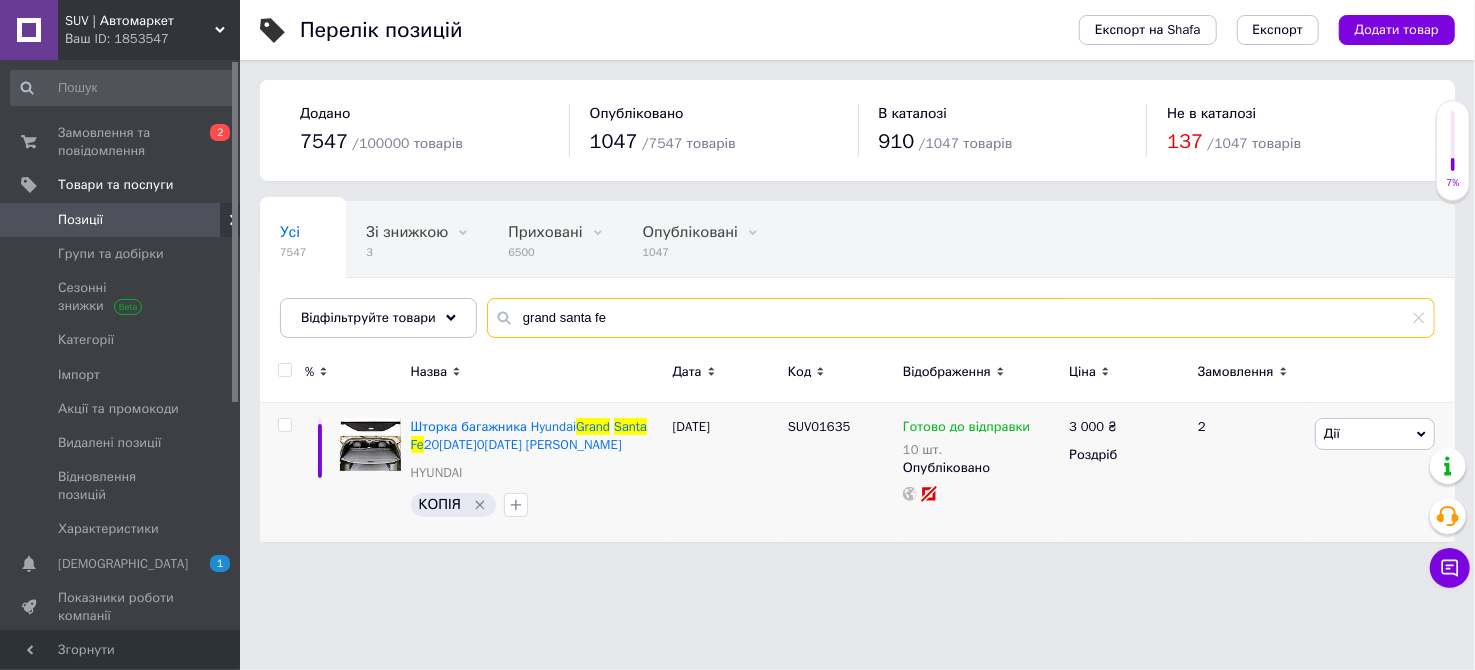 drag, startPoint x: 597, startPoint y: 320, endPoint x: 516, endPoint y: 319, distance: 81.00617 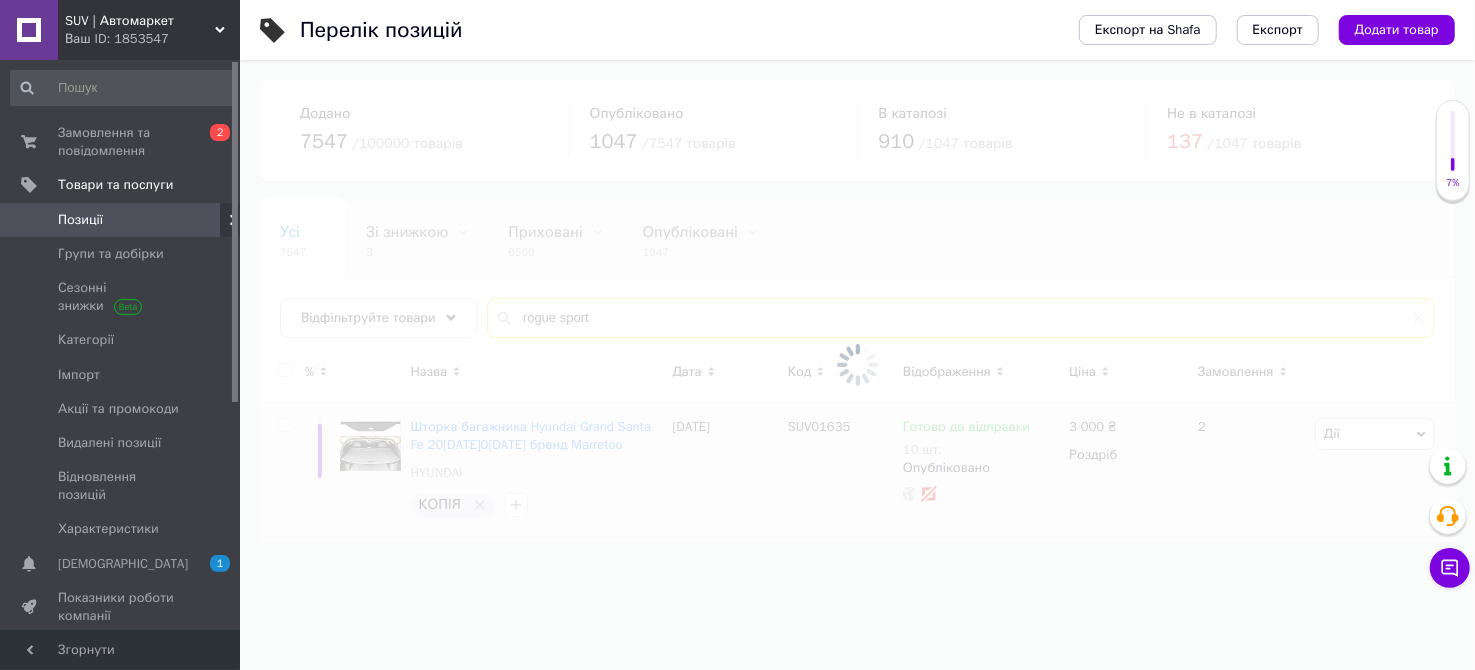 type on "rogue sport" 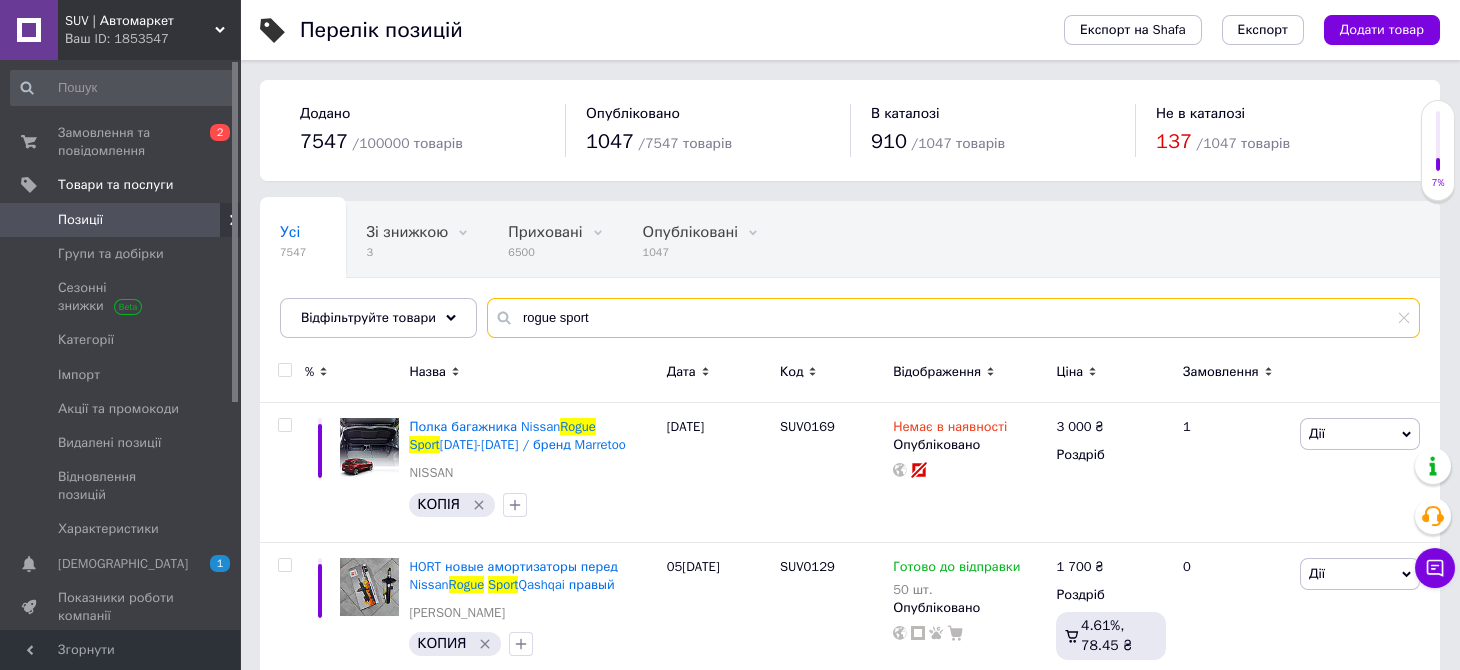 scroll, scrollTop: 99, scrollLeft: 0, axis: vertical 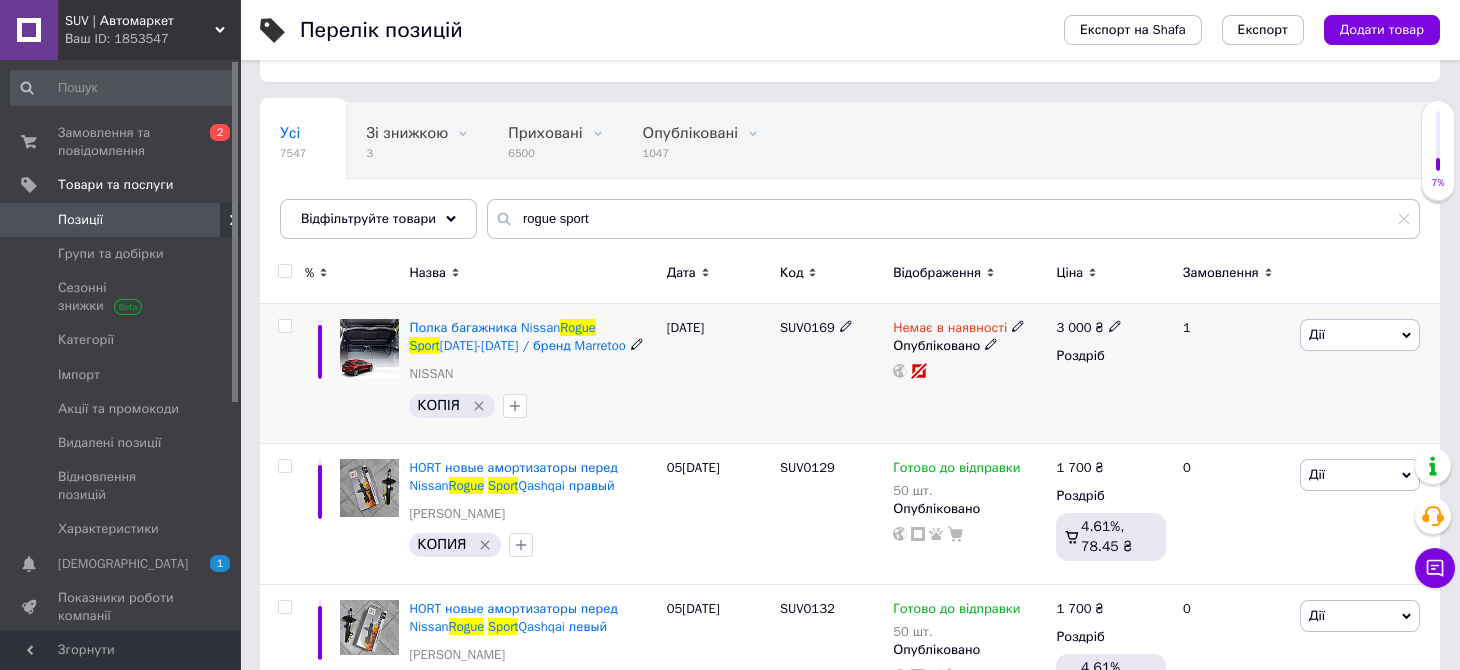 click 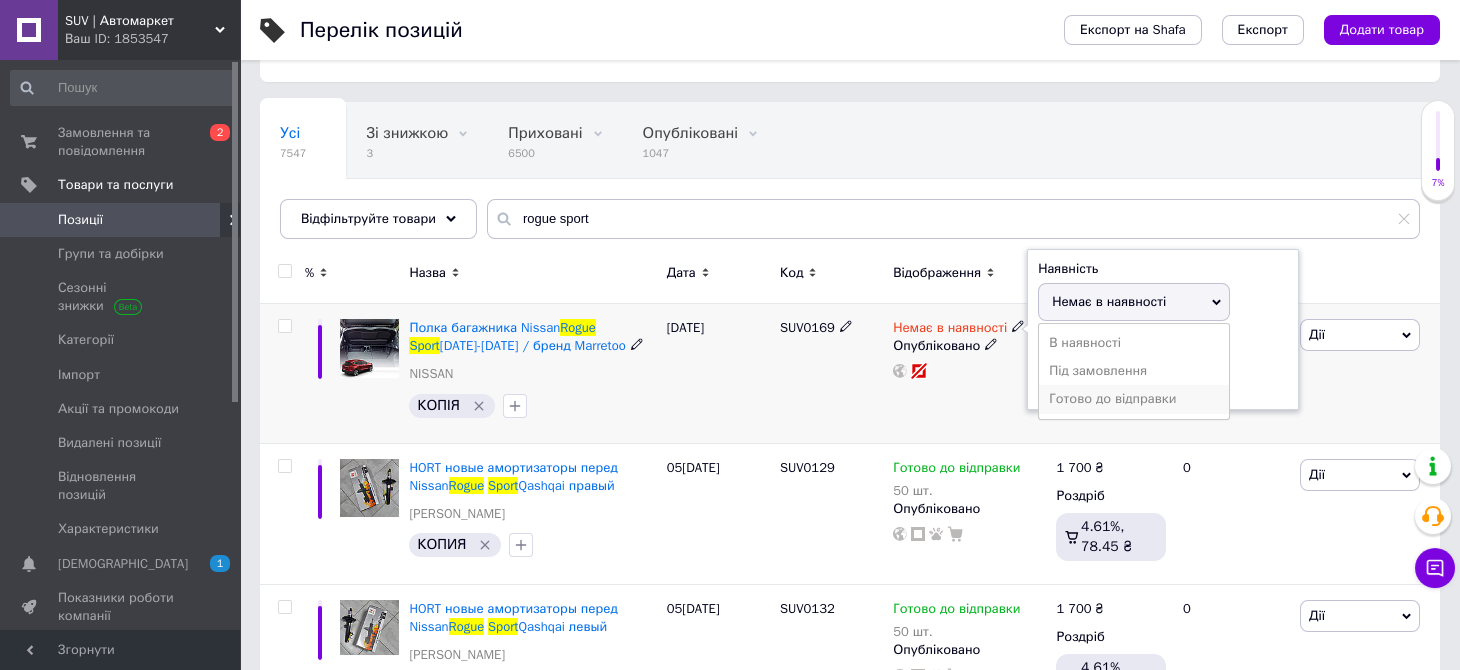 click on "Готово до відправки" at bounding box center [1134, 399] 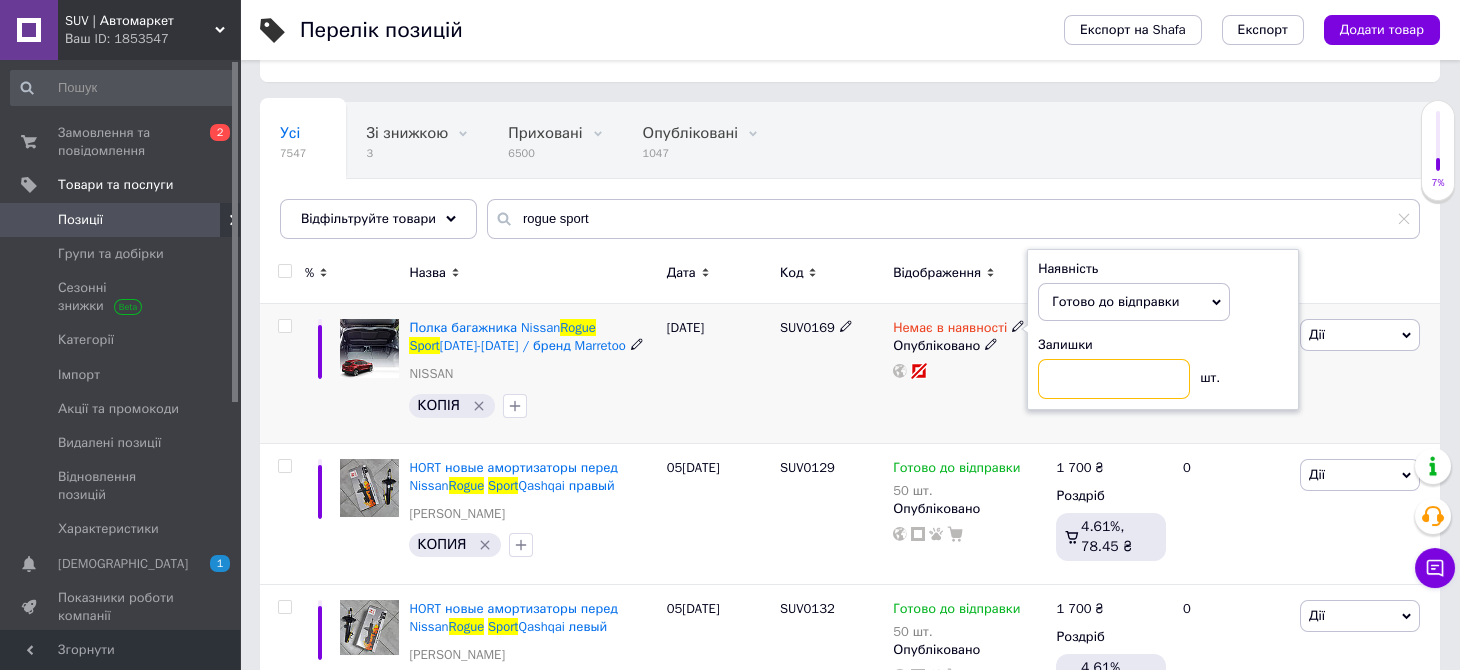 click at bounding box center (1114, 379) 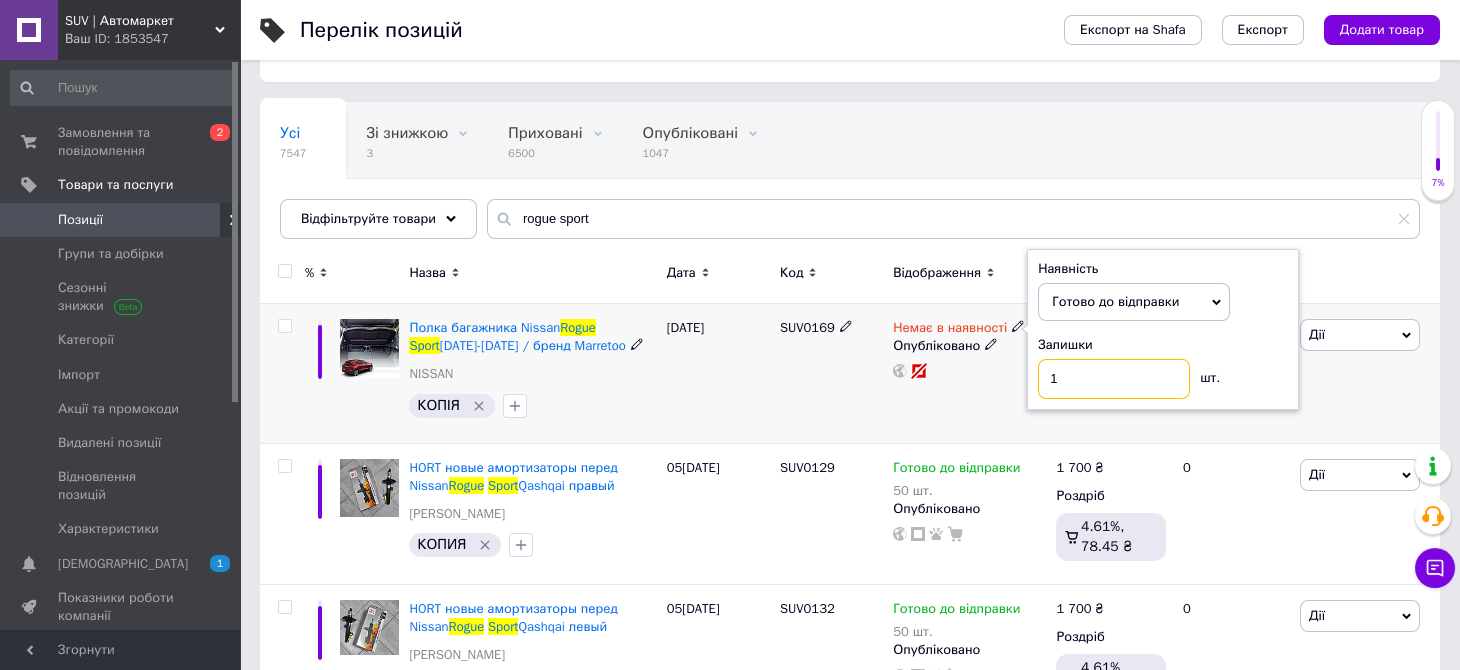 type on "10" 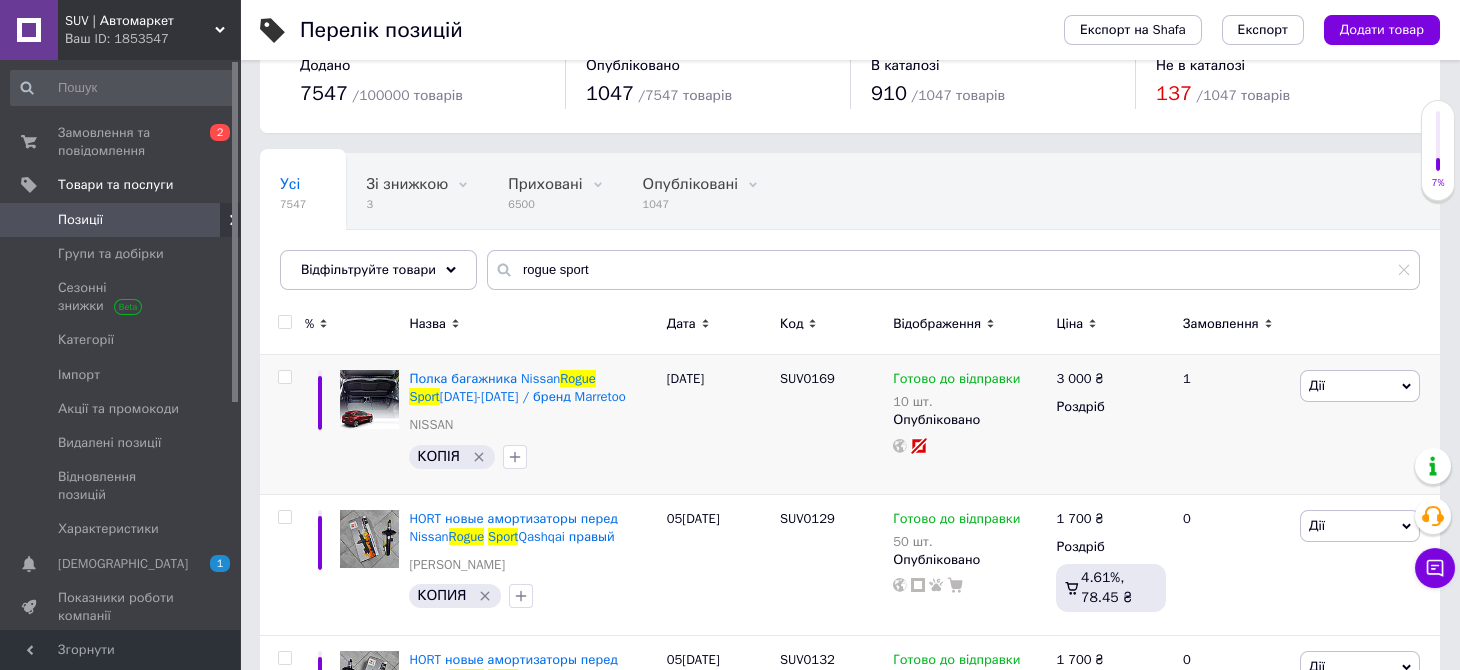 scroll, scrollTop: 0, scrollLeft: 0, axis: both 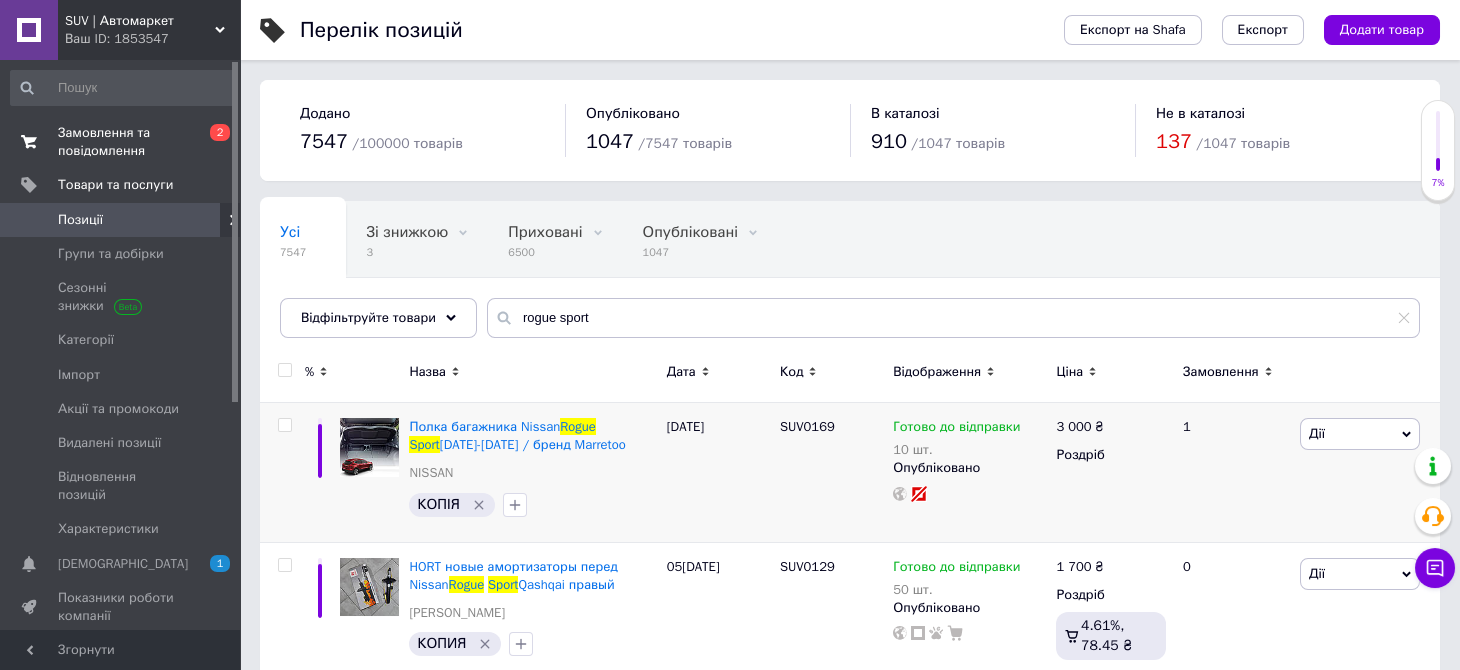 click on "Замовлення та повідомлення" at bounding box center (121, 142) 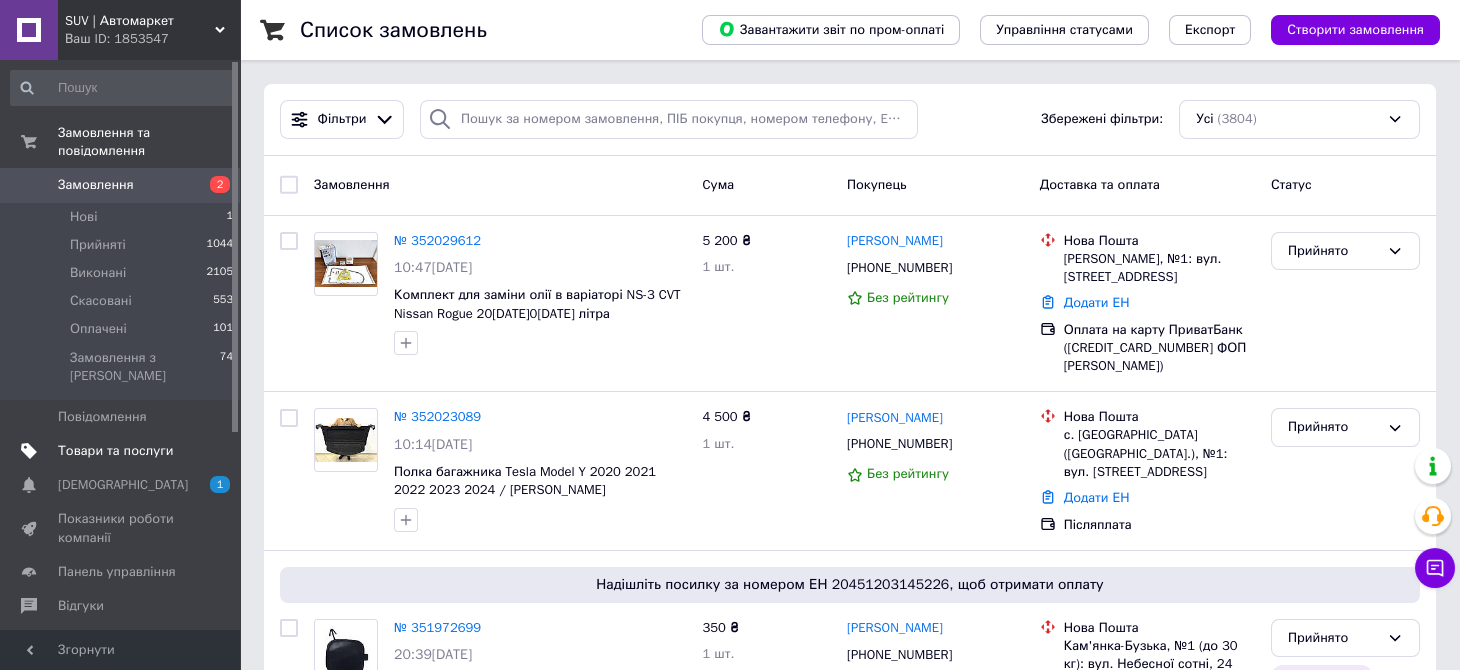 click on "Товари та послуги" at bounding box center [115, 451] 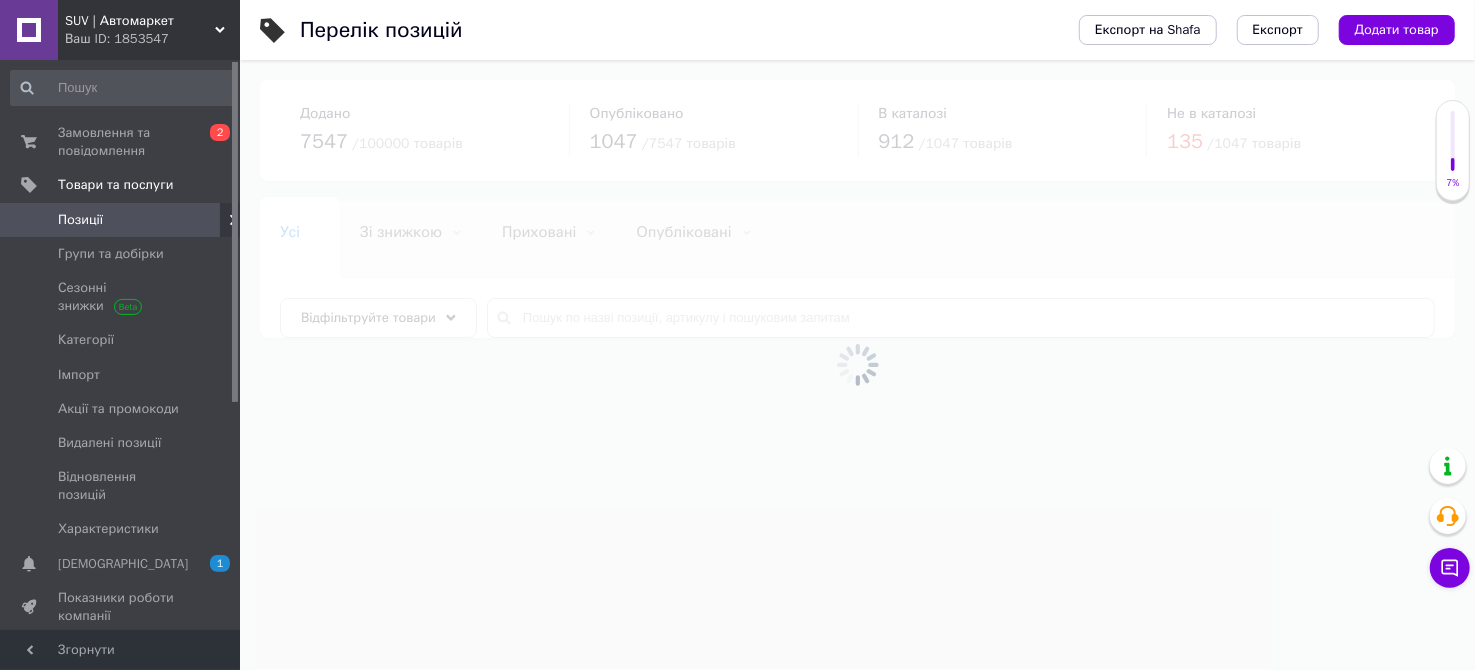 click at bounding box center (857, 365) 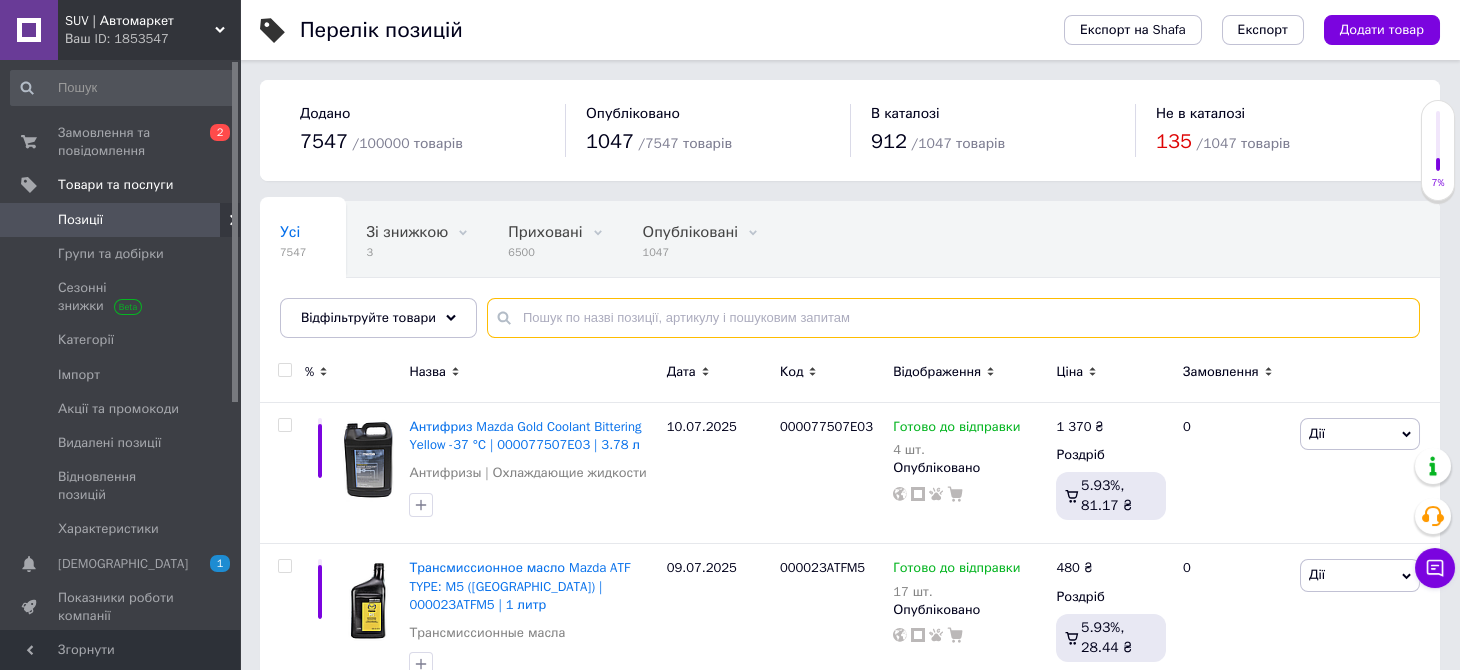 click at bounding box center [953, 318] 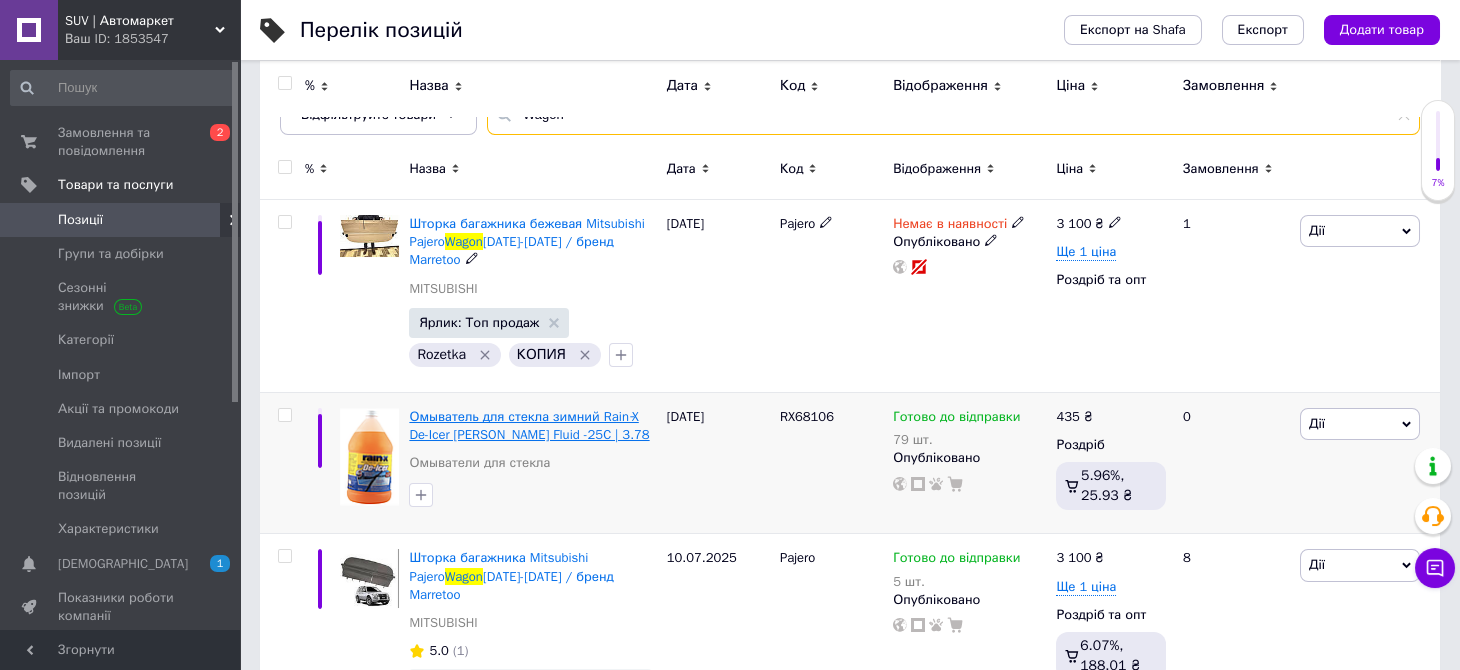 scroll, scrollTop: 303, scrollLeft: 0, axis: vertical 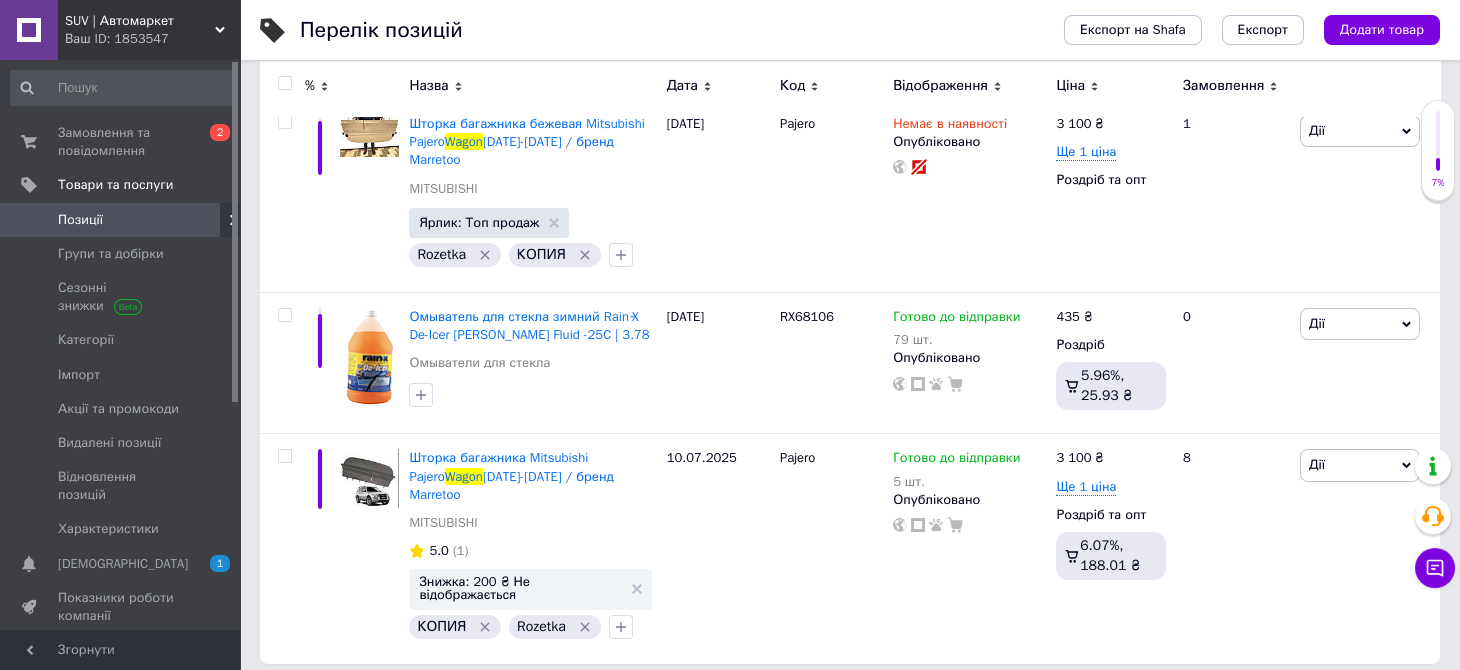 type on "Wagon" 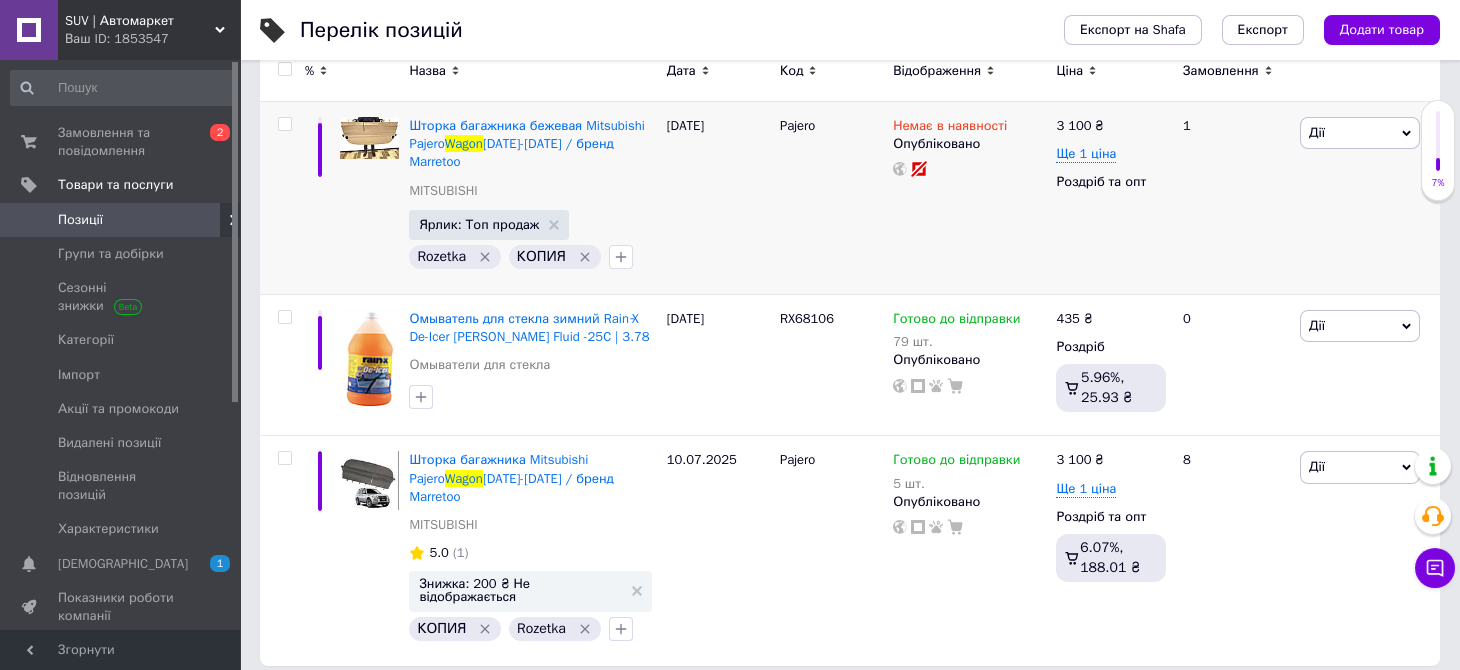 scroll, scrollTop: 303, scrollLeft: 0, axis: vertical 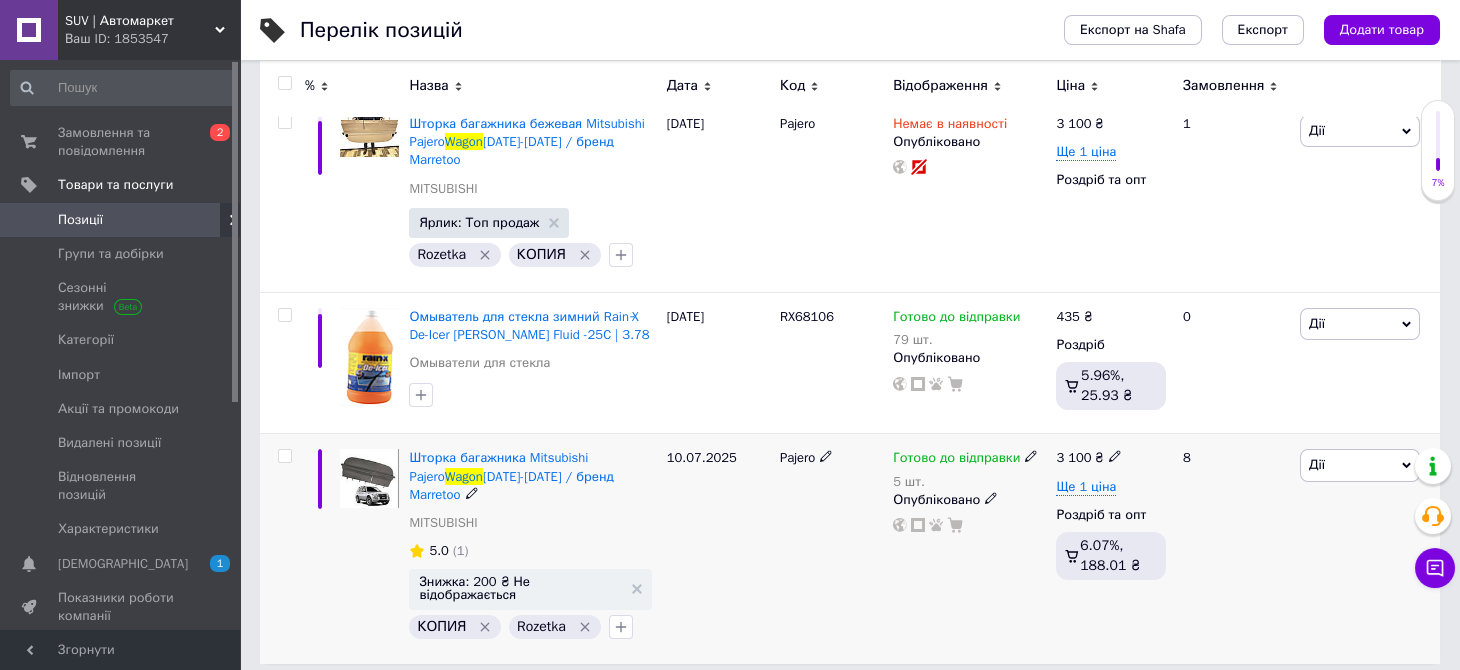 click on "Шторка багажника Mitsubishi Pajero  Wagon  [DATE]-[DATE] / бренд Marretoo" at bounding box center [532, 476] 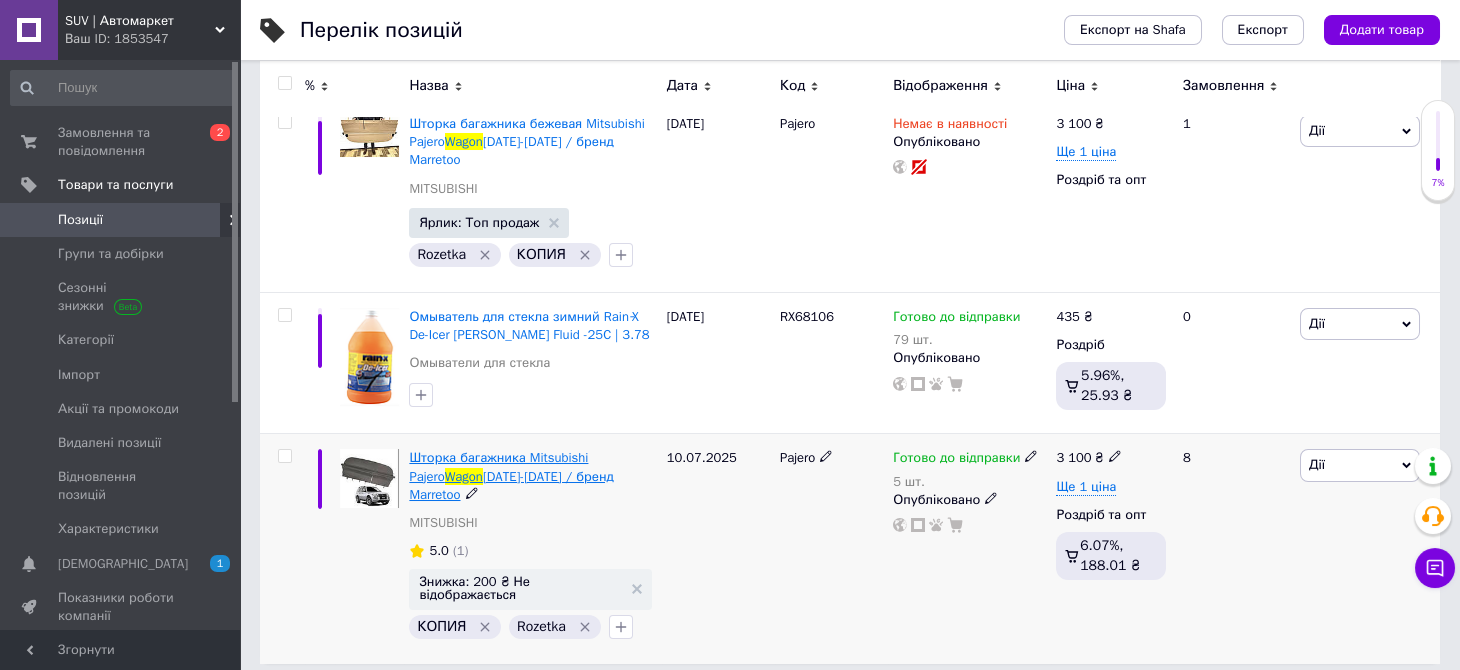 click on "Шторка багажника Mitsubishi Pajero" at bounding box center (498, 466) 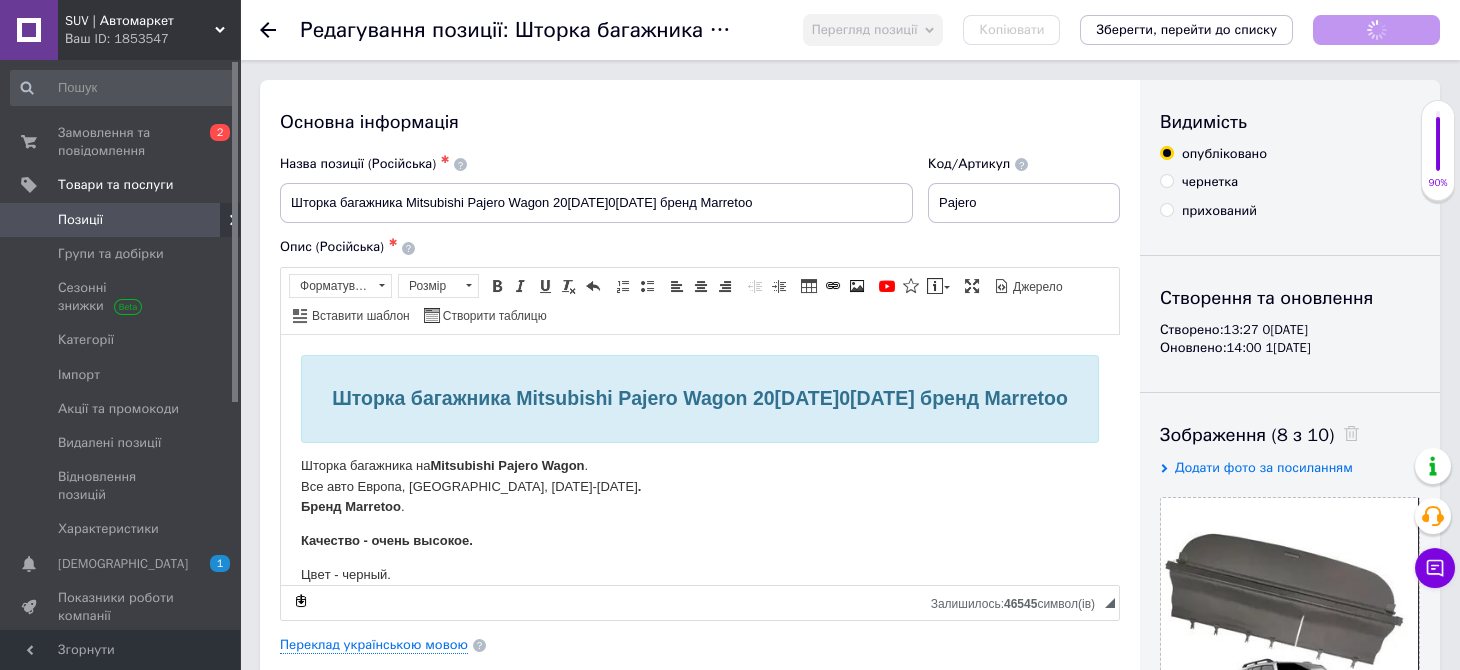 scroll, scrollTop: 0, scrollLeft: 0, axis: both 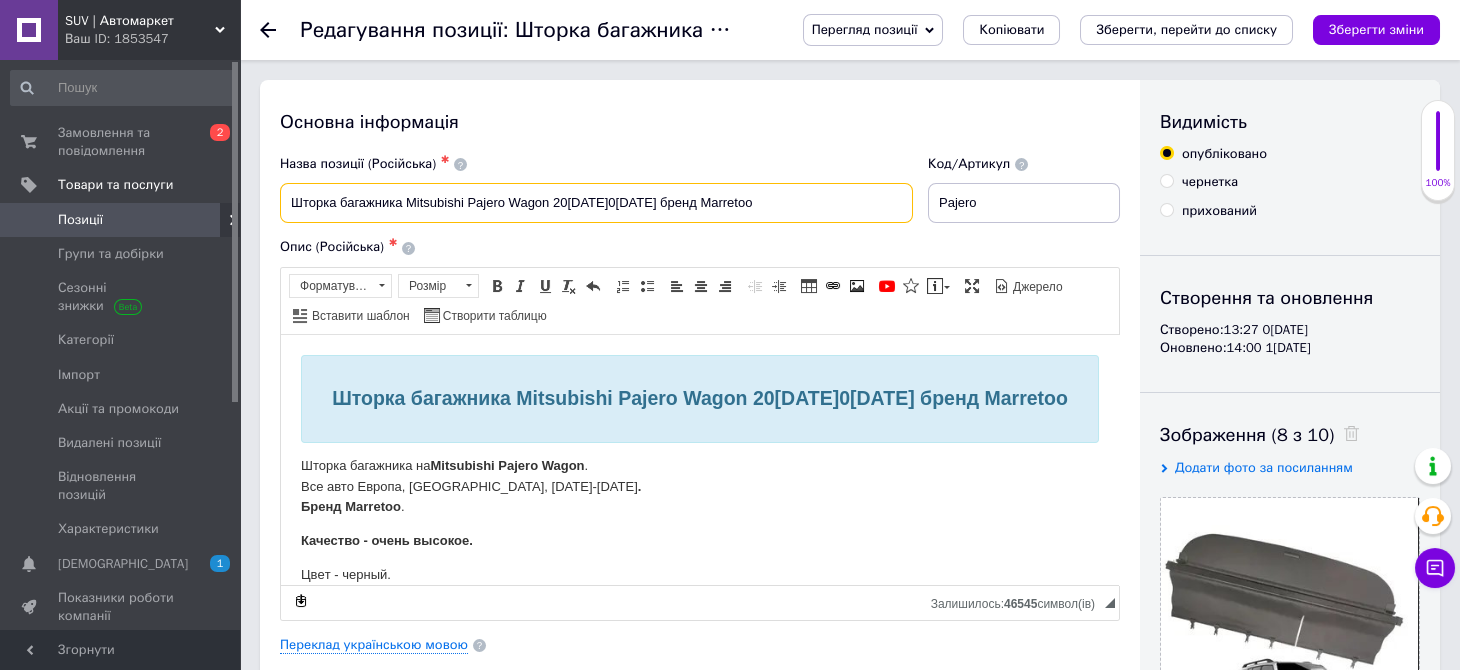 click on "Шторка багажника Mitsubishi Pajero Wagon 20[DATE]0[DATE] бренд Marretoo" at bounding box center [596, 203] 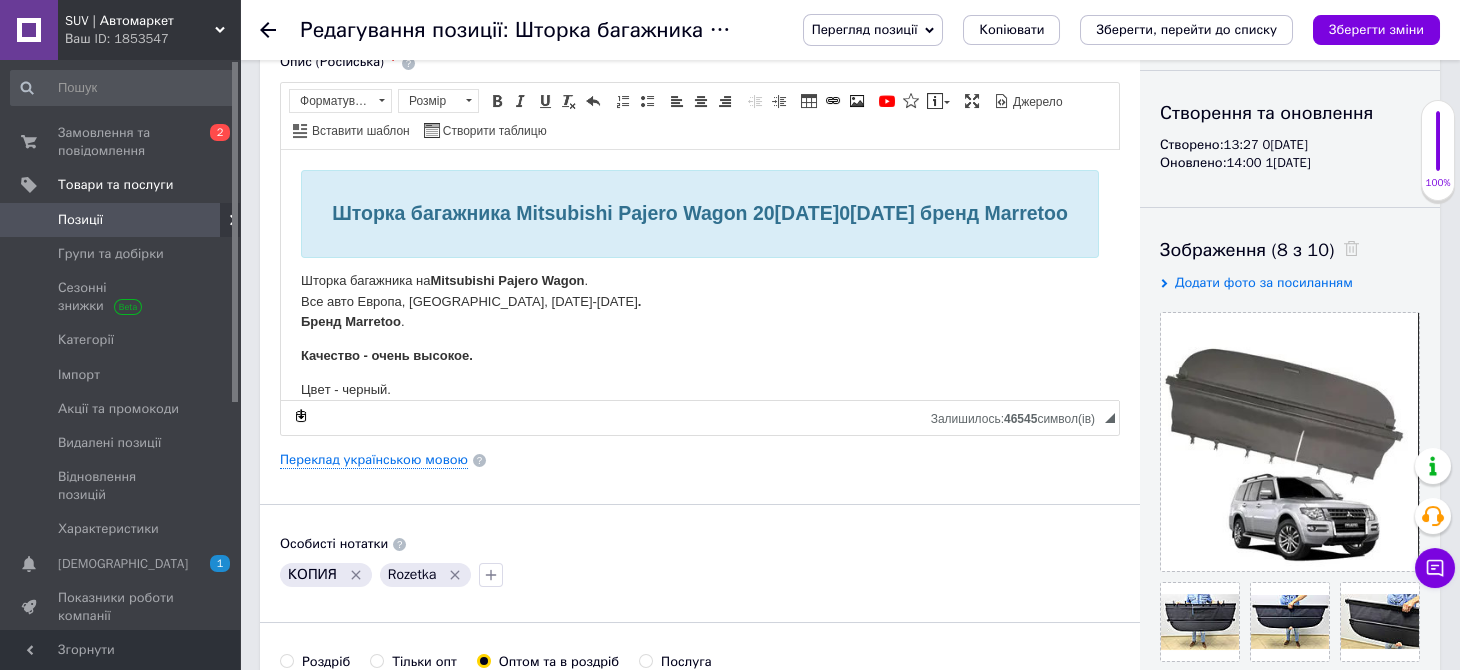 scroll, scrollTop: 400, scrollLeft: 0, axis: vertical 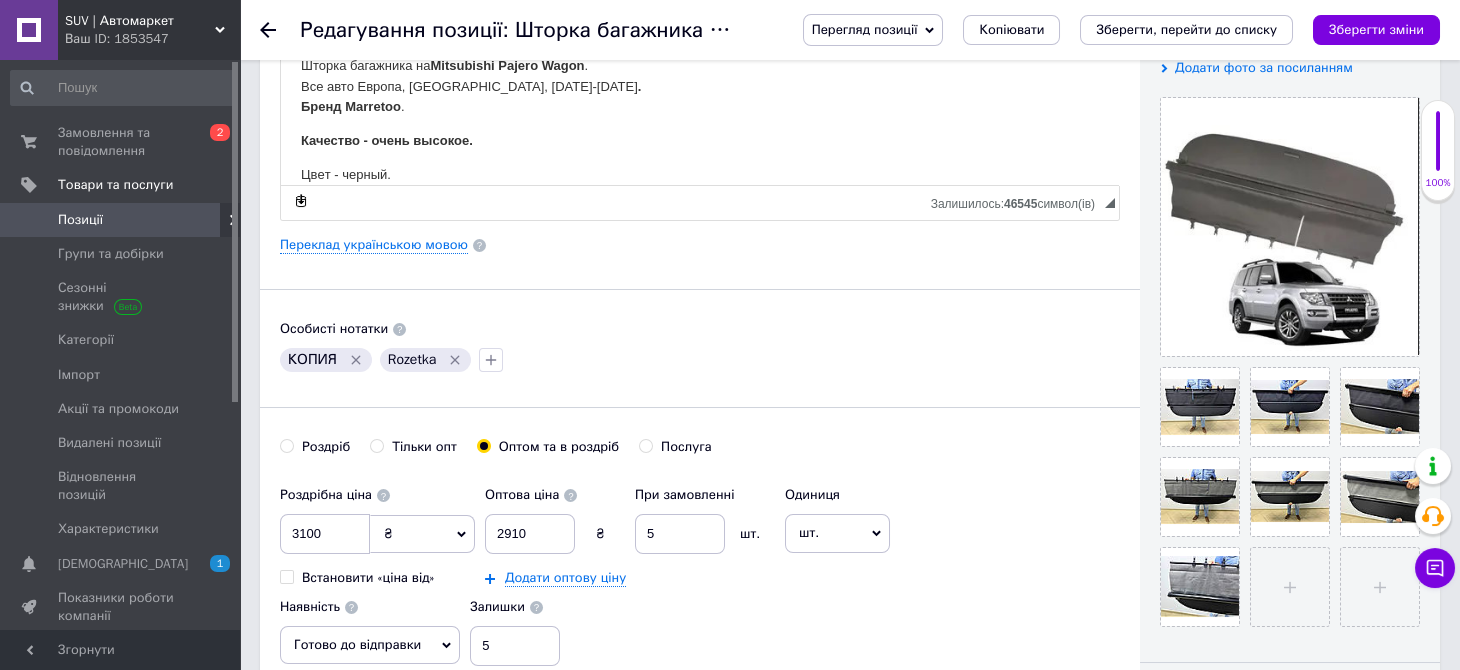 click on "Роздріб" at bounding box center [326, 447] 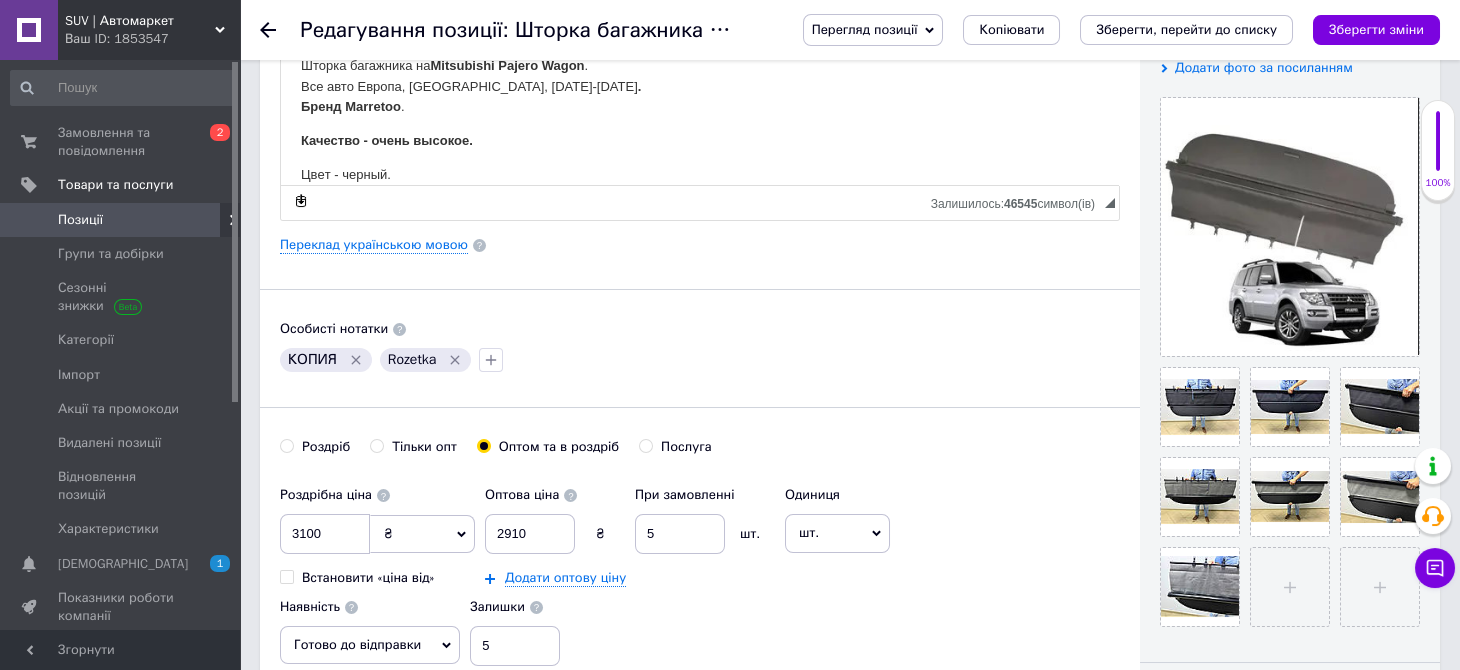 radio on "true" 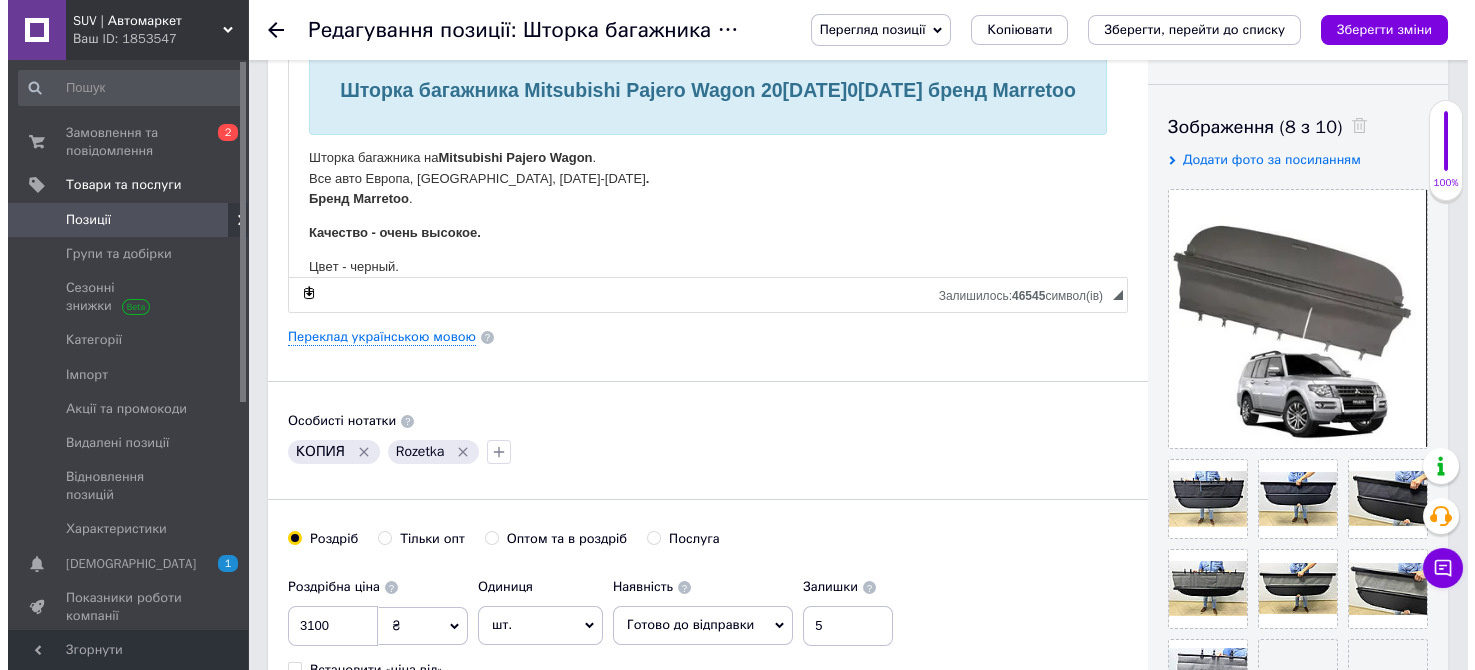 scroll, scrollTop: 300, scrollLeft: 0, axis: vertical 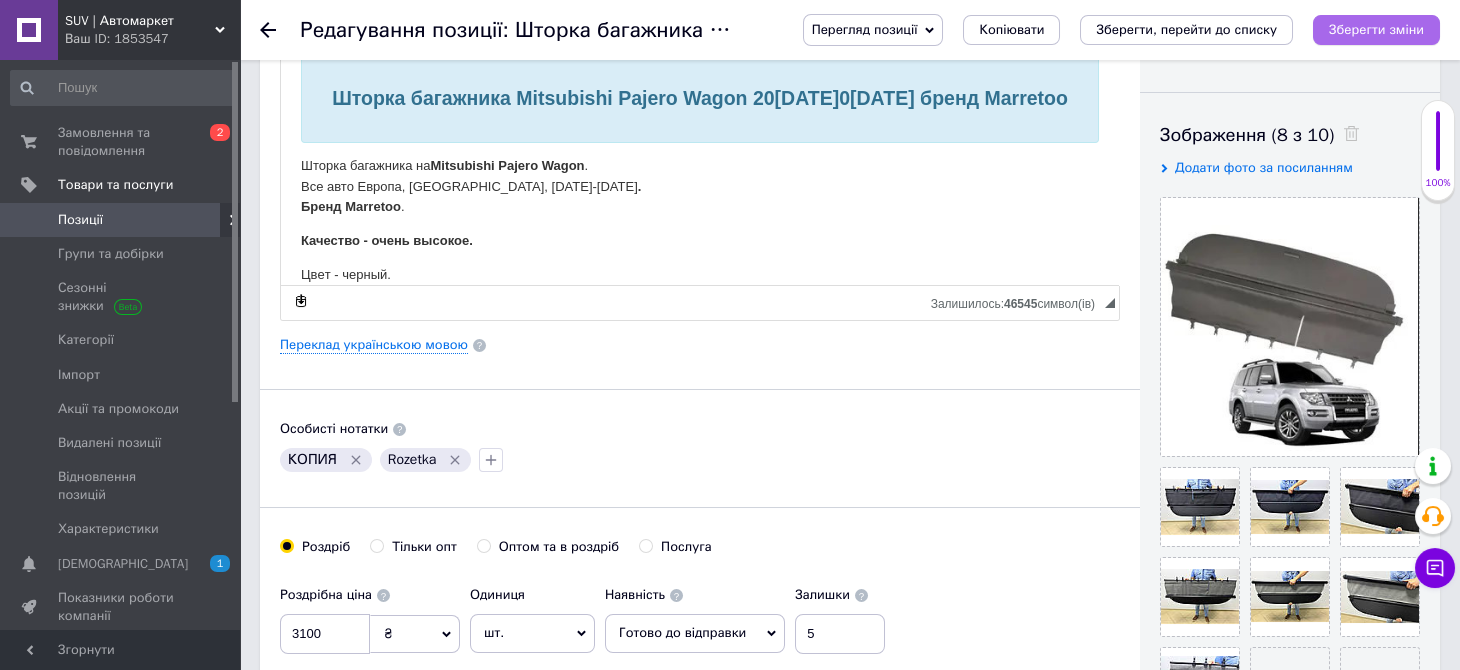 click on "Зберегти зміни" at bounding box center (1376, 29) 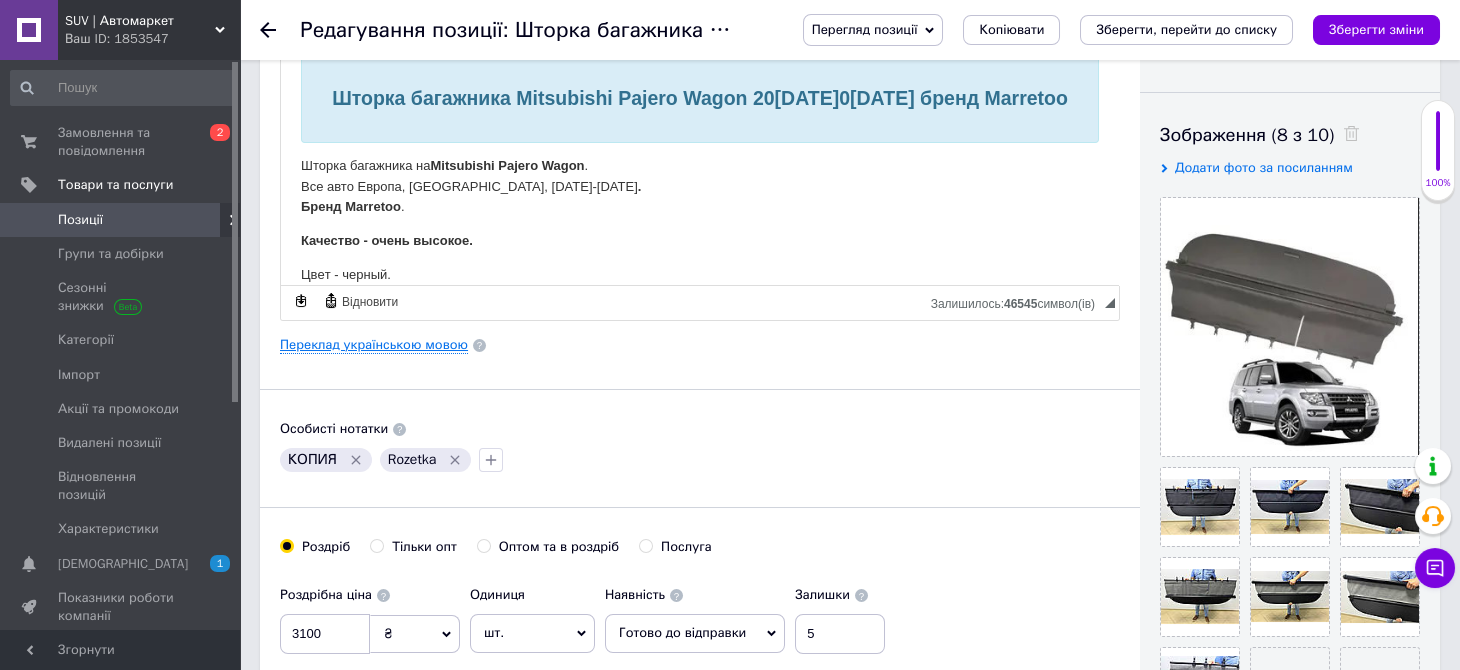 click on "Переклад українською мовою" at bounding box center (374, 345) 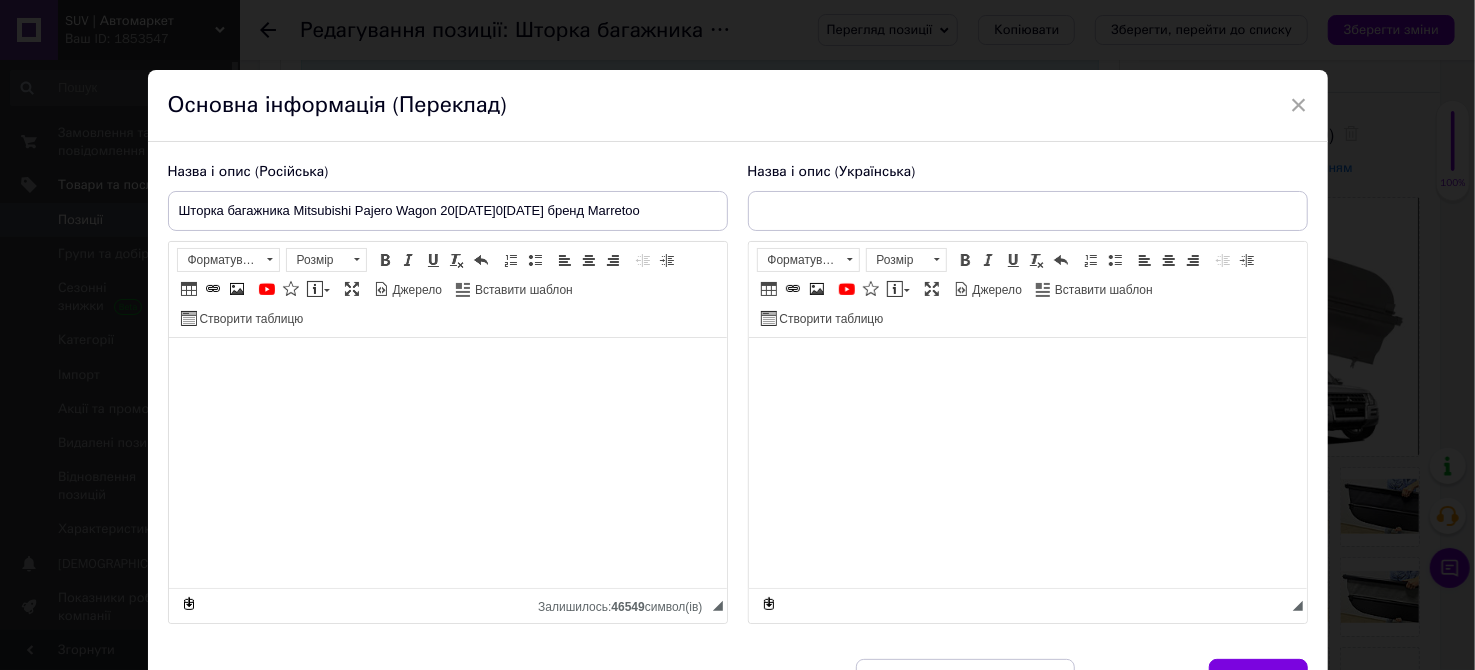 type on "Шторка багажника Mitsubishi Pajero Wagon 20[DATE]0[DATE] бренд Marretoo" 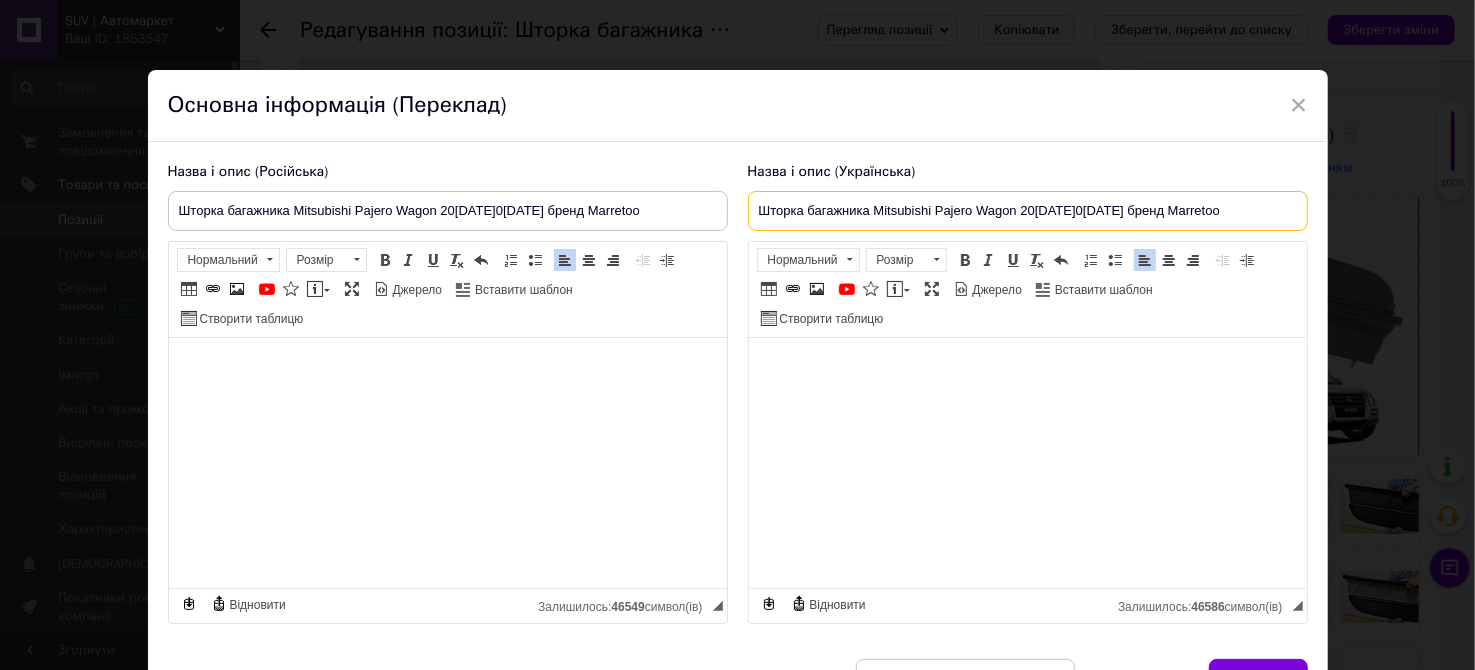click on "Шторка багажника Mitsubishi Pajero Wagon 20[DATE]0[DATE] бренд Marretoo" at bounding box center [1028, 211] 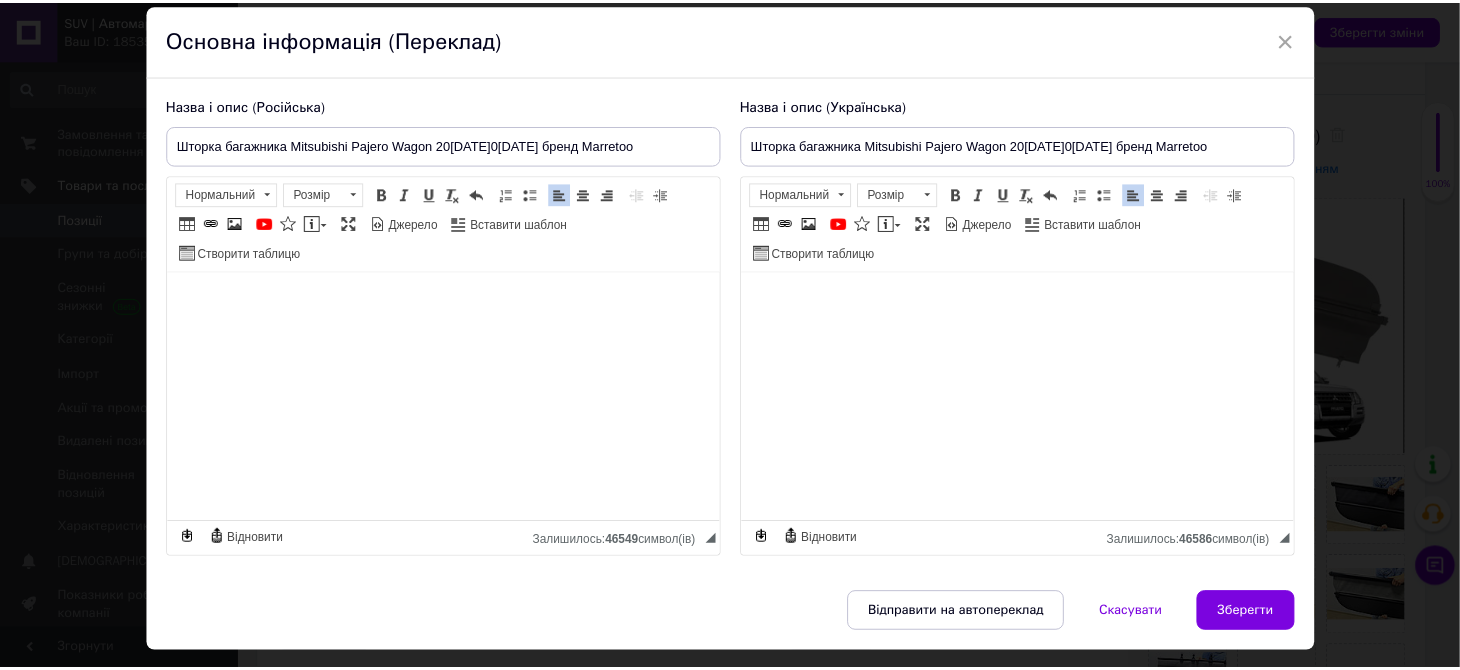 scroll, scrollTop: 99, scrollLeft: 0, axis: vertical 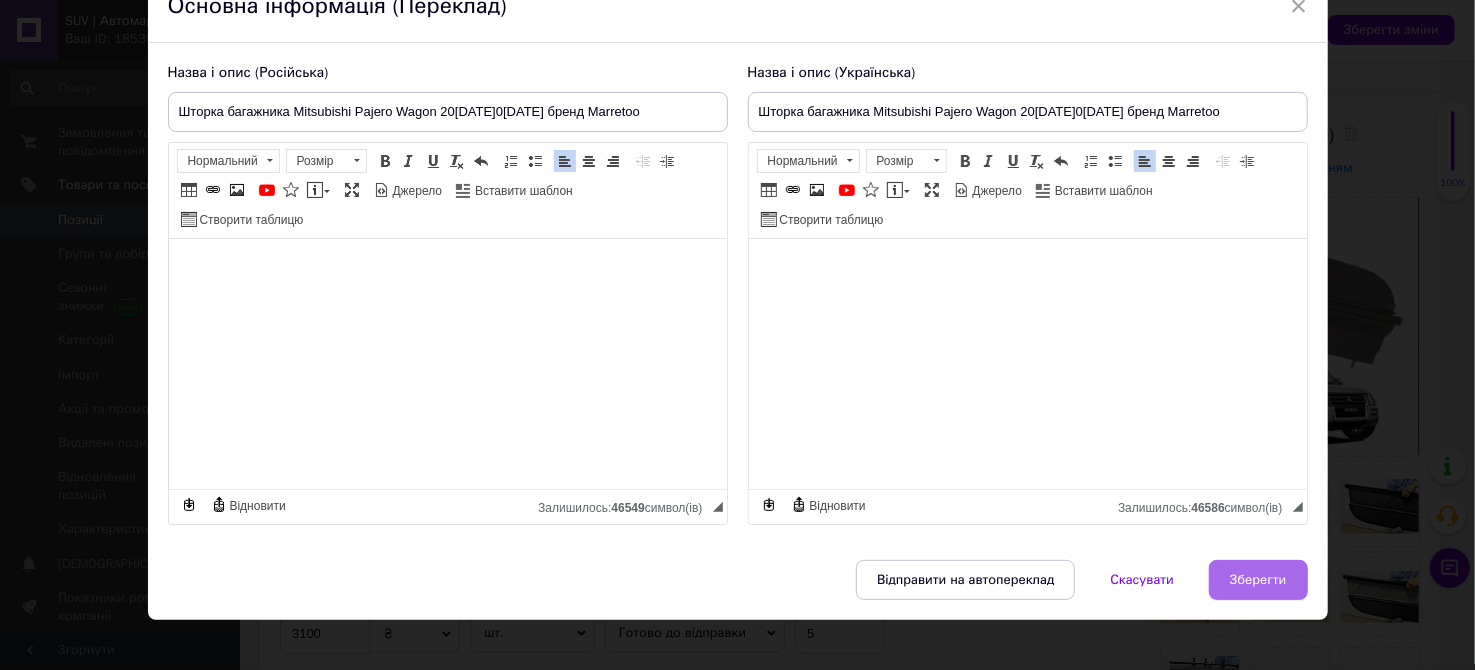 click on "Зберегти" at bounding box center (1258, 580) 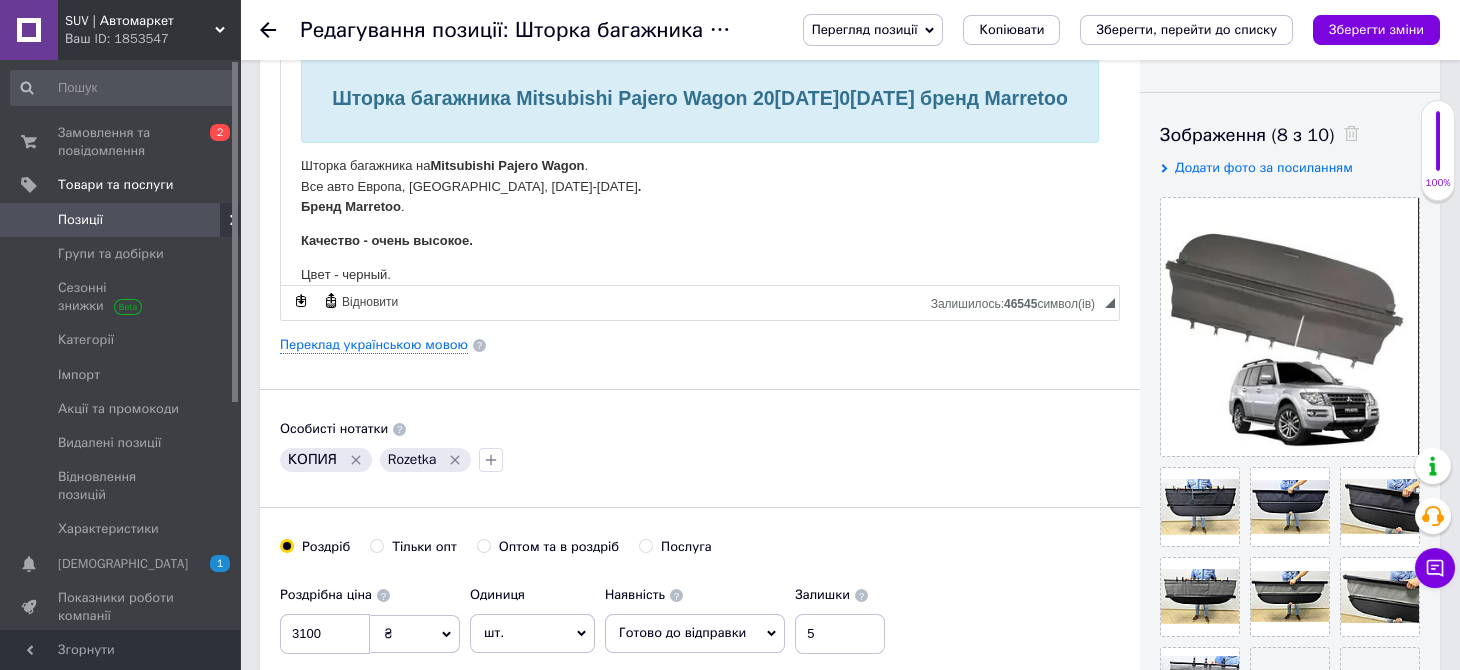 click on "Редагування позиції: Шторка багажника Mitsubishi Pajero Wagon [DATE]-[DATE] / бренд Marretoo Перегляд позиції Зберегти та переглянути на сайті Зберегти та переглянути на маркетплейсі [DOMAIN_NAME] Копіювати Зберегти, перейти до списку Зберегти зміни" at bounding box center (850, 30) 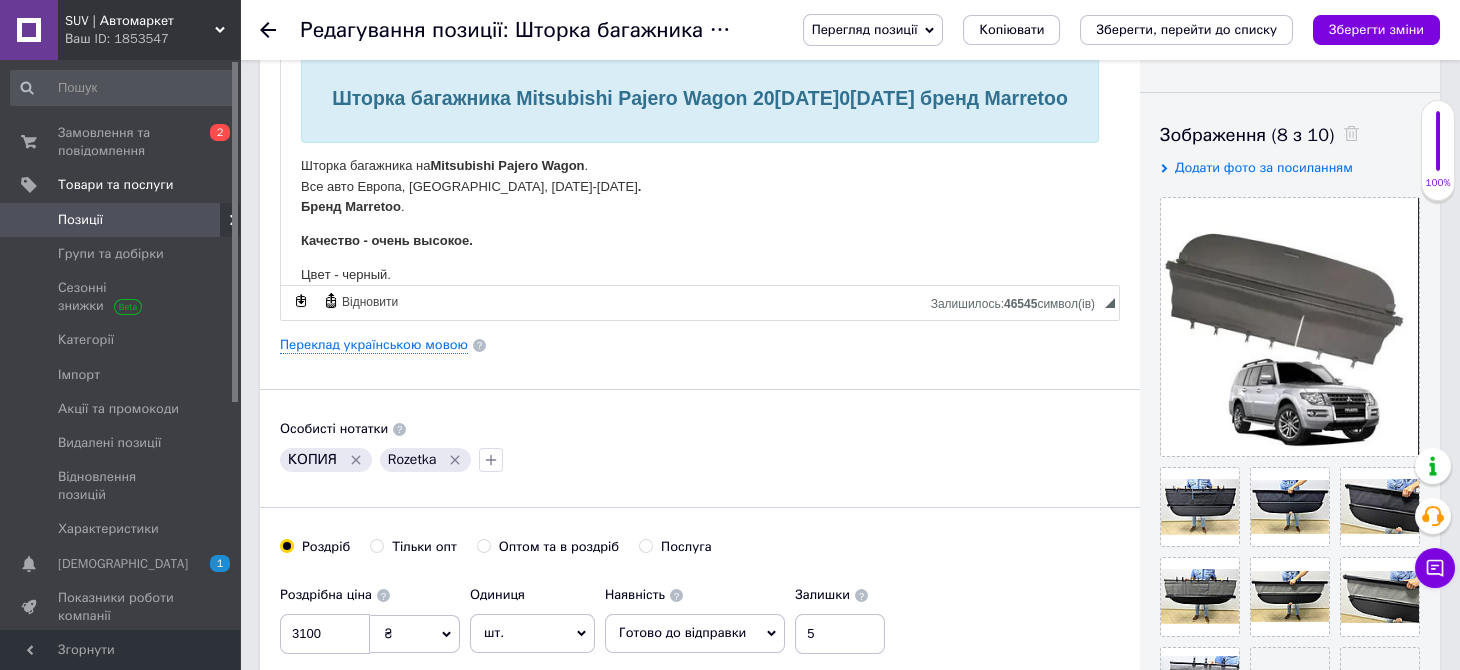 click 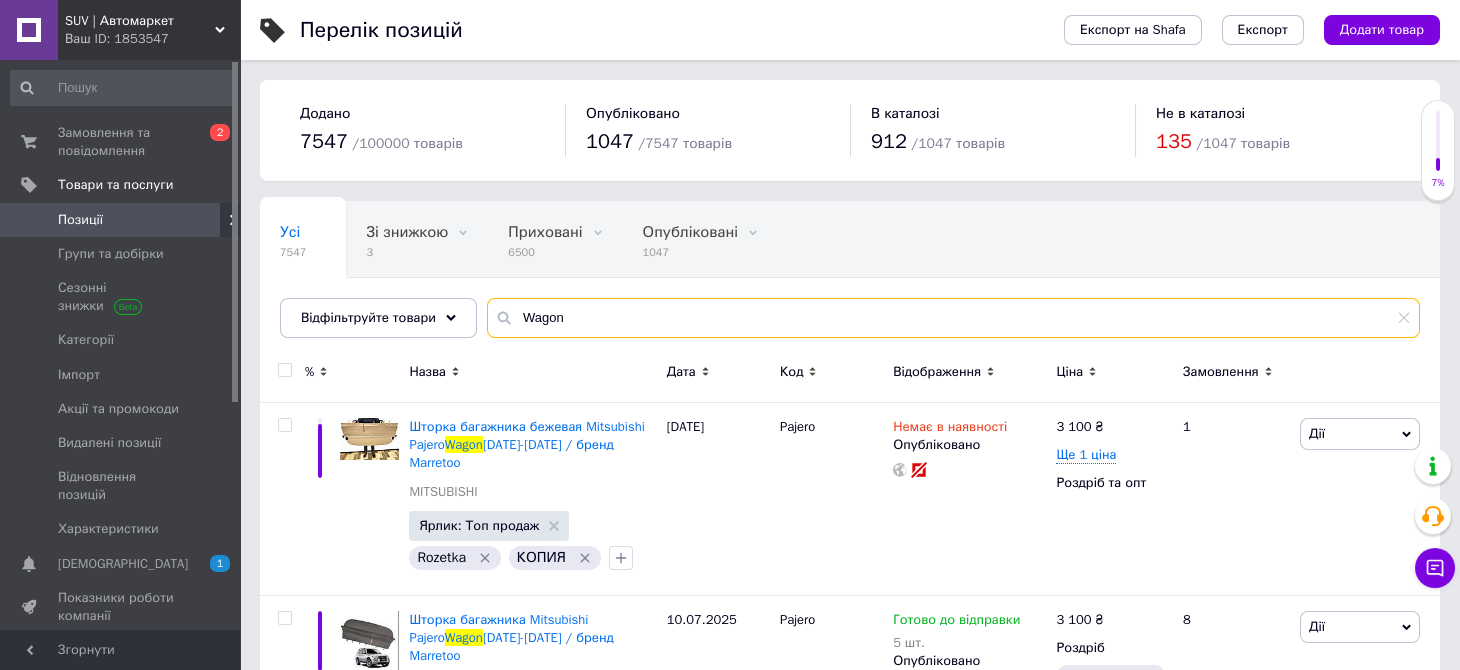 drag, startPoint x: 582, startPoint y: 319, endPoint x: 513, endPoint y: 315, distance: 69.115845 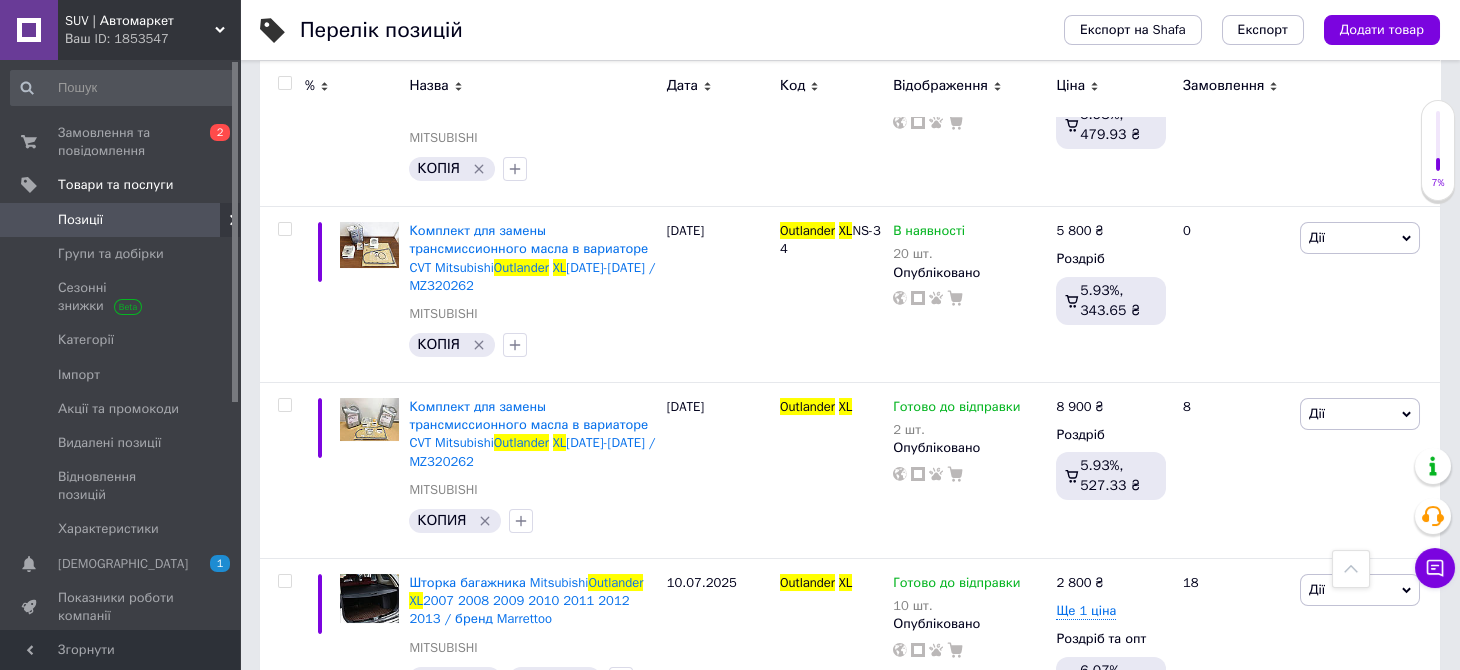 scroll, scrollTop: 585, scrollLeft: 0, axis: vertical 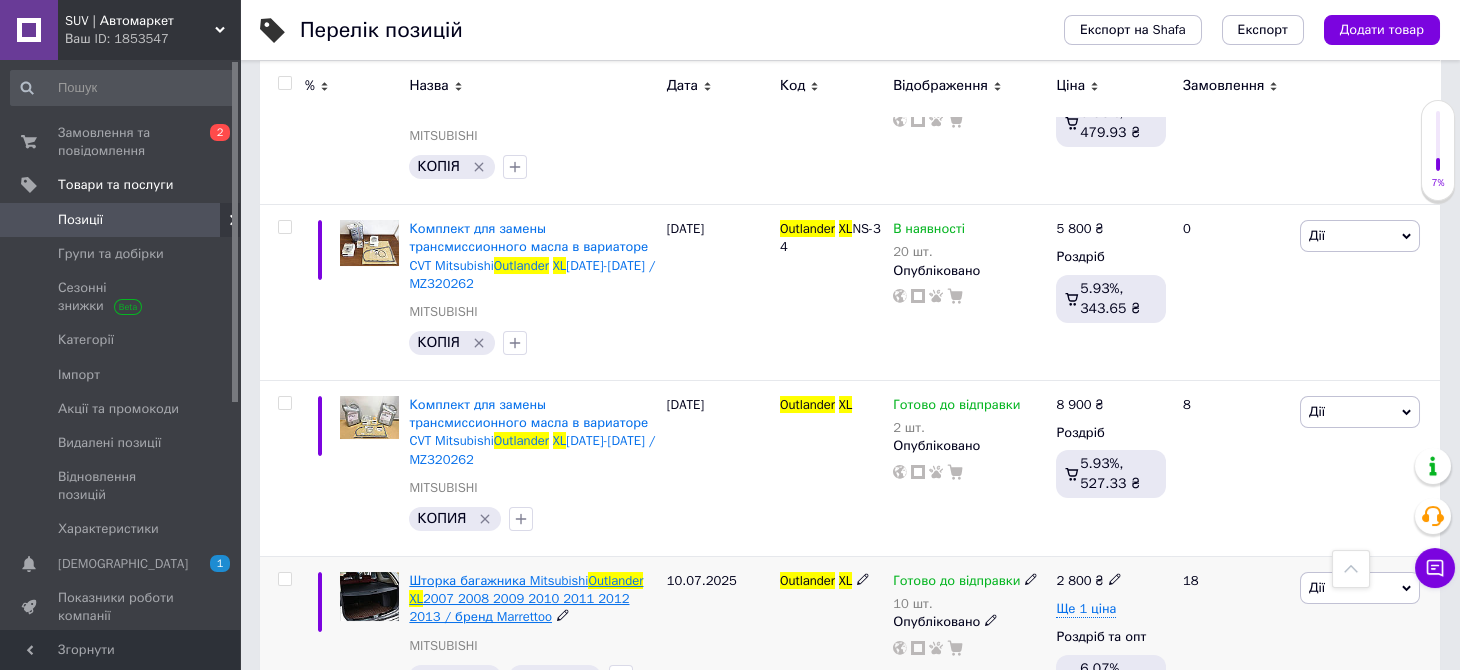 type on "Outlander XL" 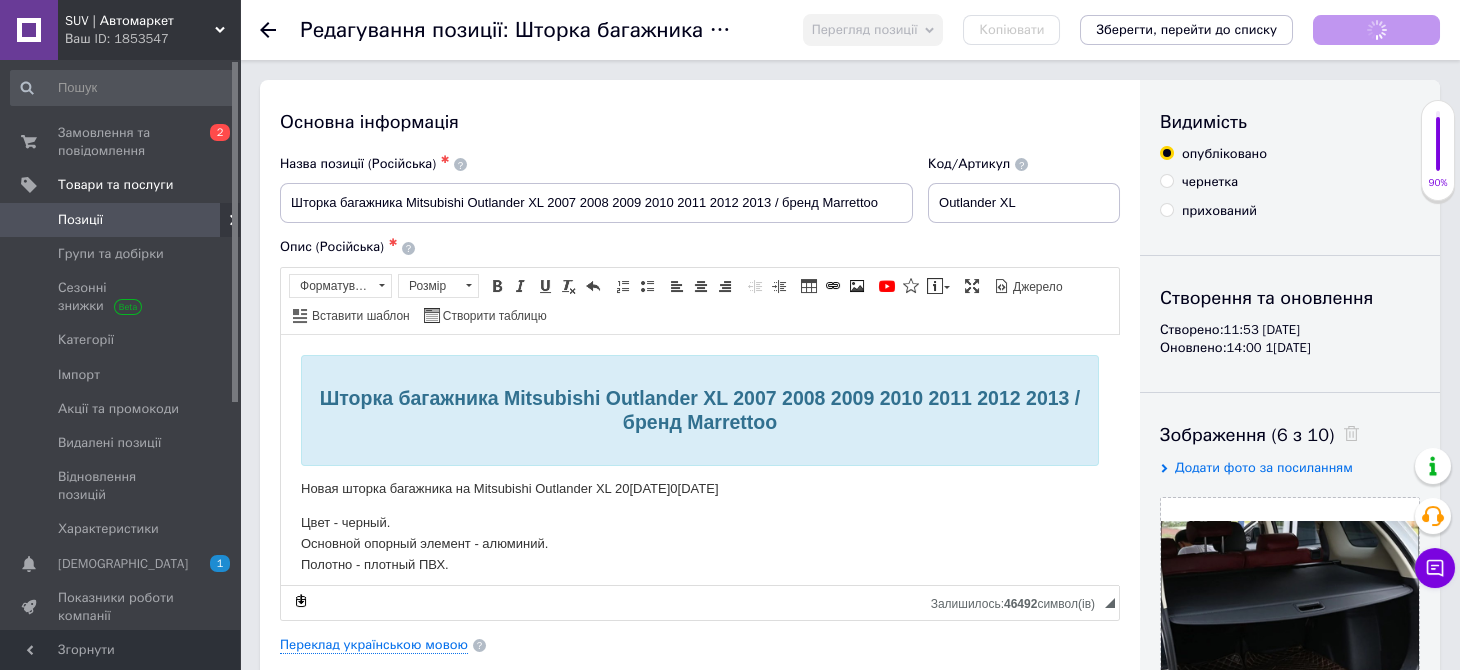 scroll, scrollTop: 0, scrollLeft: 0, axis: both 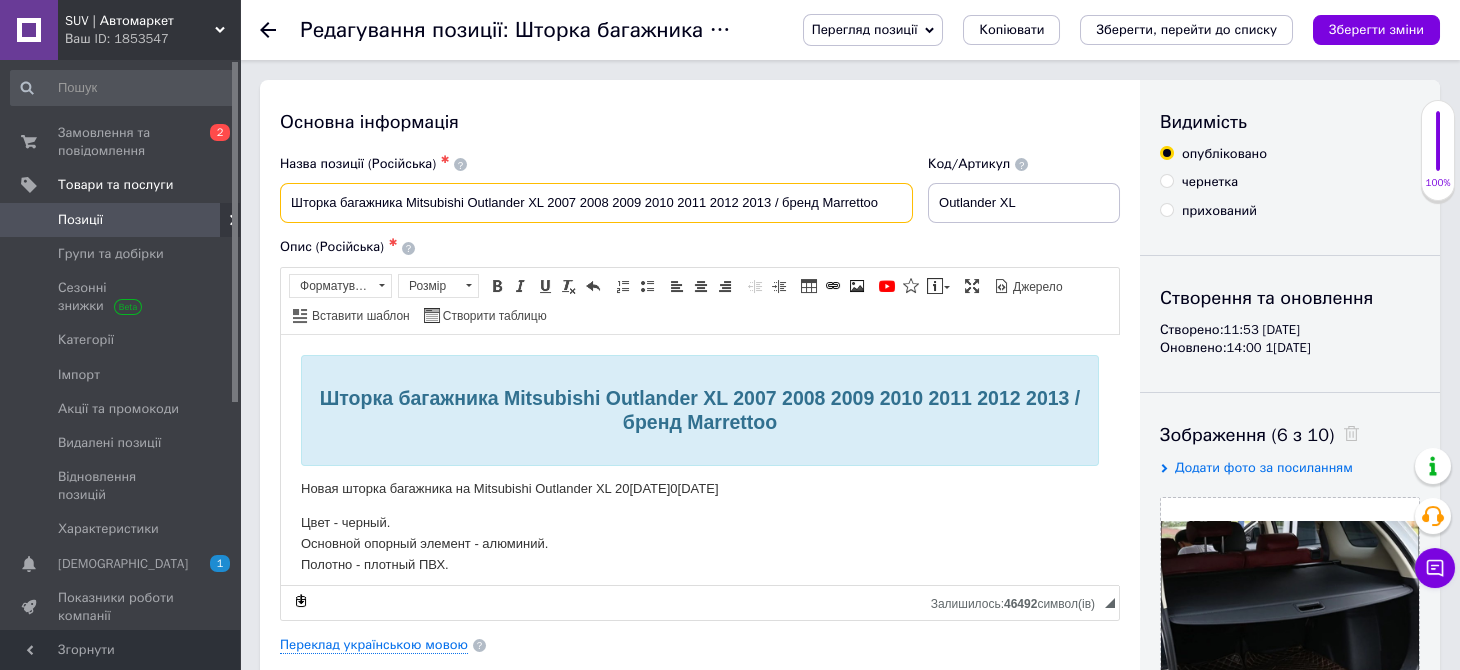 drag, startPoint x: 743, startPoint y: 198, endPoint x: 720, endPoint y: 200, distance: 23.086792 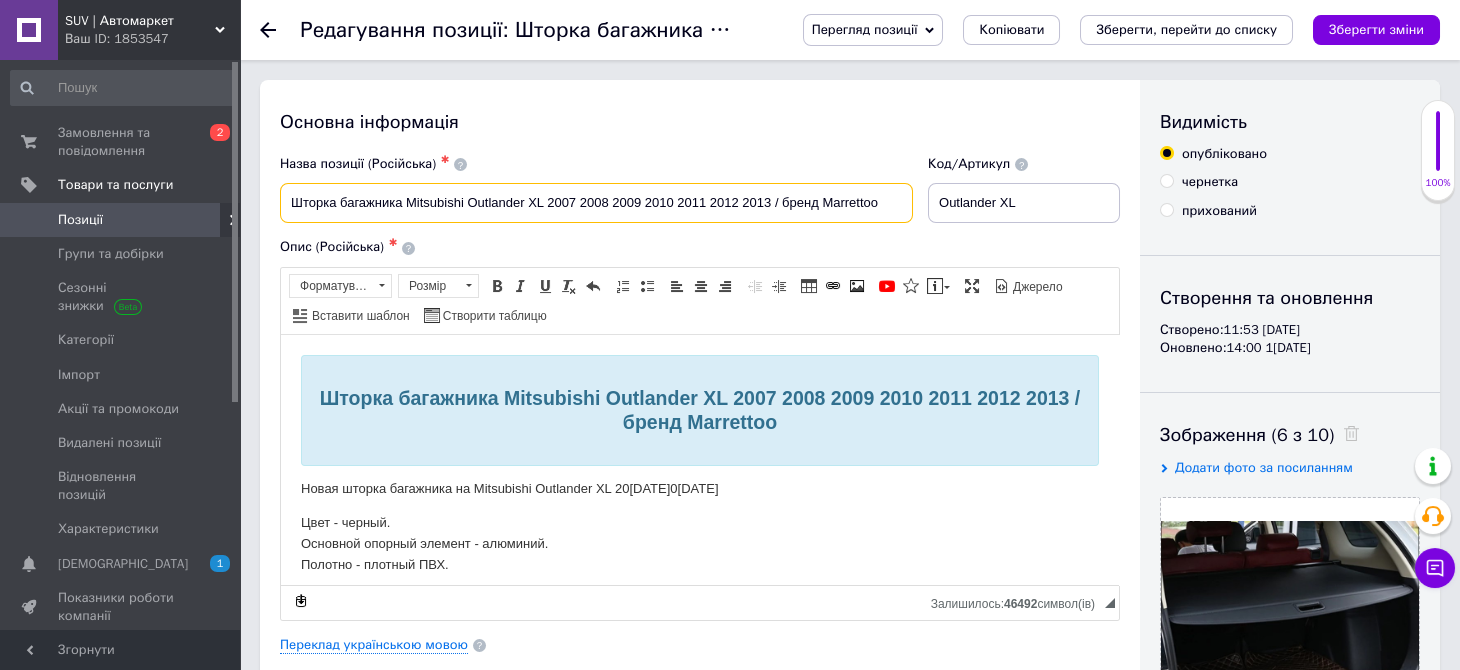 click on "Шторка багажника Mitsubishi Outlander XL 2007 2008 2009 2010 2011 2012 2013 / бренд Marrettoo" at bounding box center (596, 203) 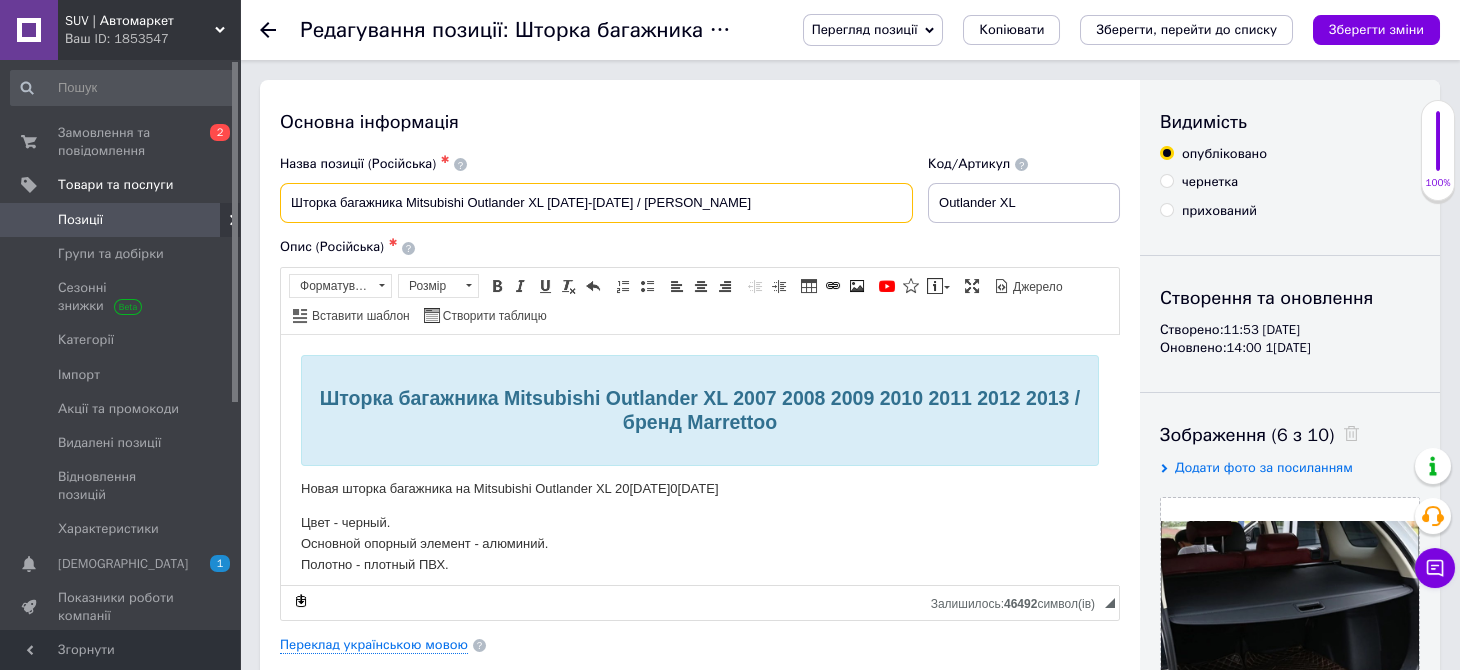 click on "Шторка багажника Mitsubishi Outlander XL [DATE]-[DATE] / [PERSON_NAME]" at bounding box center [596, 203] 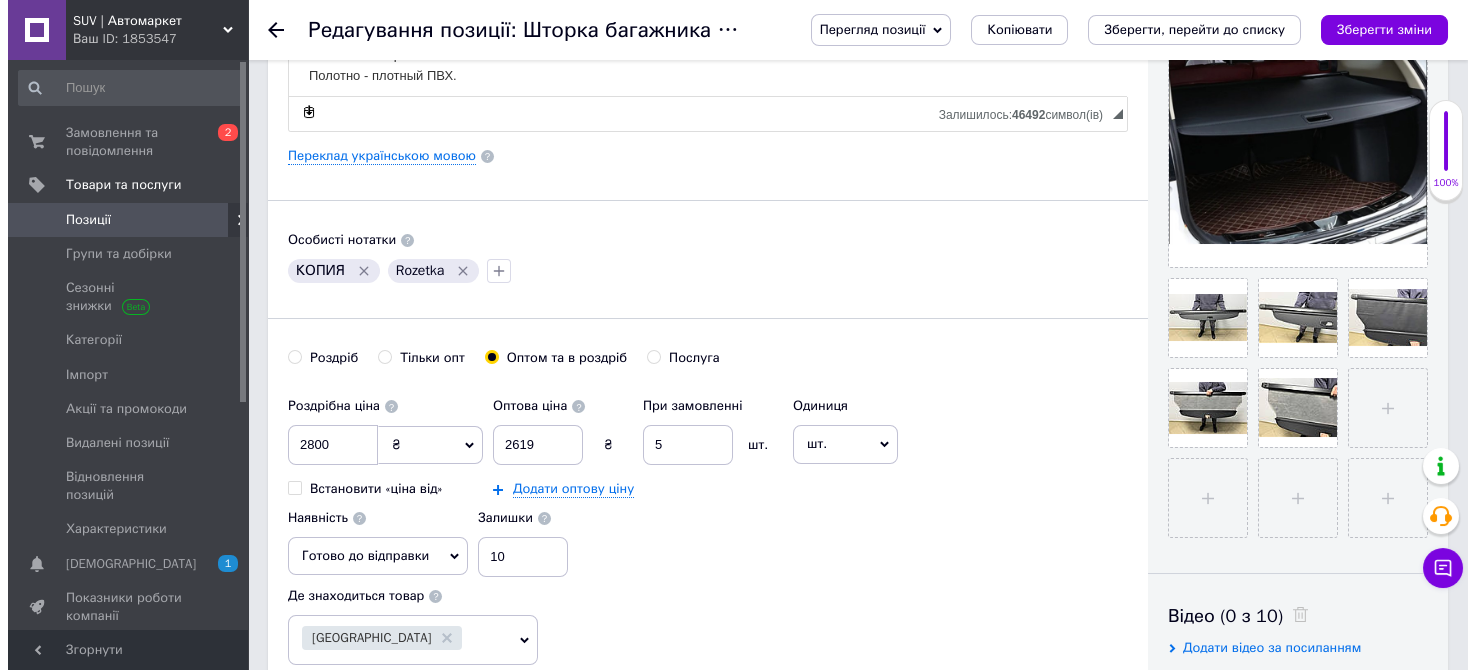 scroll, scrollTop: 499, scrollLeft: 0, axis: vertical 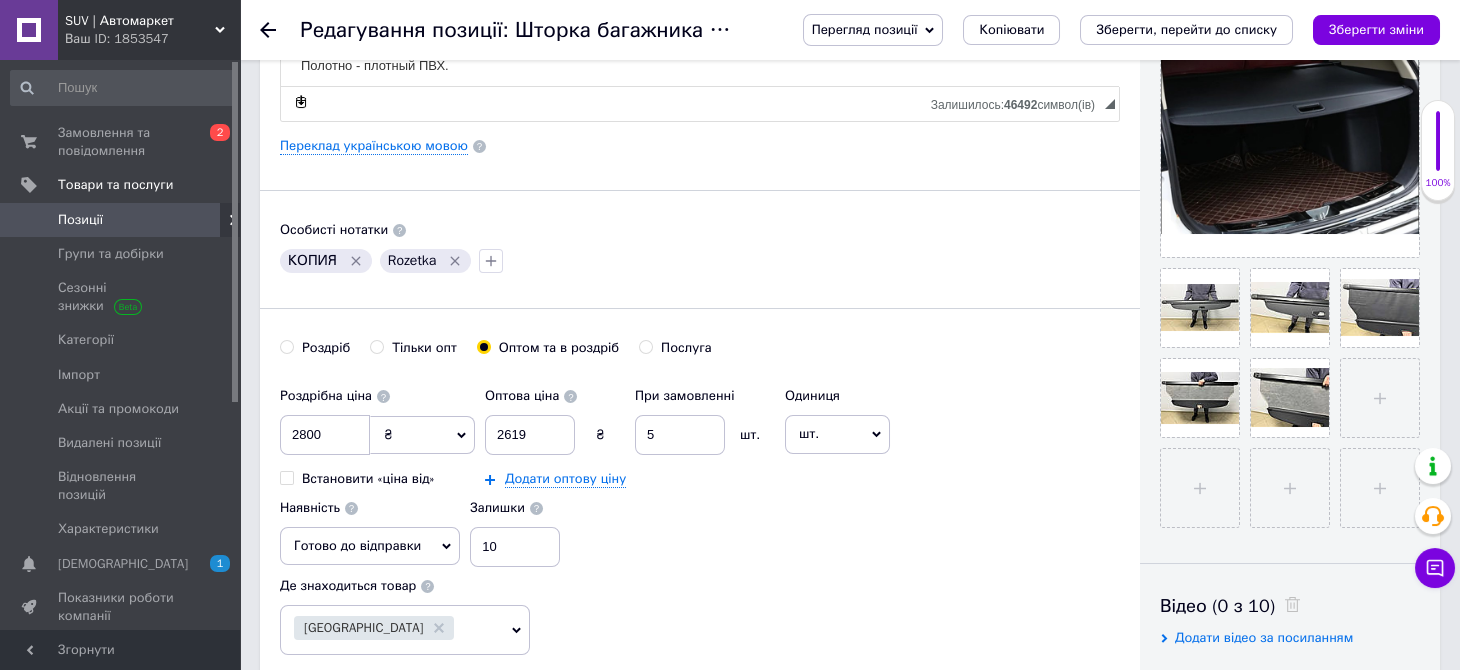 type on "Шторка багажника Mitsubishi Outlander XL [DATE]-[DATE] / [PERSON_NAME]" 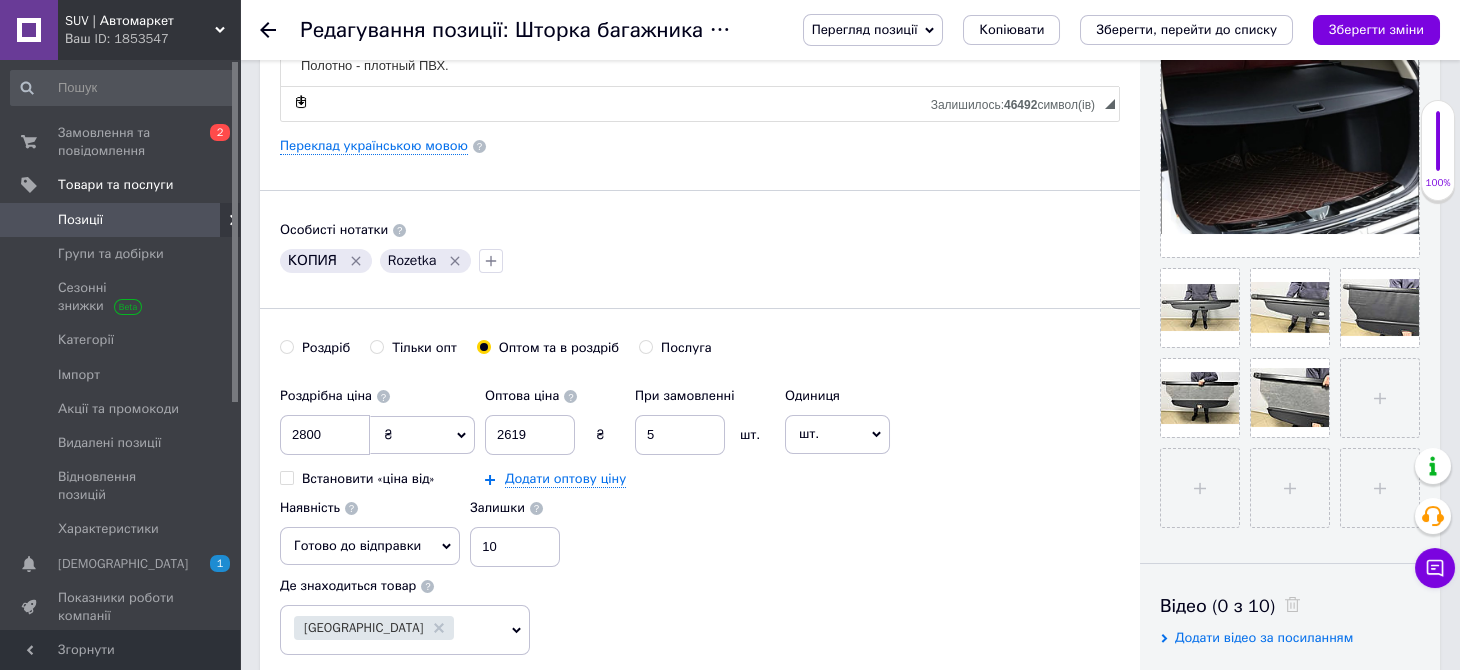 radio on "true" 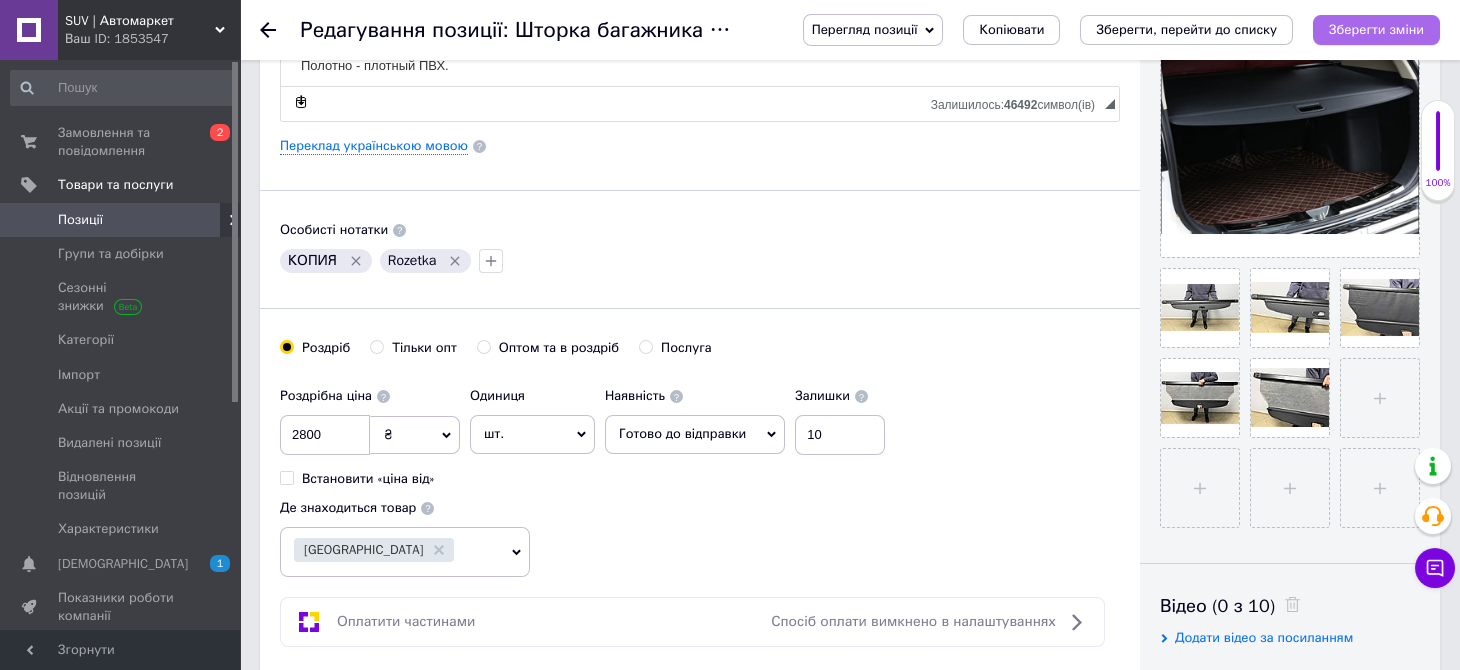 click on "Зберегти зміни" at bounding box center [1376, 29] 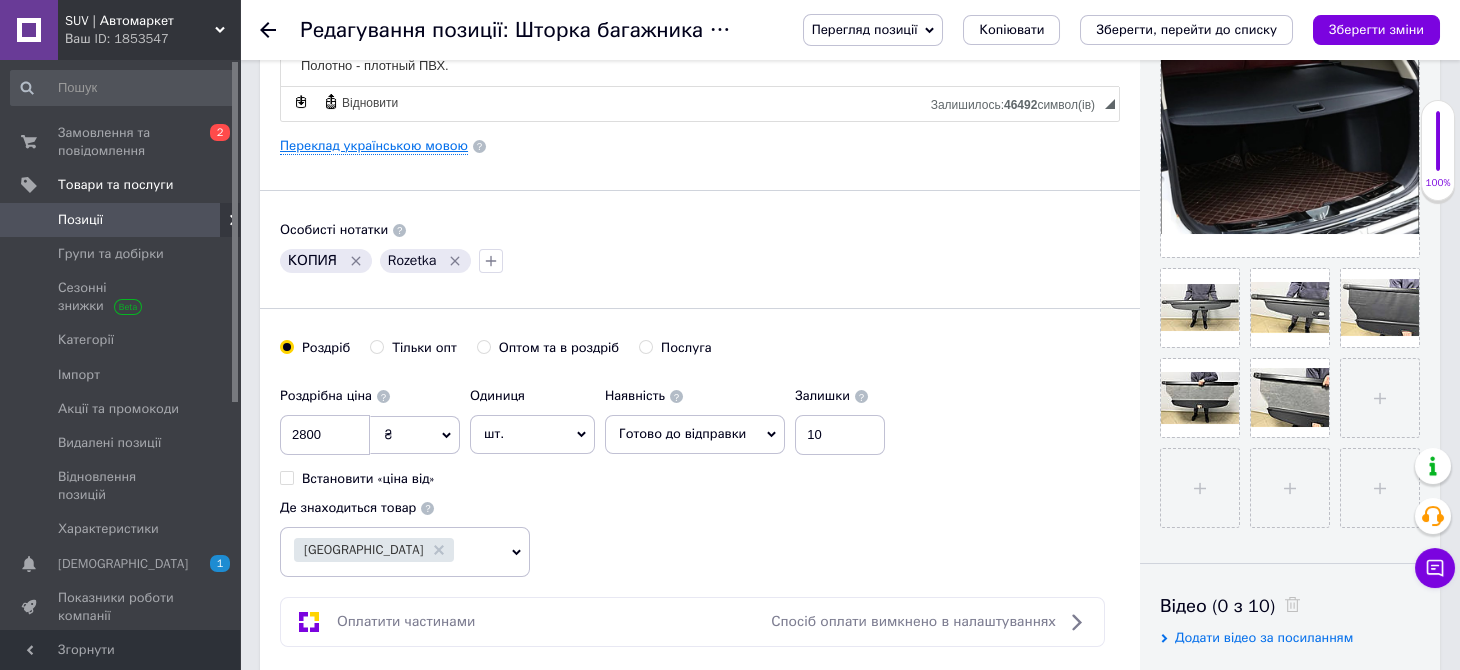 click on "Переклад українською мовою" at bounding box center (374, 146) 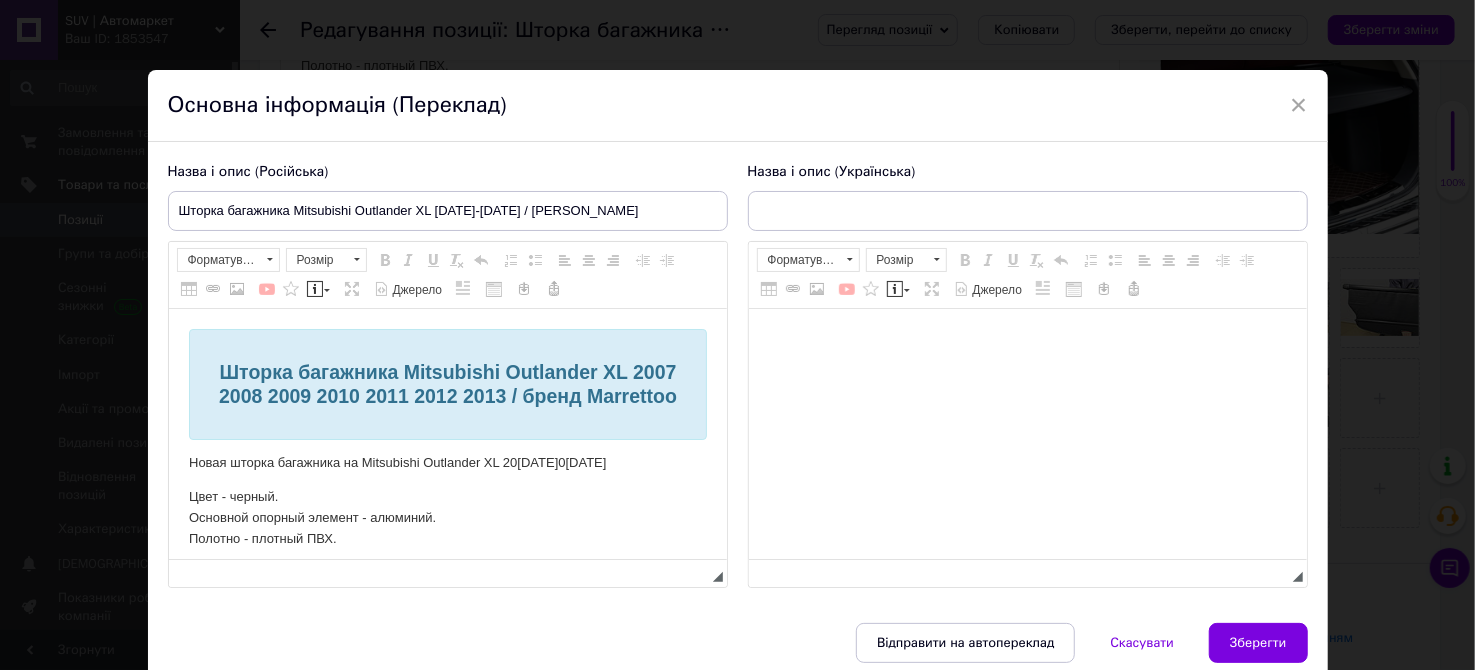 scroll, scrollTop: 0, scrollLeft: 0, axis: both 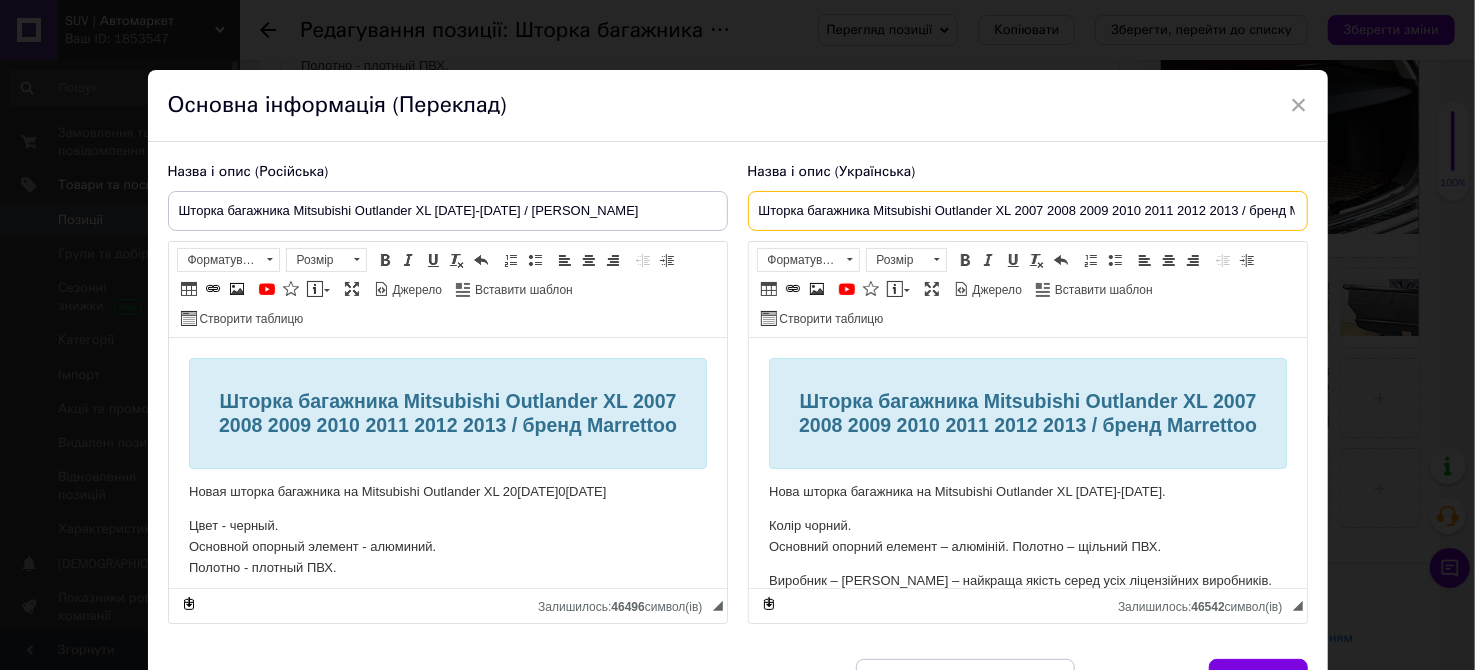 click on "Шторка багажника Mitsubishi Outlander XL 2007 2008 2009 2010 2011 2012 2013 / бренд Marrettoo" at bounding box center [1028, 211] 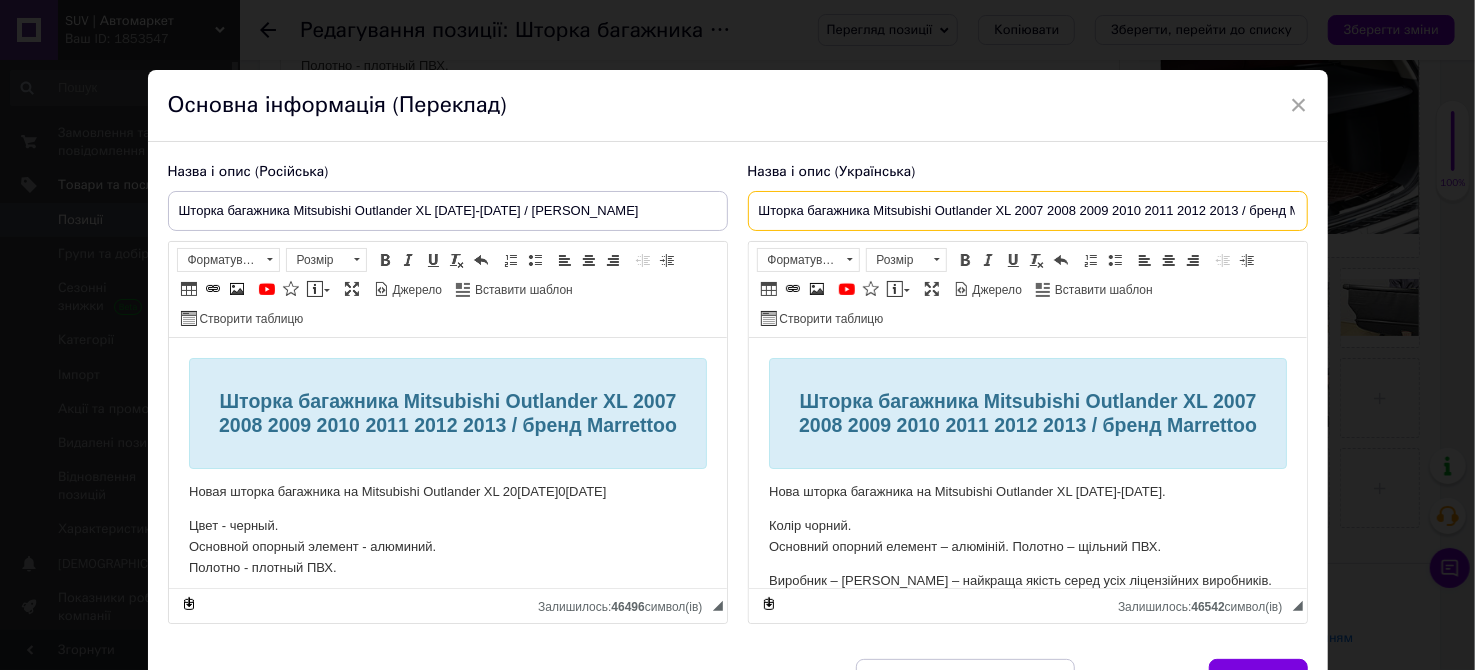 drag, startPoint x: 1204, startPoint y: 204, endPoint x: 1039, endPoint y: 209, distance: 165.07574 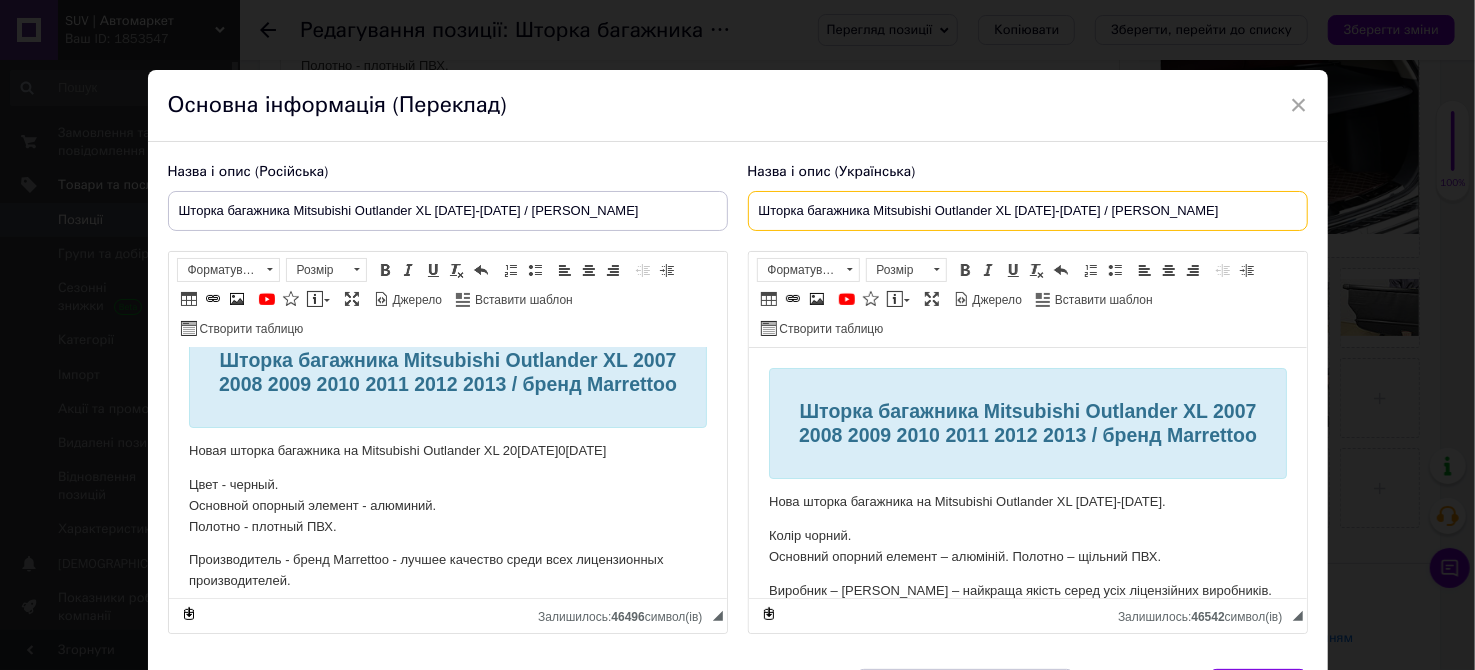scroll, scrollTop: 99, scrollLeft: 0, axis: vertical 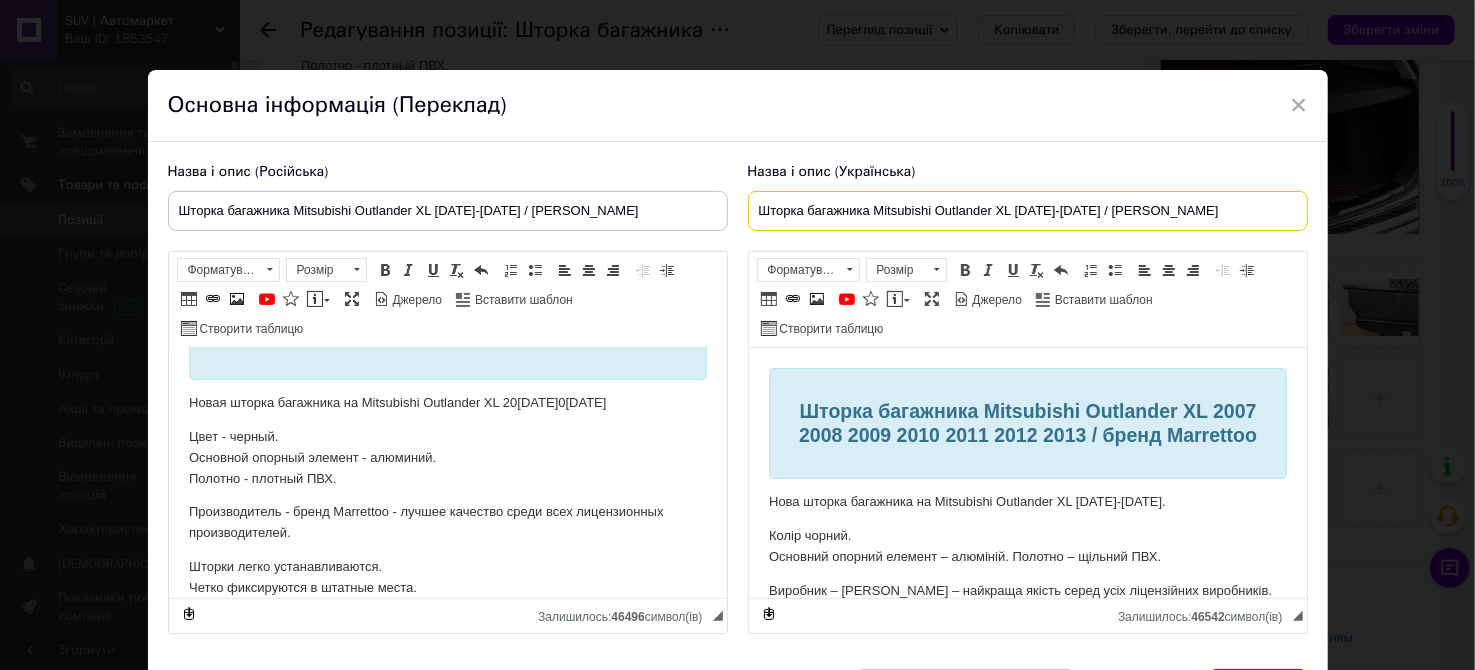type on "Шторка багажника Mitsubishi Outlander XL [DATE]-[DATE] / [PERSON_NAME]" 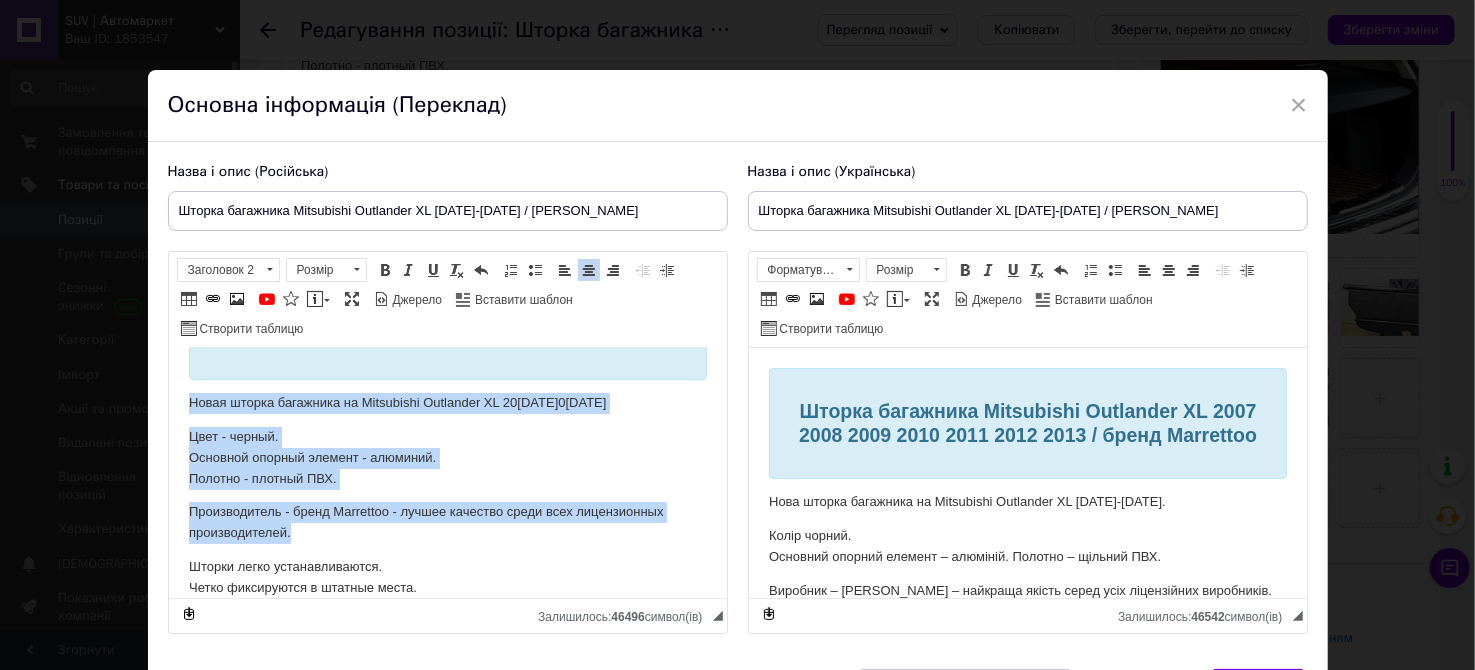 drag, startPoint x: 309, startPoint y: 535, endPoint x: 185, endPoint y: 395, distance: 187.01872 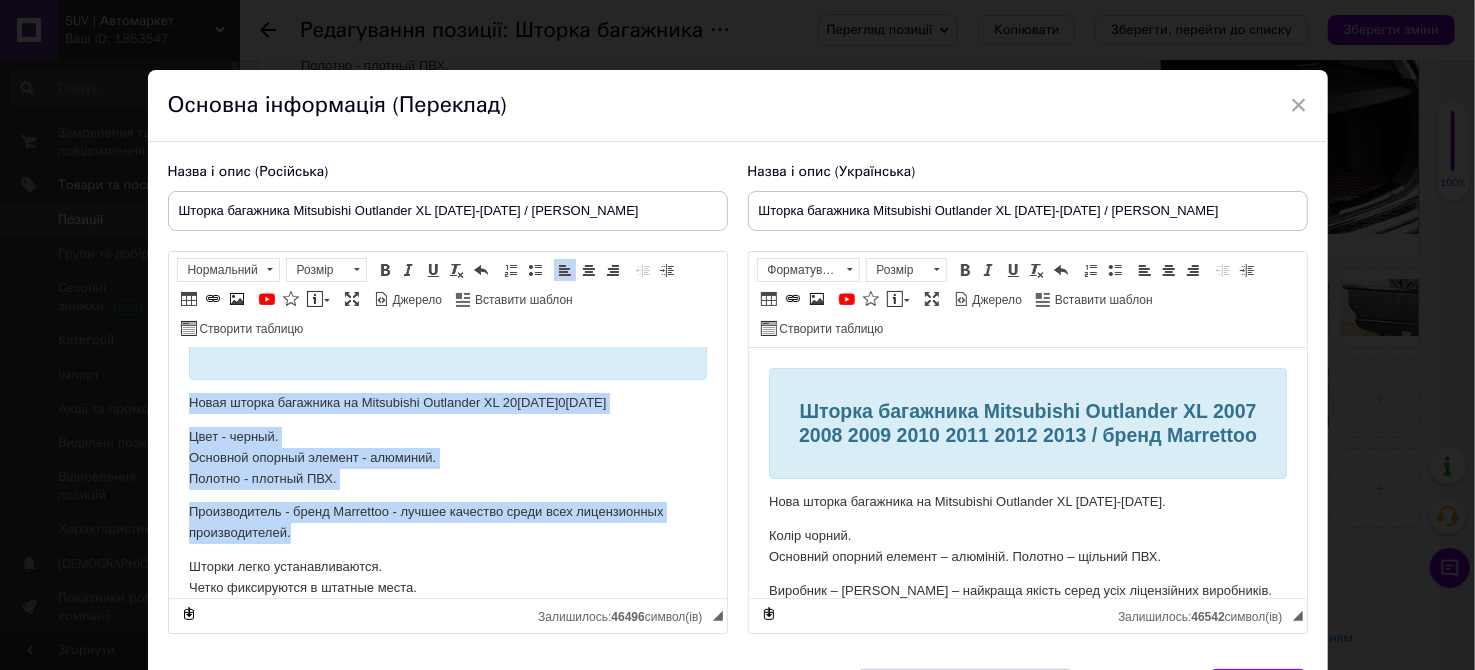 copy on "Новая шторка багажника на Mitsubishi Outlander XL [DATE]-[DATE]. Цвет - черный. Основной опорный элемент - алюминий. Полотно - плотный ПВХ. Производитель - бренд Marrettoo - лучшее качество среди всех лицензионных производителей." 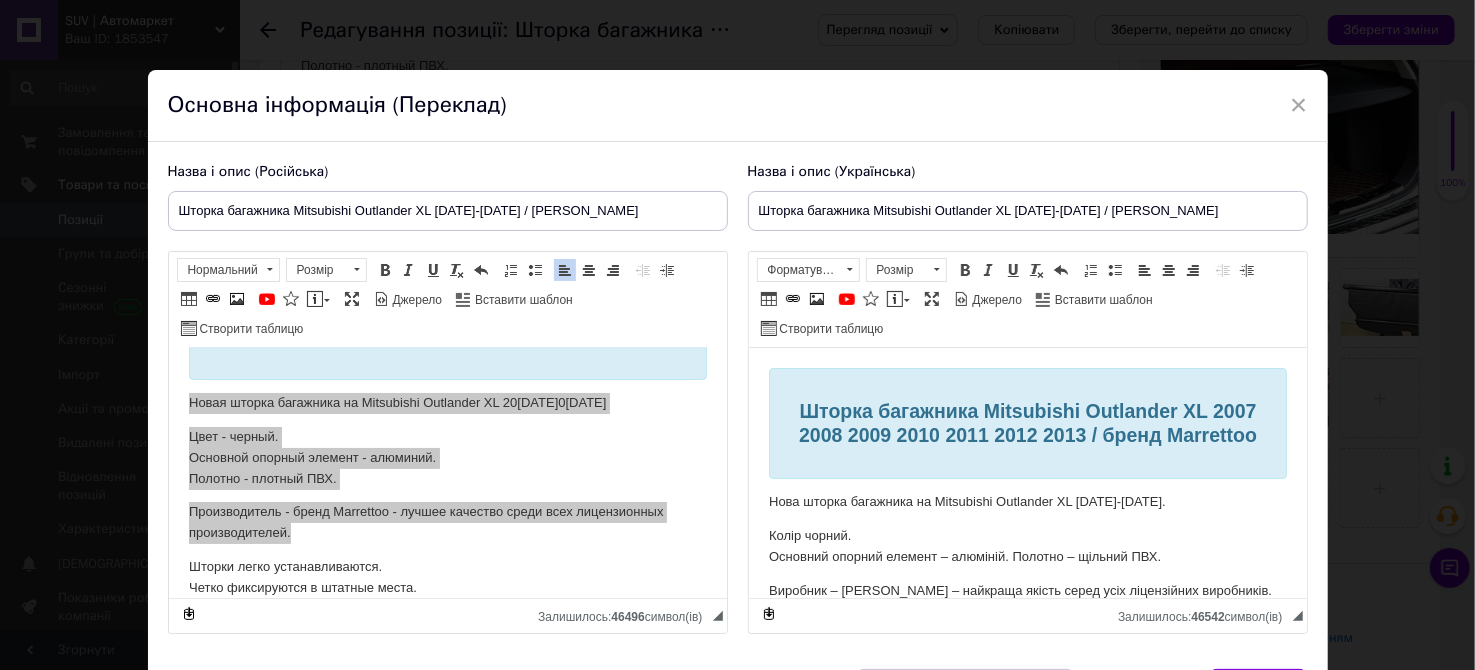 click on "Нова шторка багажника на Mitsubishi Outlander XL [DATE]-[DATE]." at bounding box center (1027, 502) 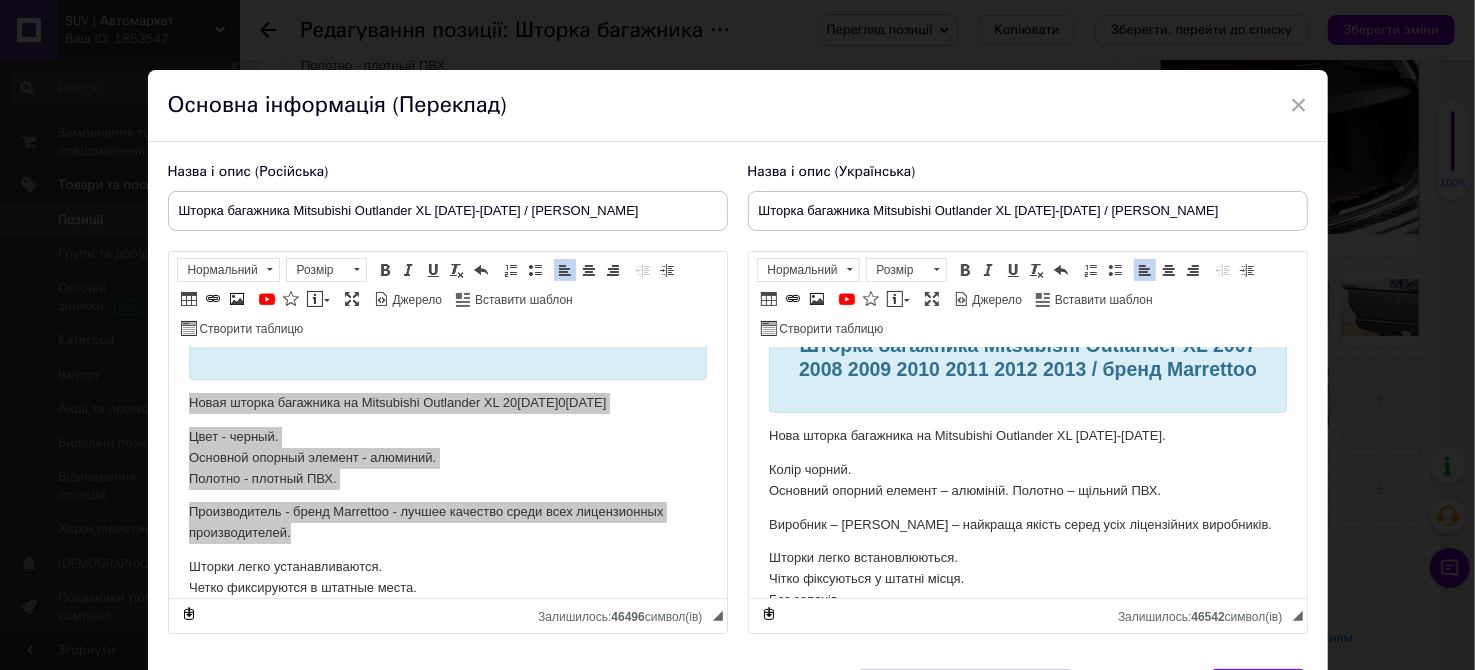 scroll, scrollTop: 99, scrollLeft: 0, axis: vertical 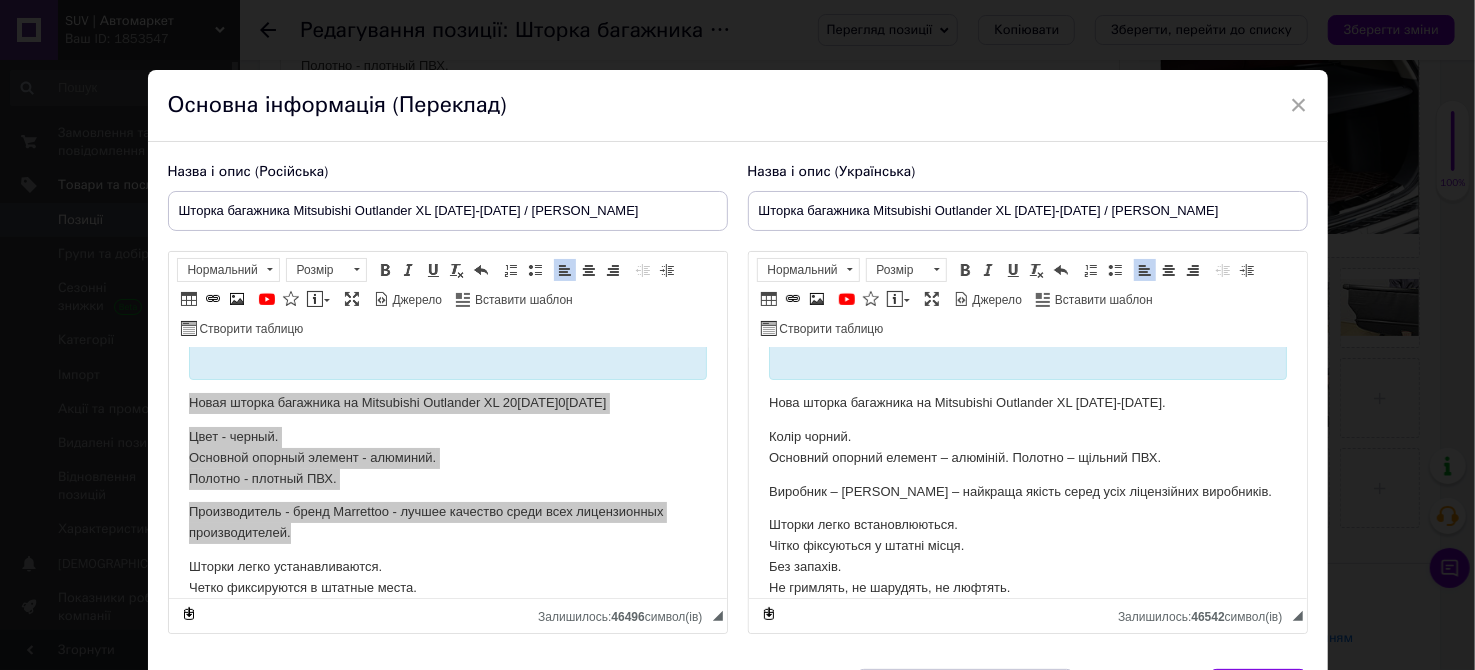 drag, startPoint x: 1254, startPoint y: 487, endPoint x: 761, endPoint y: 397, distance: 501.14767 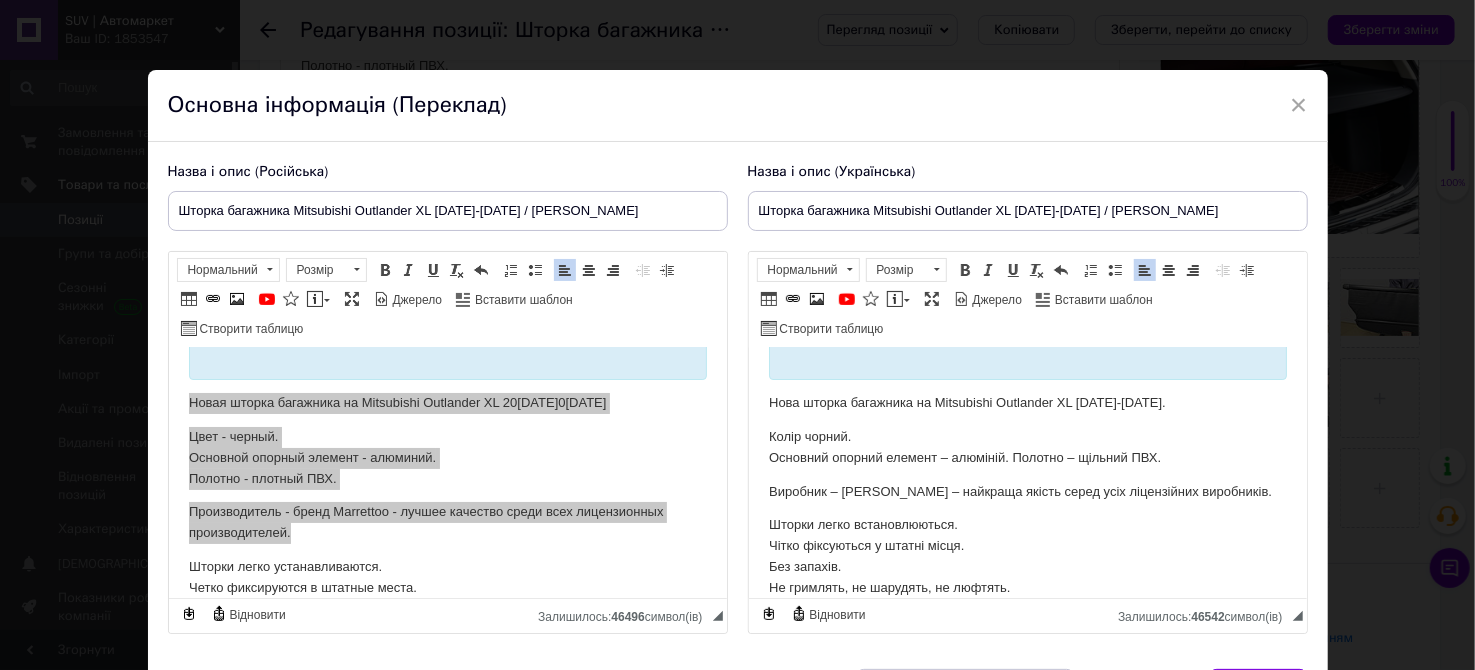 click on "Шторка багажника Mitsubishi Outlander XL [DATE]-[DATE] / [PERSON_NAME]" at bounding box center (1028, 211) 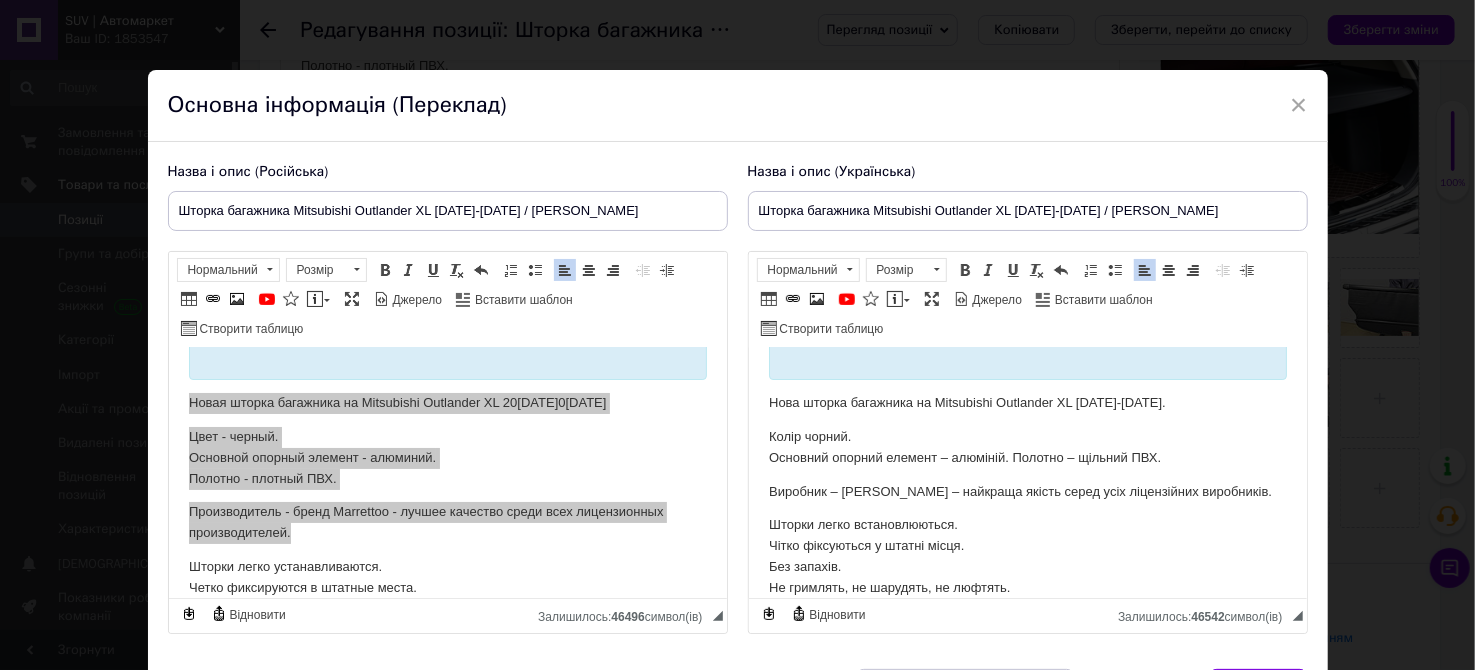 click on "Колір чорний. Основний опорний елемент – алюміній. Полотно – щільний ПВХ." at bounding box center [1027, 448] 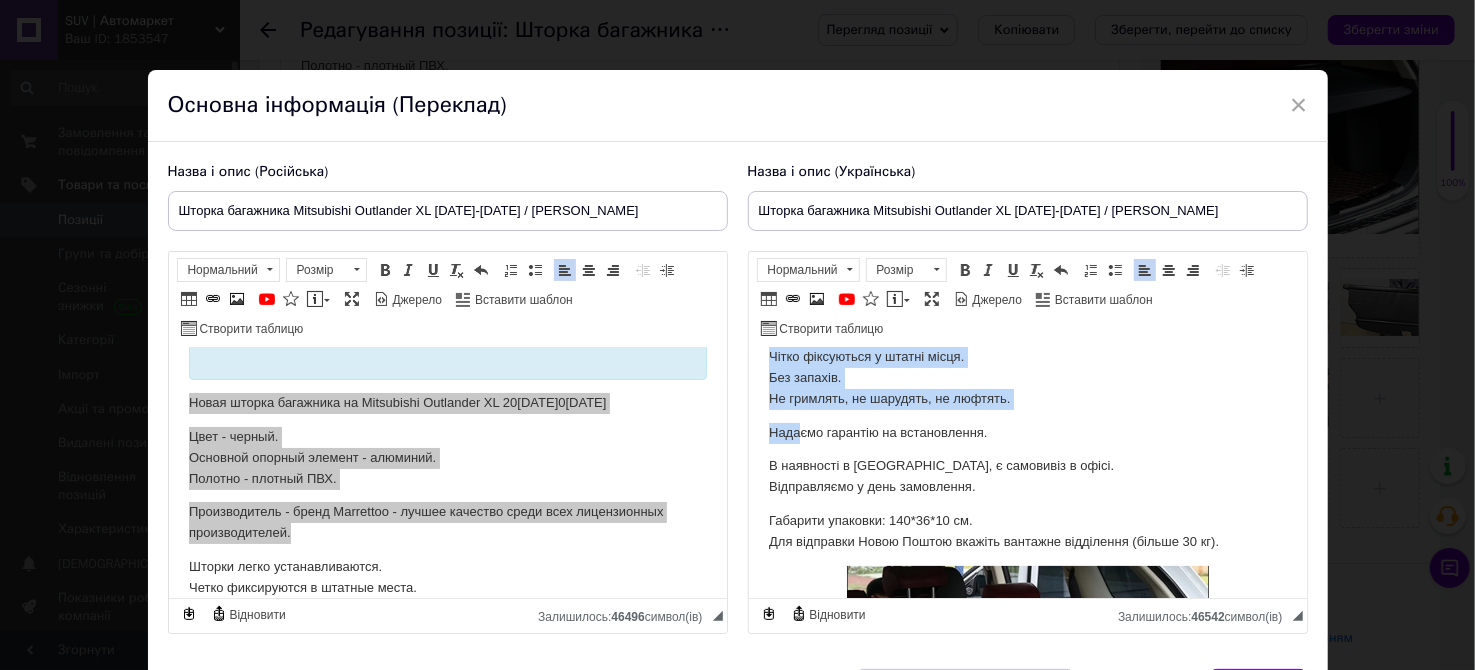 scroll, scrollTop: 300, scrollLeft: 0, axis: vertical 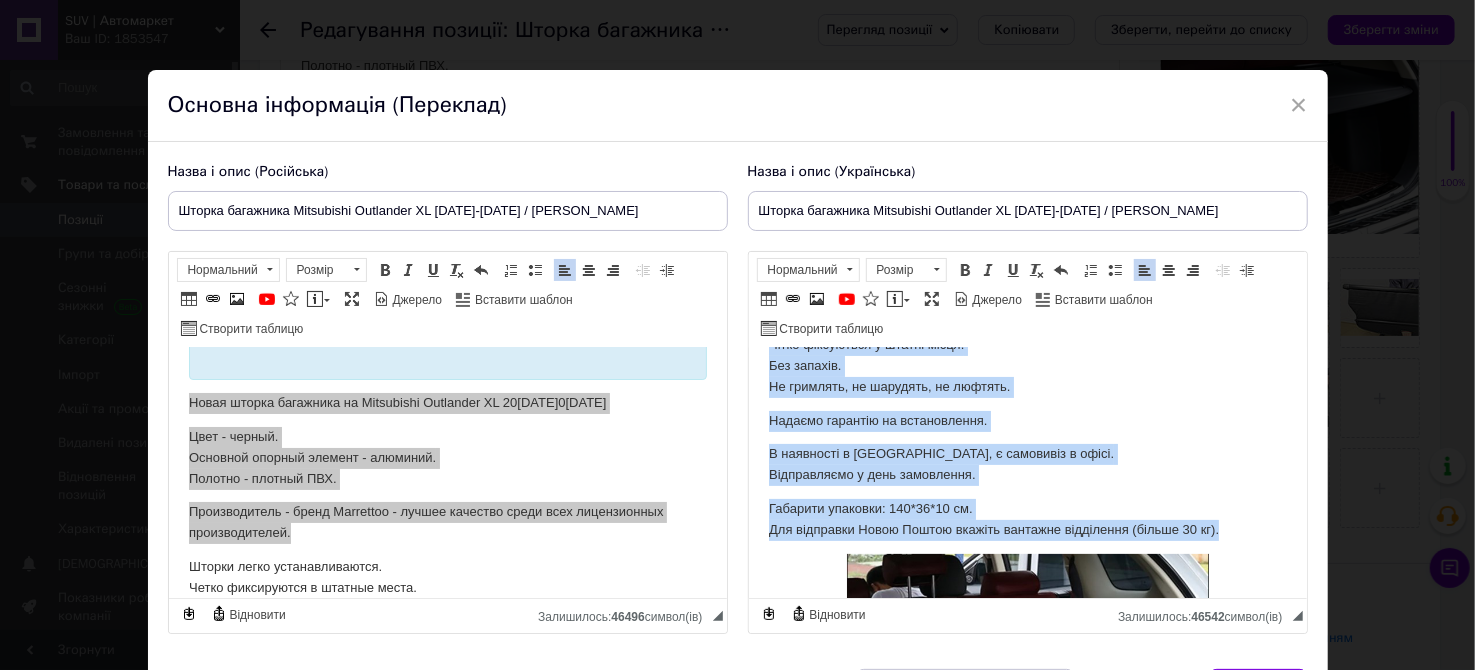 drag, startPoint x: 770, startPoint y: 402, endPoint x: 1239, endPoint y: 524, distance: 484.6081 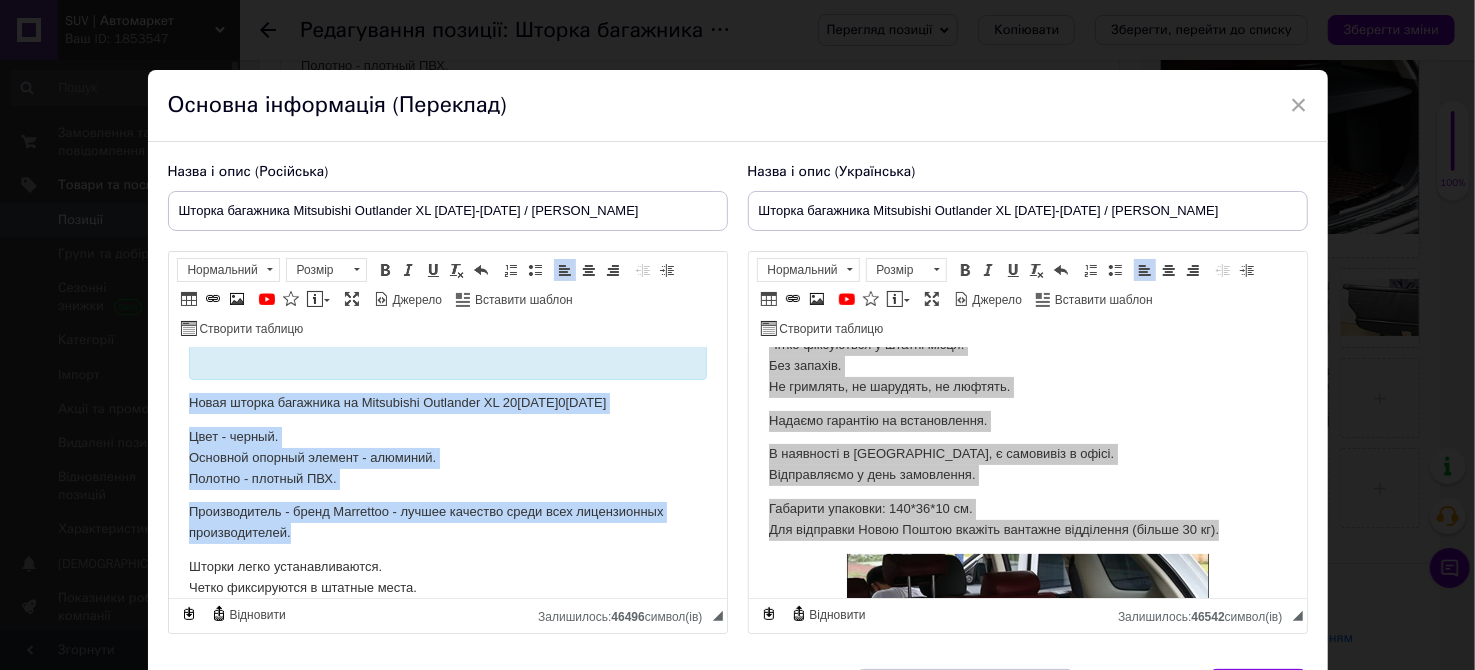 click on "Цвет - черный. Основной опорный элемент - алюминий. Полотно - плотный ПВХ." at bounding box center (447, 458) 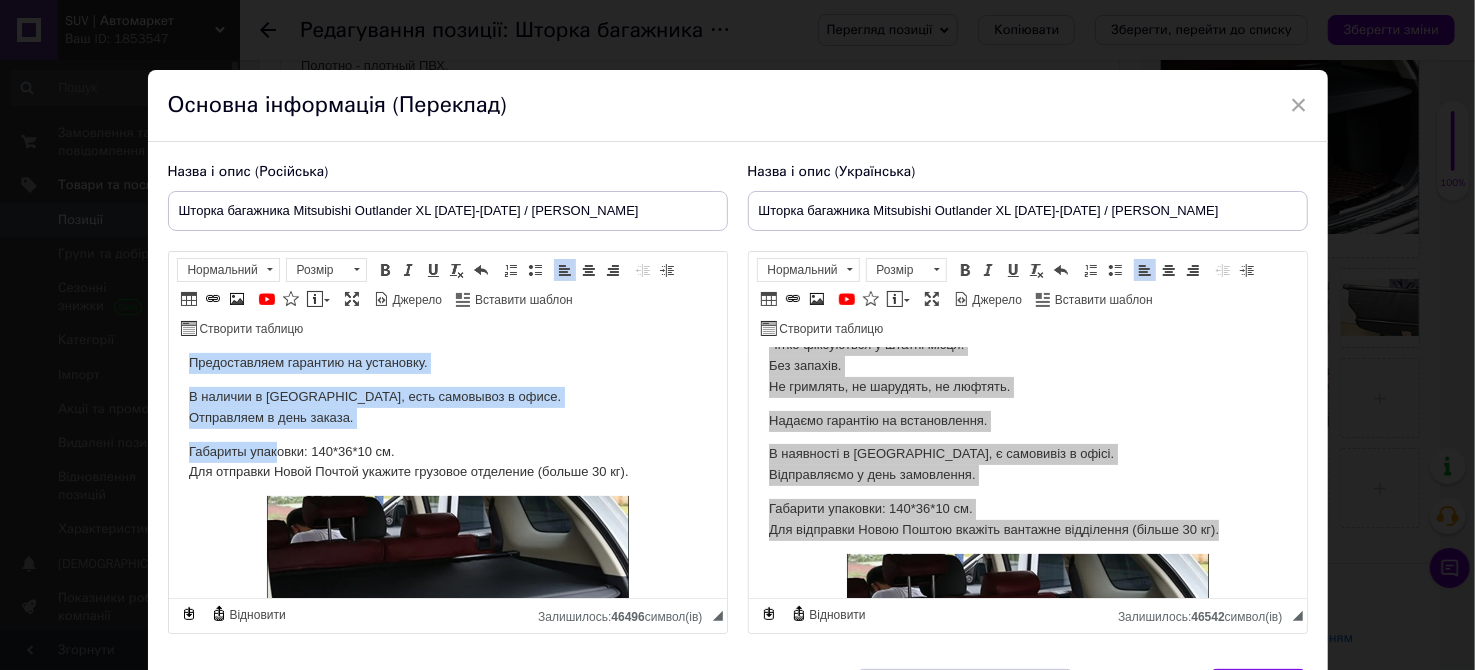 scroll, scrollTop: 400, scrollLeft: 0, axis: vertical 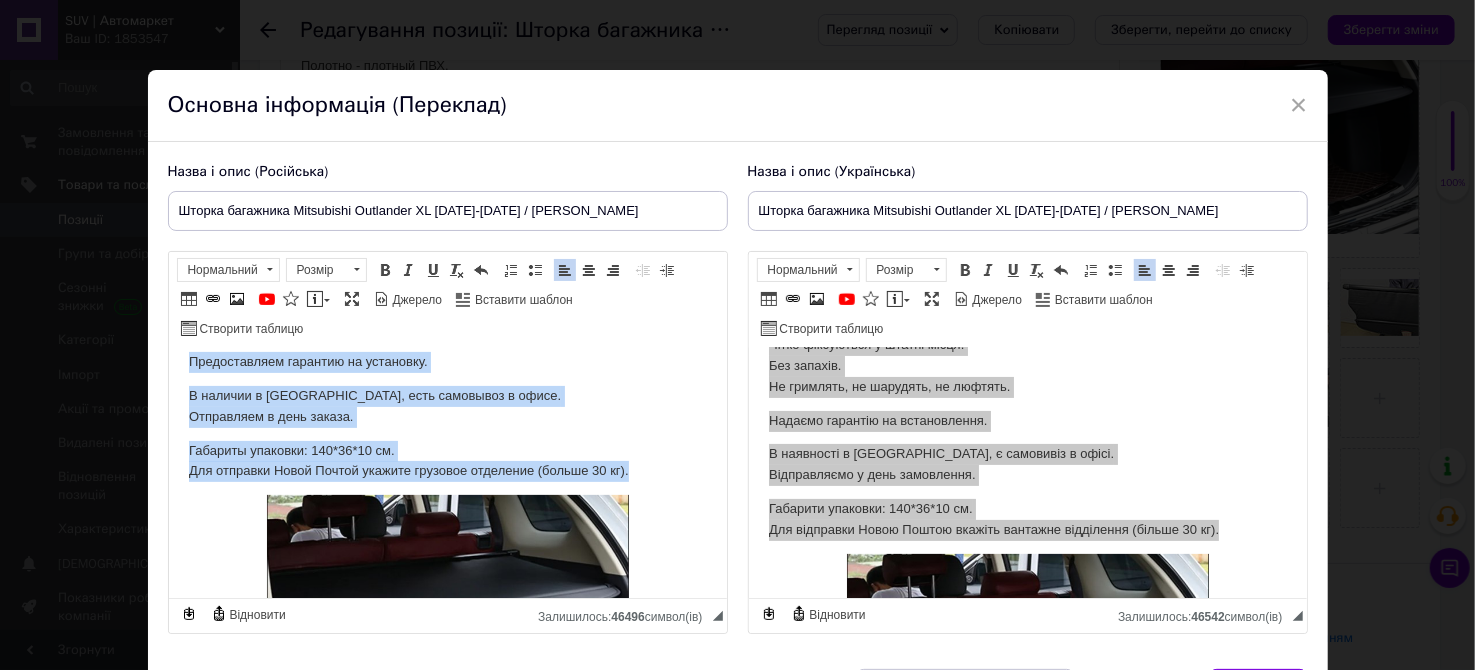 drag, startPoint x: 182, startPoint y: 398, endPoint x: 631, endPoint y: 473, distance: 455.22083 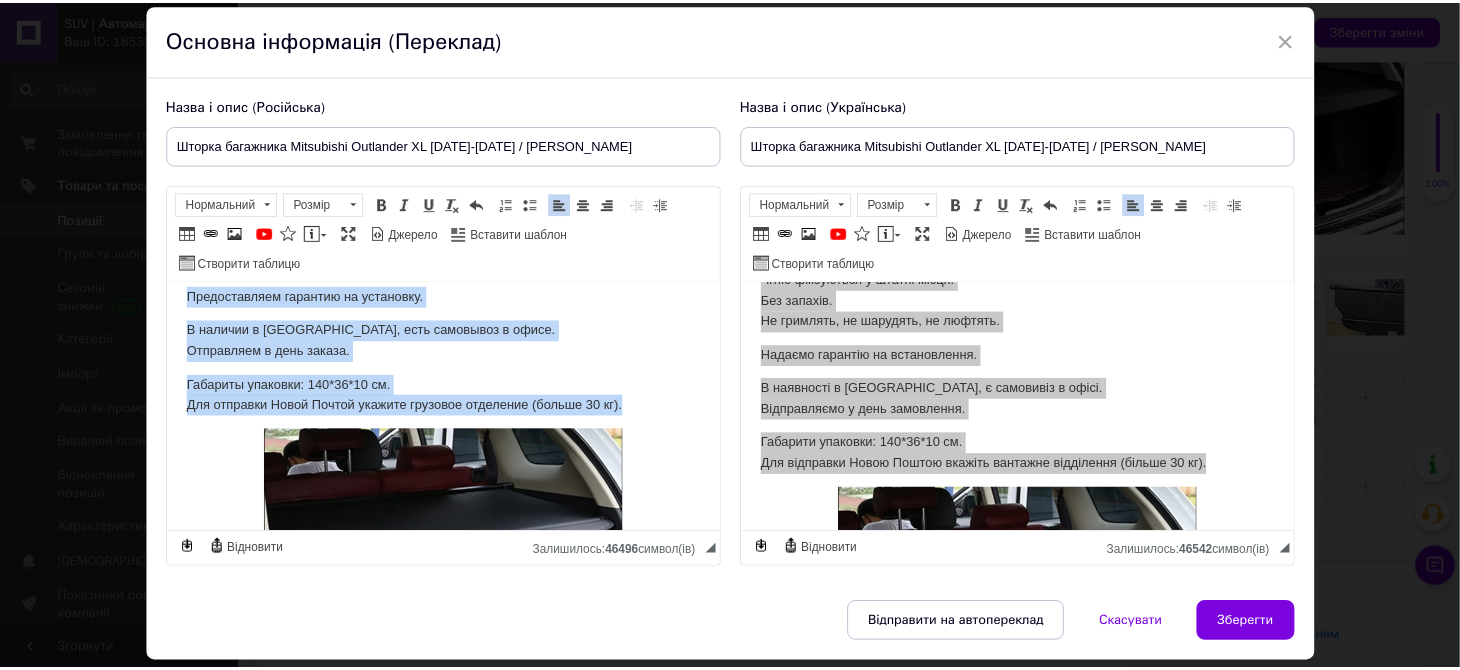 scroll, scrollTop: 99, scrollLeft: 0, axis: vertical 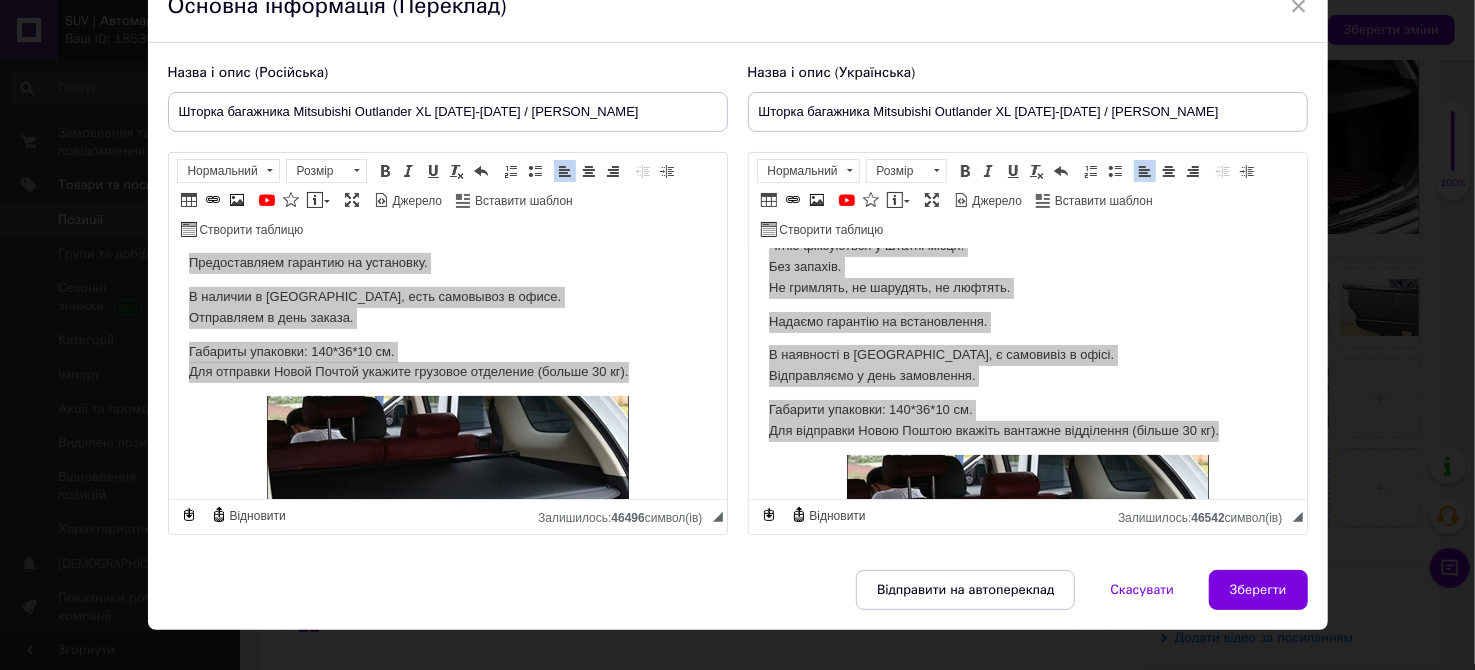 drag, startPoint x: 1280, startPoint y: 577, endPoint x: 1300, endPoint y: 488, distance: 91.21951 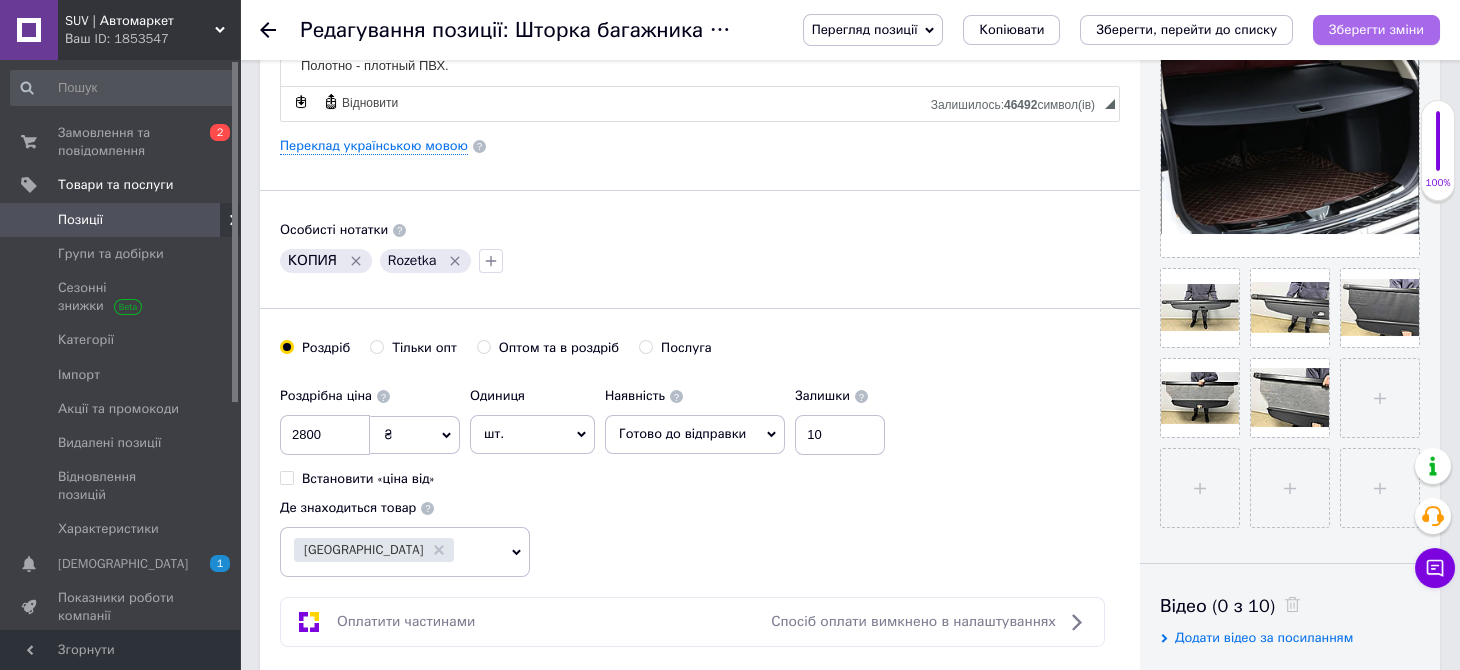 click on "Зберегти зміни" at bounding box center [1376, 29] 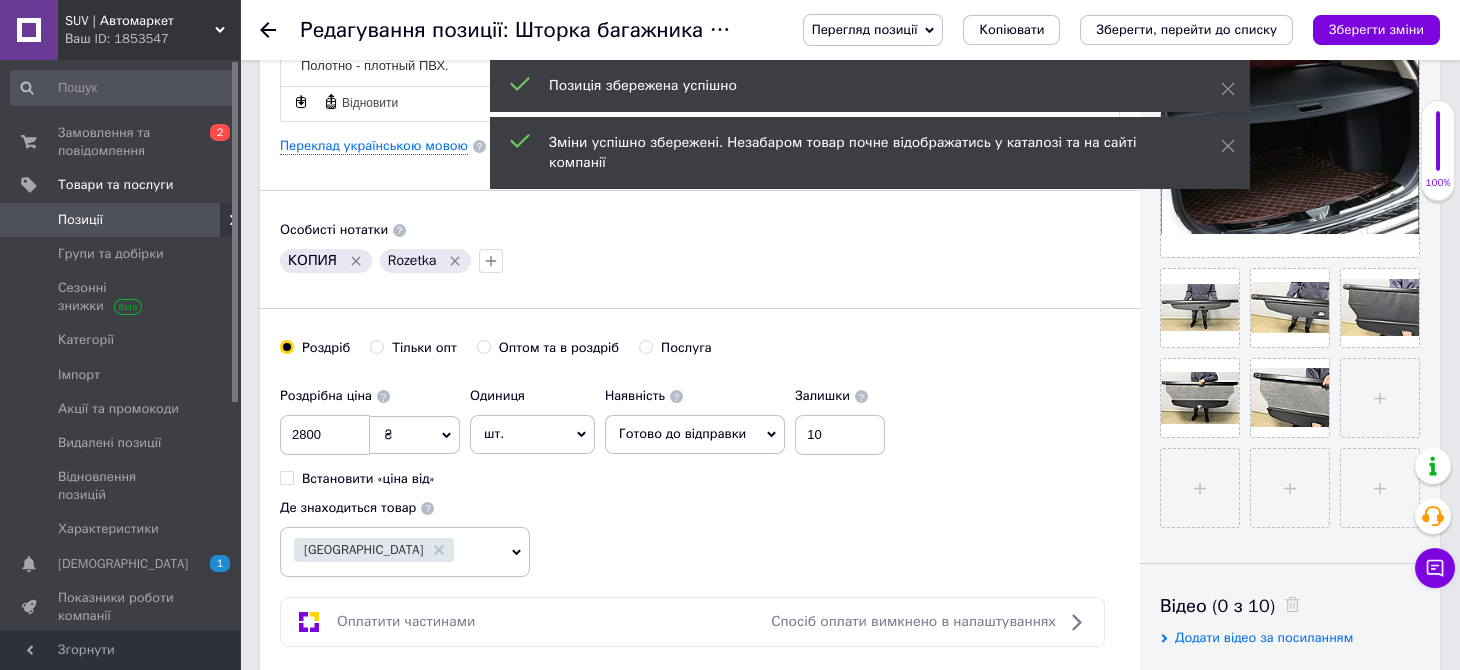 drag, startPoint x: 274, startPoint y: 35, endPoint x: 290, endPoint y: 61, distance: 30.528675 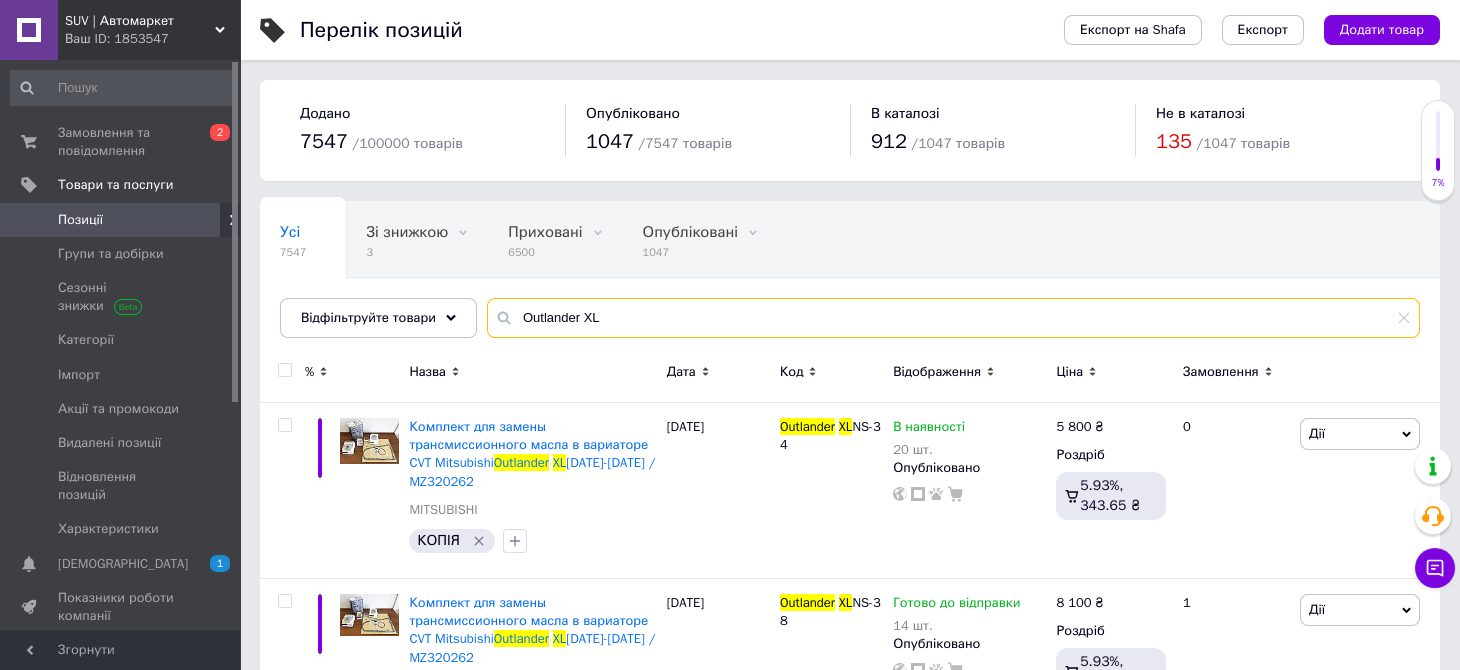drag, startPoint x: 630, startPoint y: 302, endPoint x: 517, endPoint y: 316, distance: 113.86395 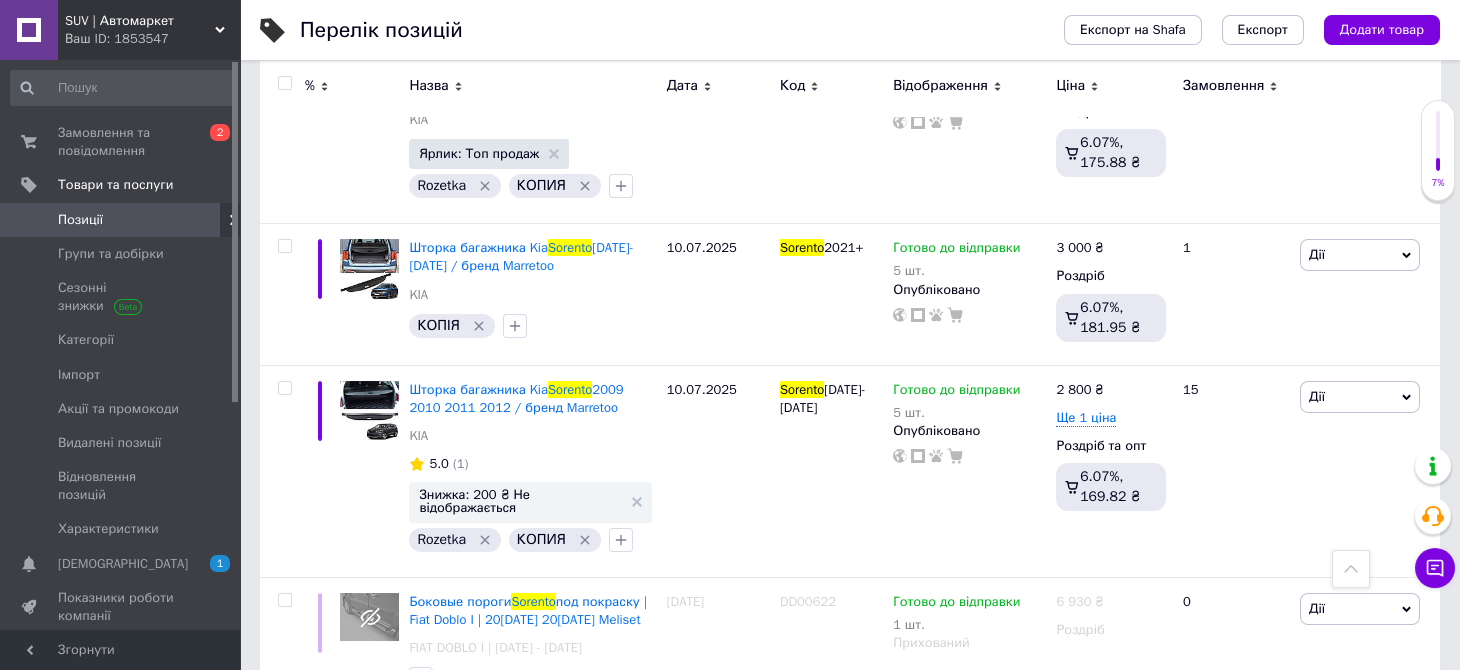 scroll, scrollTop: 699, scrollLeft: 0, axis: vertical 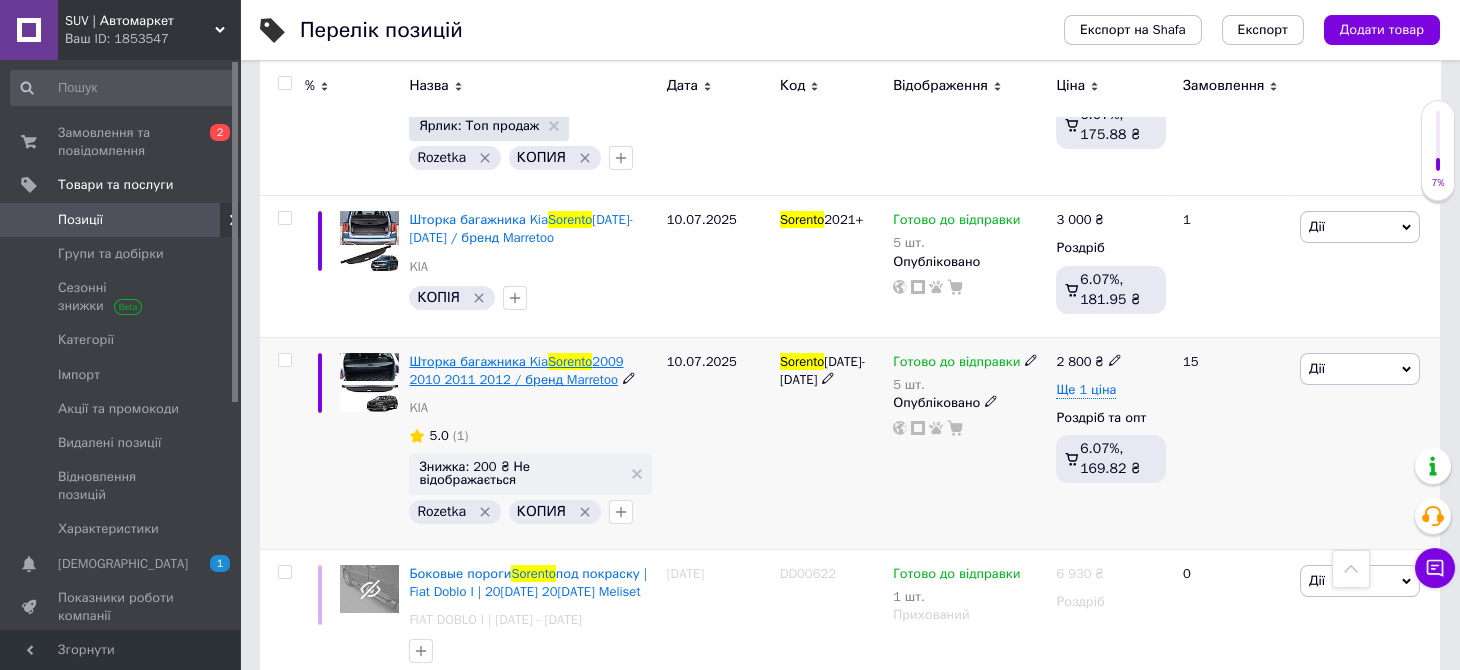 type on "Sorento" 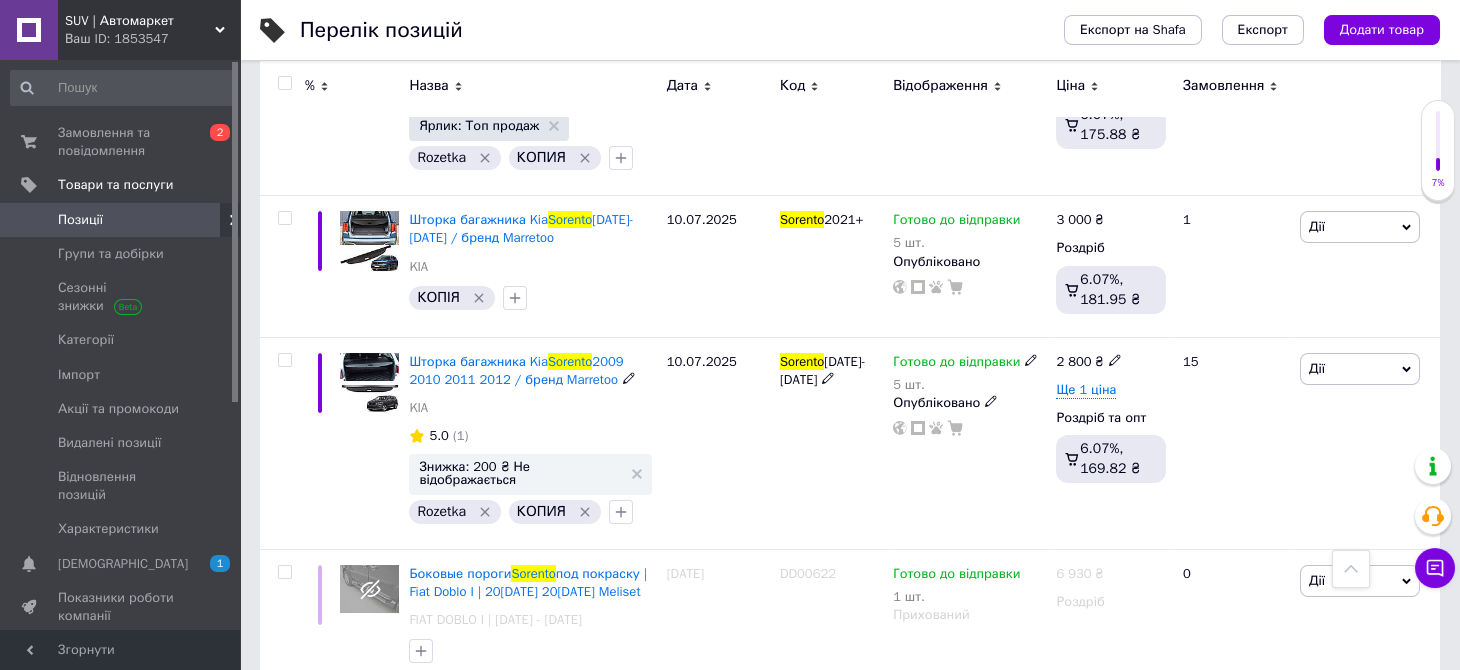 click on "Шторка багажника Kia" at bounding box center [478, 361] 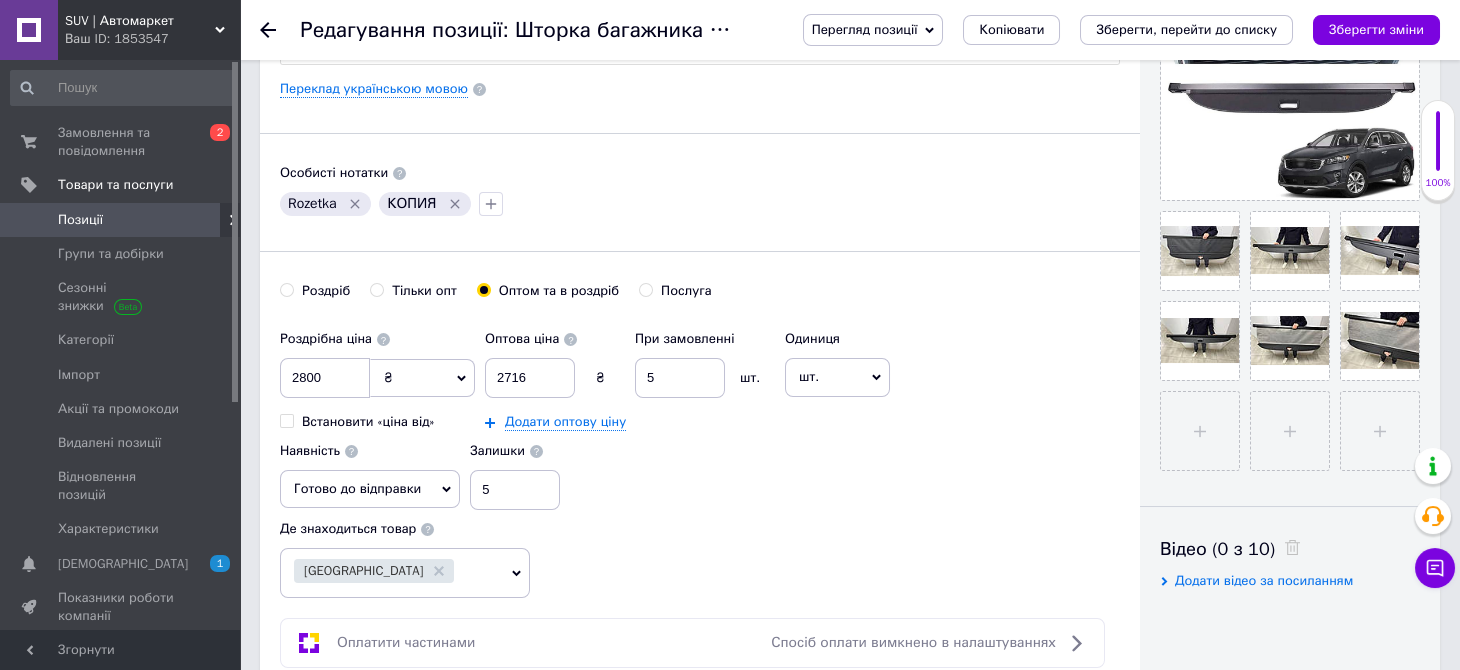 scroll, scrollTop: 599, scrollLeft: 0, axis: vertical 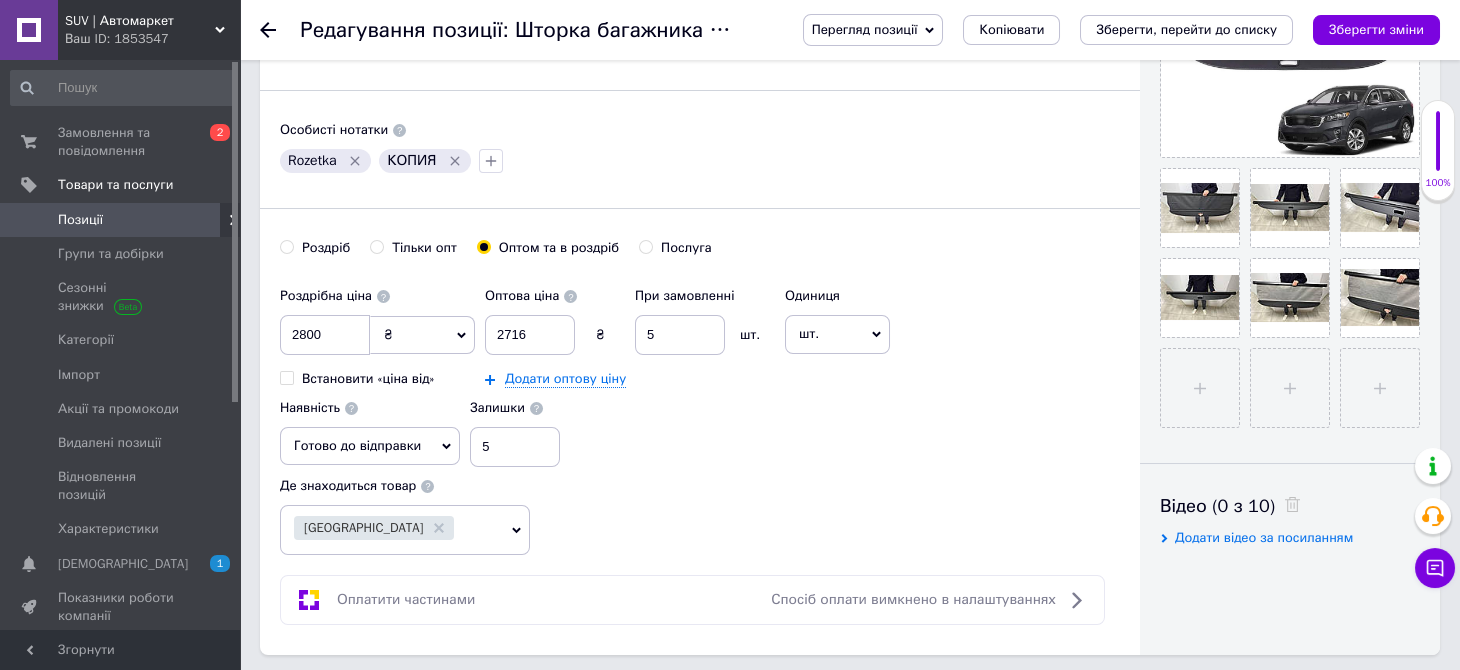 click on "Роздріб" at bounding box center [326, 248] 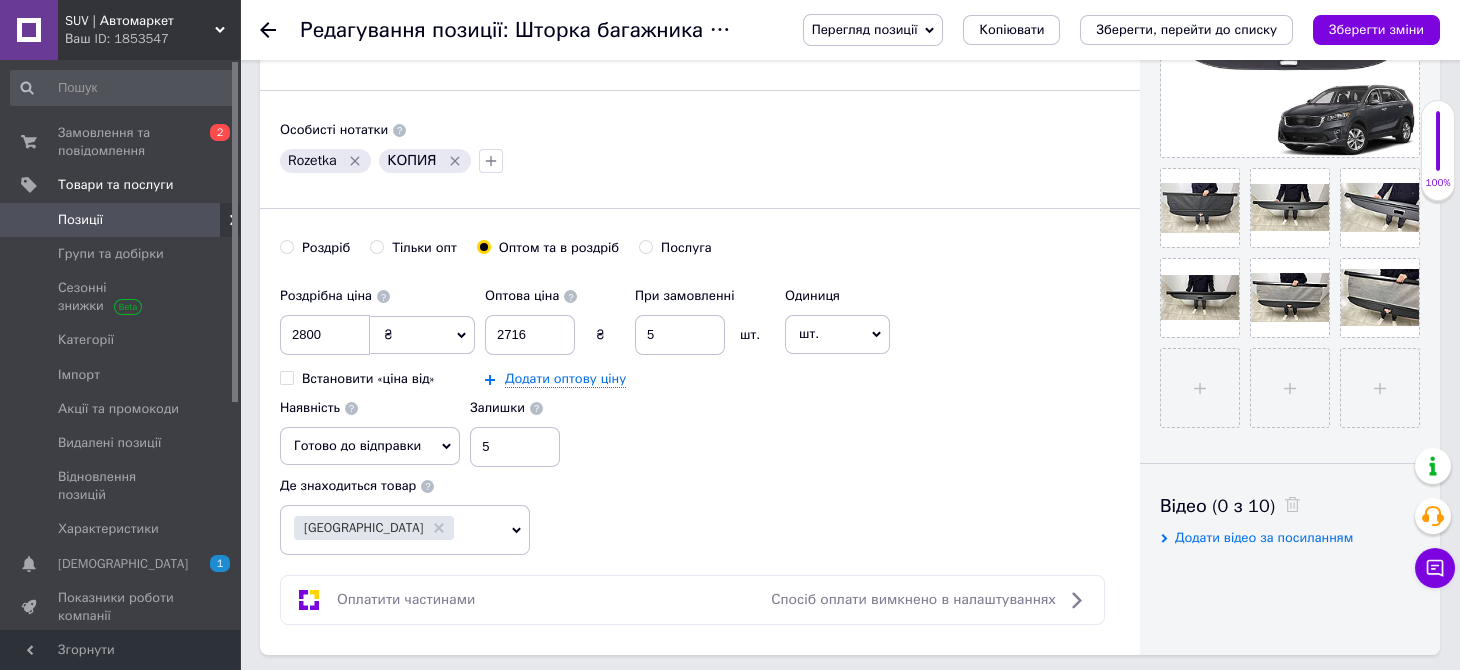 radio on "true" 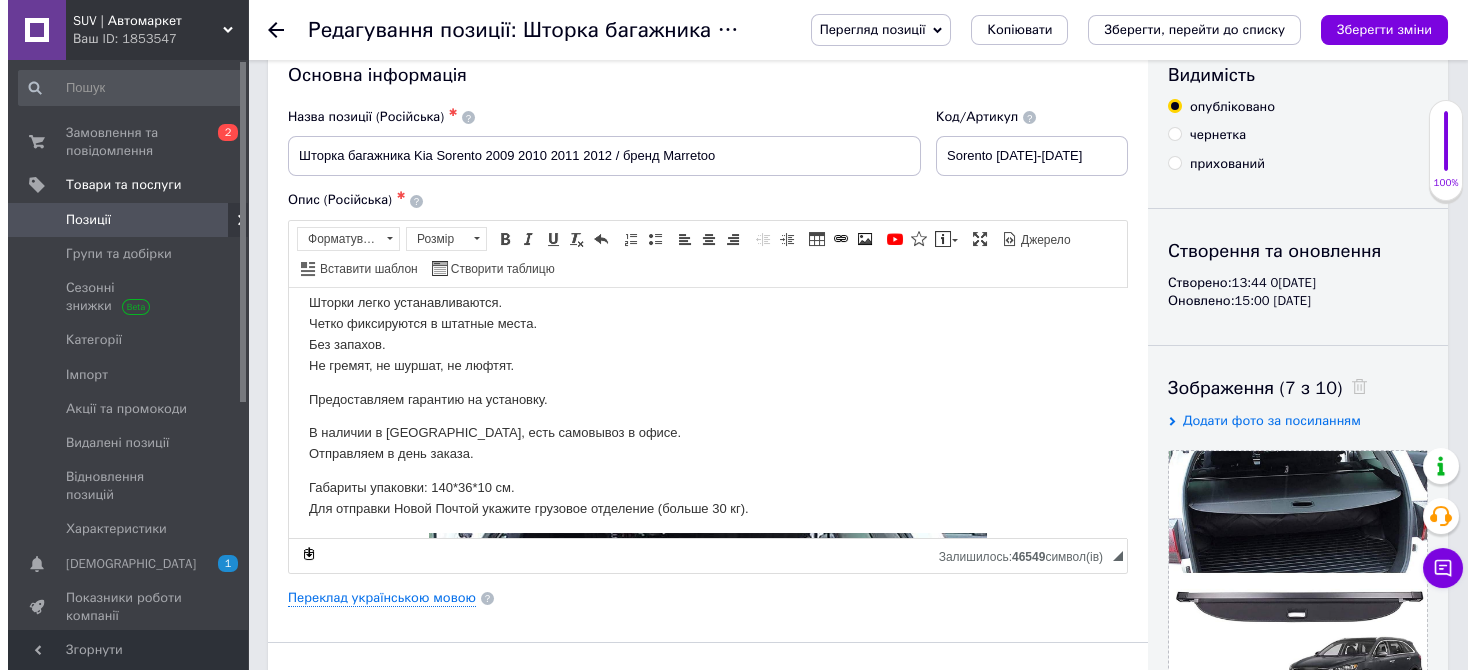 scroll, scrollTop: 0, scrollLeft: 0, axis: both 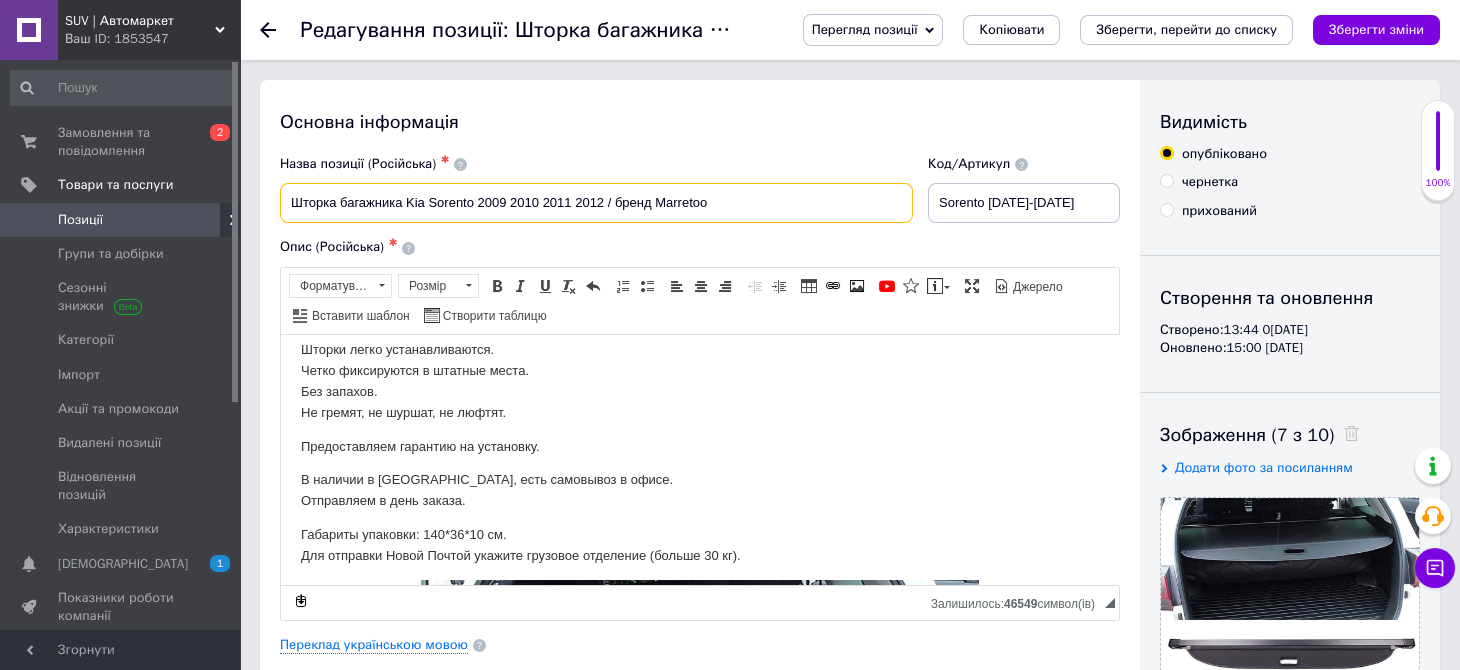 click on "Шторка багажника Kia Sorento 2009 2010 2011 2012 / бренд Marretoo" at bounding box center (596, 203) 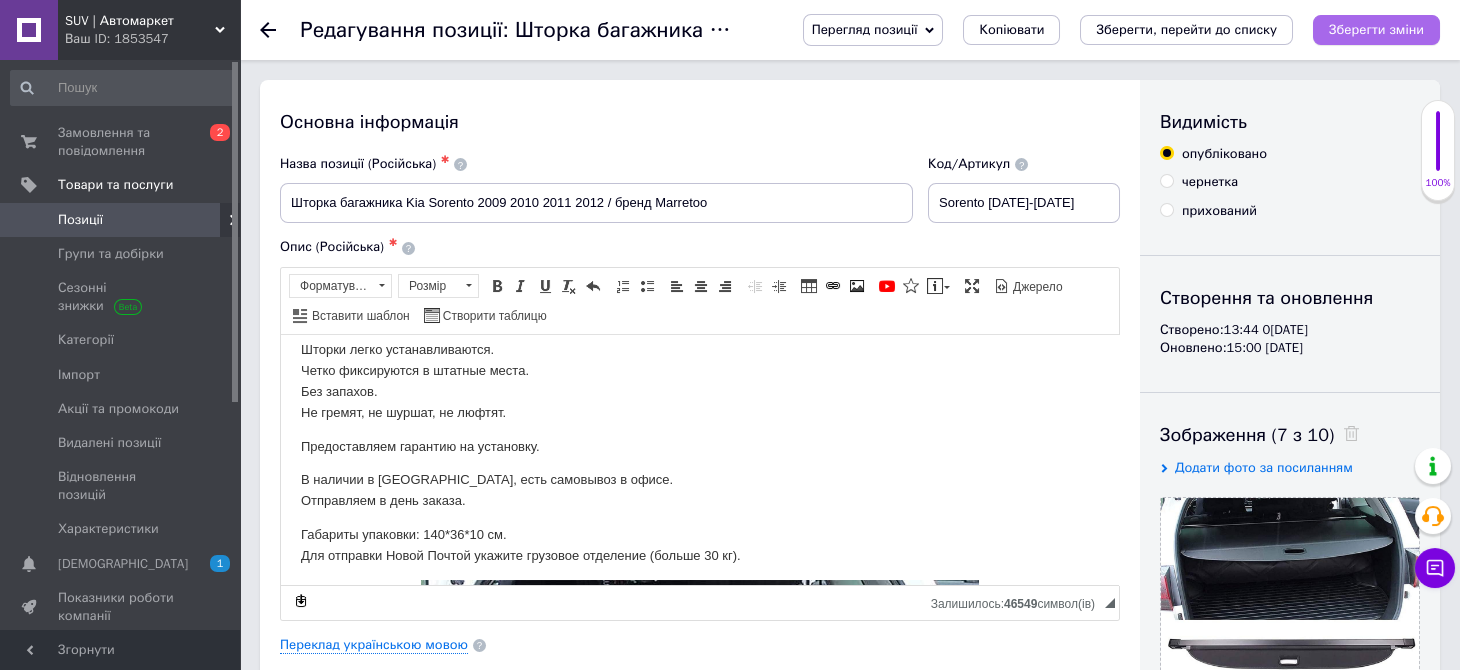 click on "Зберегти зміни" at bounding box center [1376, 29] 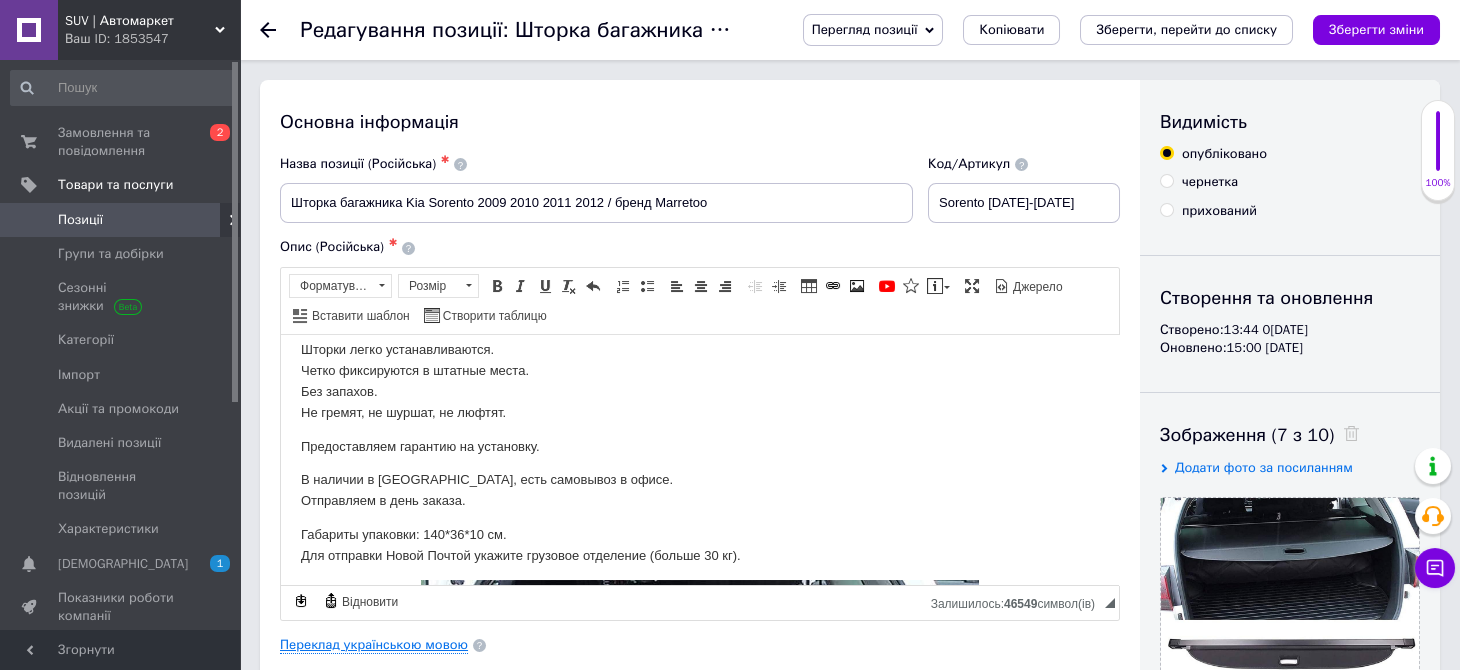 click on "Переклад українською мовою" at bounding box center [374, 645] 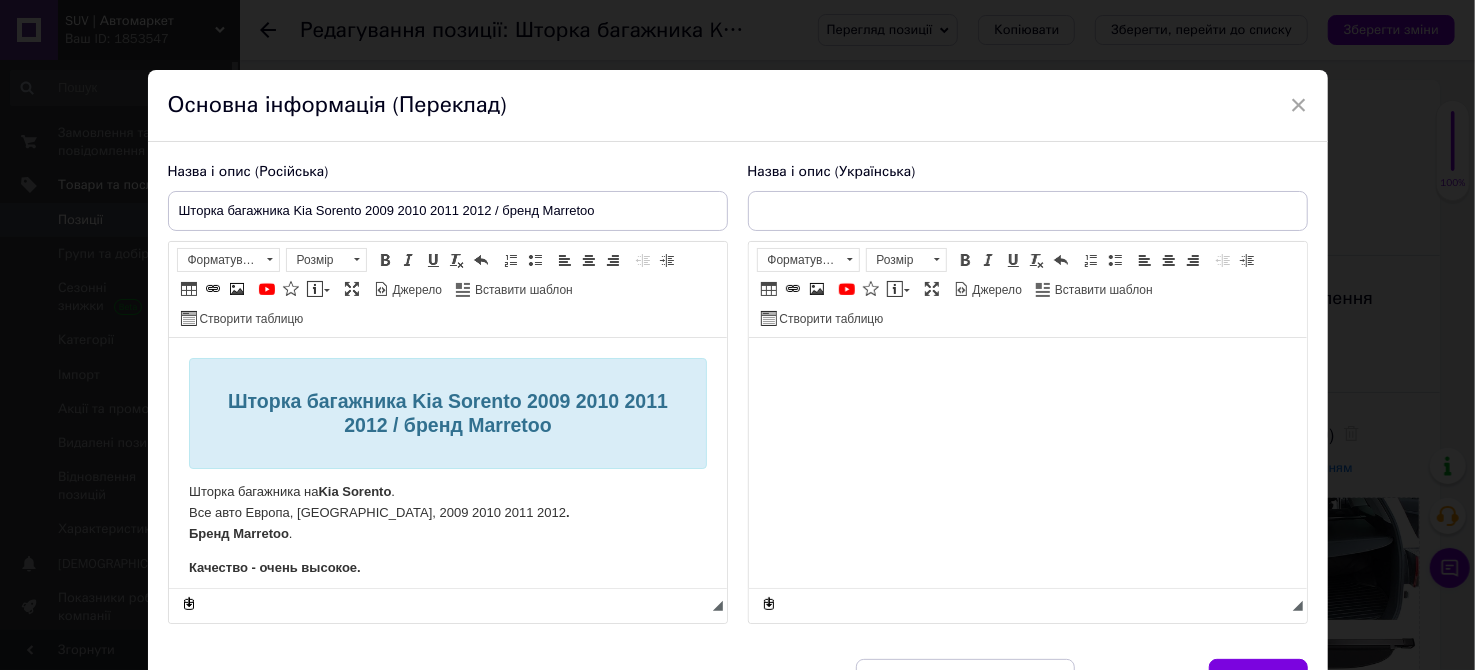 scroll, scrollTop: 0, scrollLeft: 0, axis: both 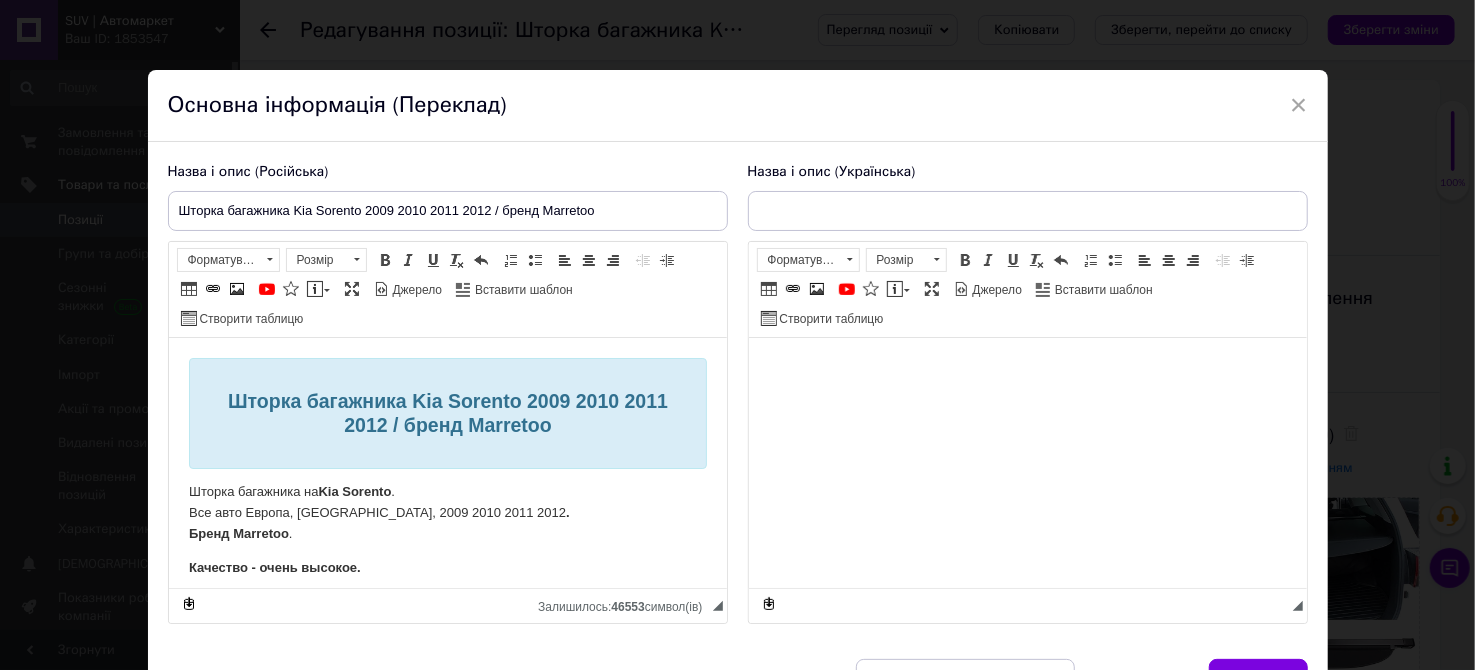 type on "Шторка багажника Kia Sorento 2009 2010 2011 2012 / бренд Marretoo" 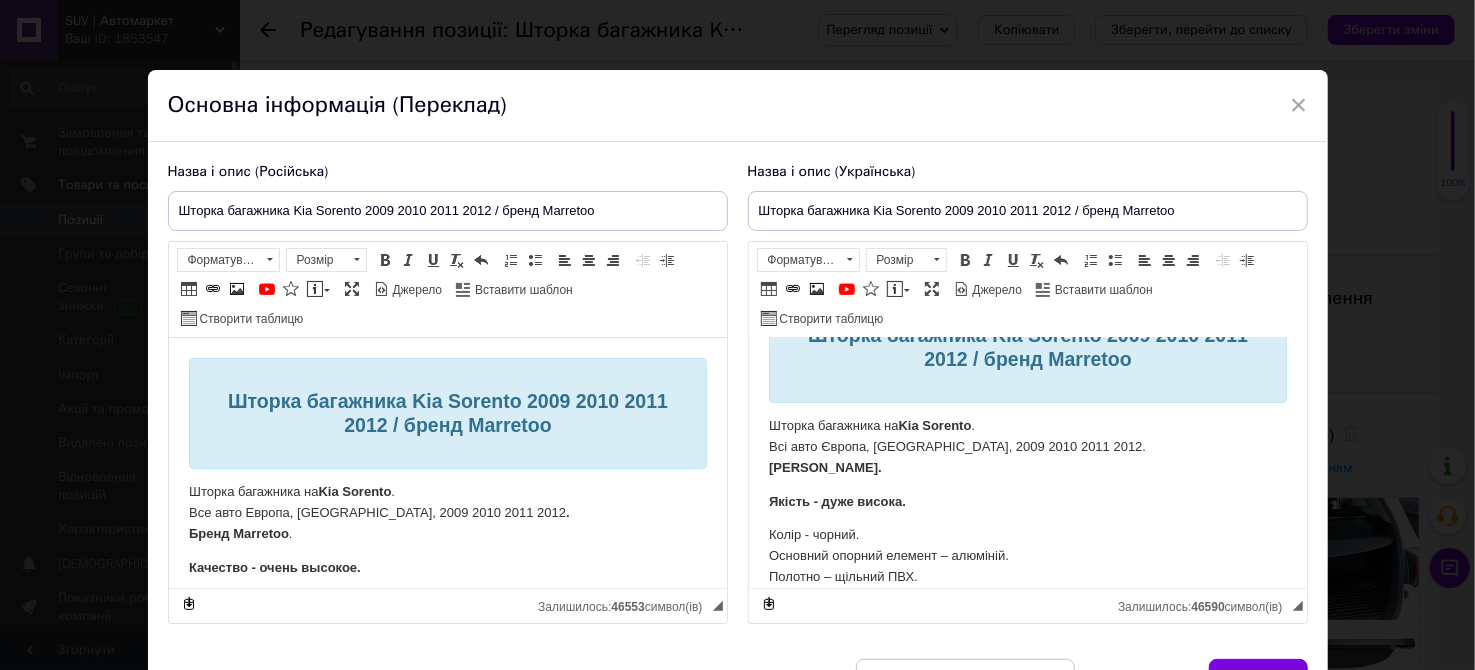scroll, scrollTop: 99, scrollLeft: 0, axis: vertical 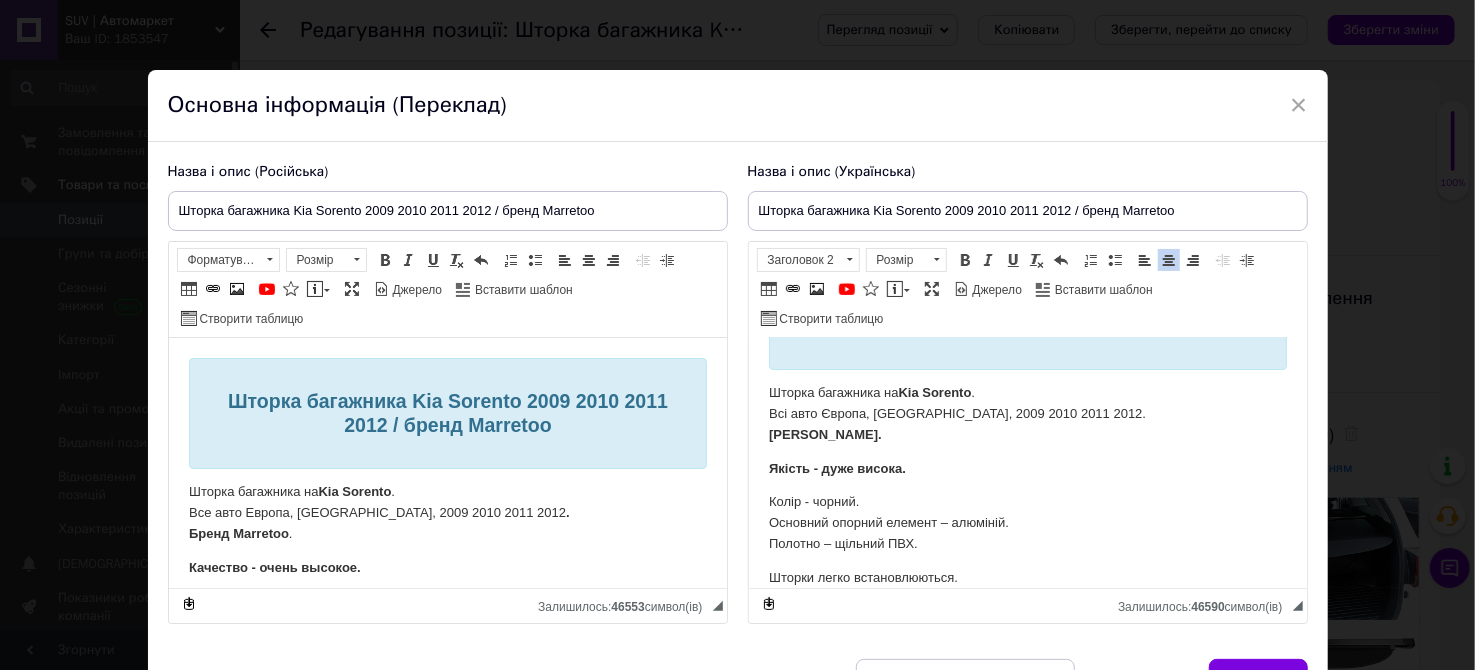 drag, startPoint x: 933, startPoint y: 532, endPoint x: 794, endPoint y: 446, distance: 163.45335 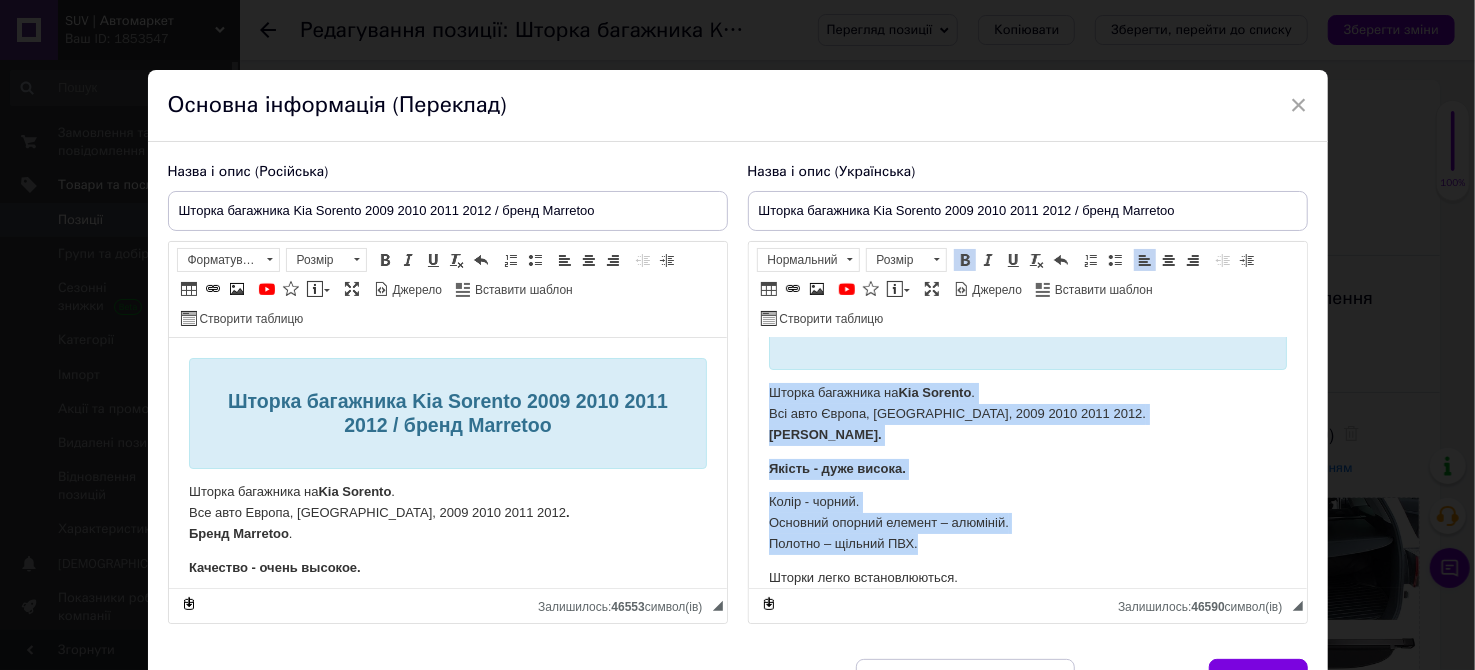 drag, startPoint x: 919, startPoint y: 544, endPoint x: 766, endPoint y: 396, distance: 212.8685 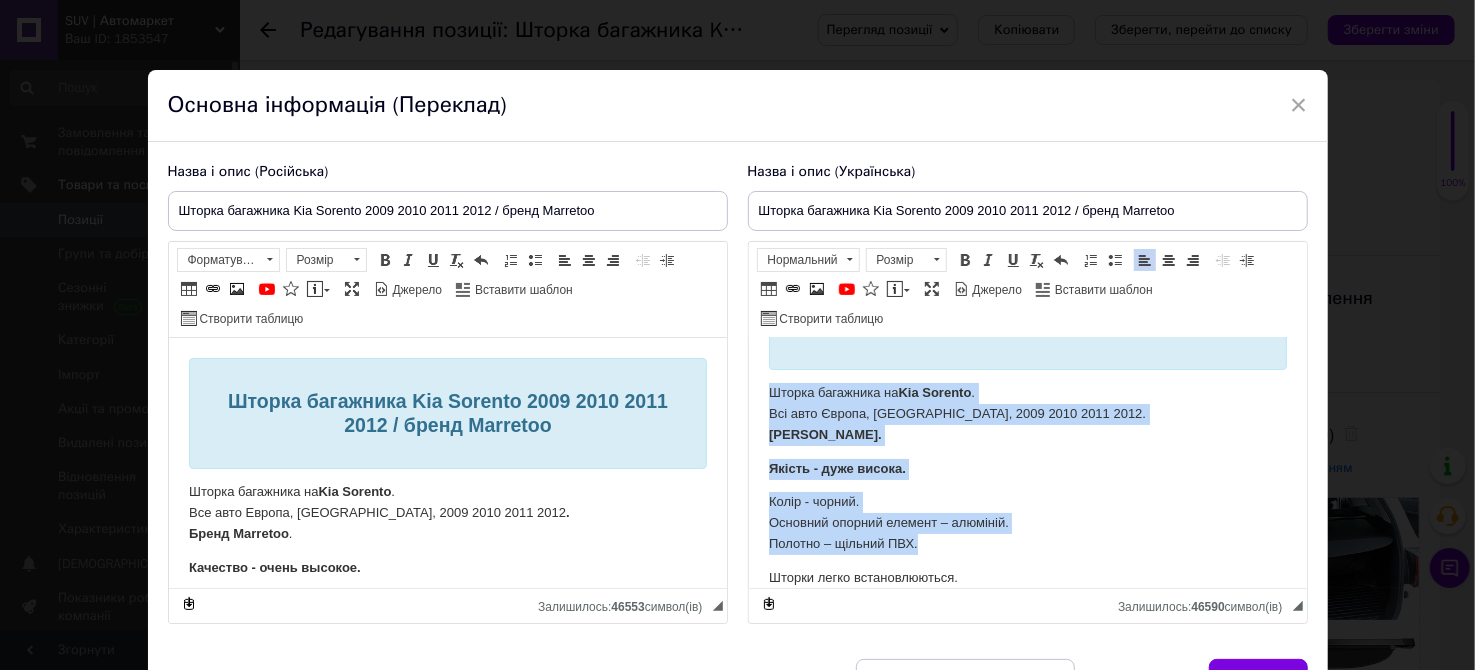 copy on "Шторка багажника на  [PERSON_NAME] . Всі авто Європа, [GEOGRAPHIC_DATA], 2009 2010 2011 2012. [PERSON_NAME]. Якість - дуже висока. Колір - чорний. Основний опорний елемент – алюміній. Полотно – щільний ПВХ." 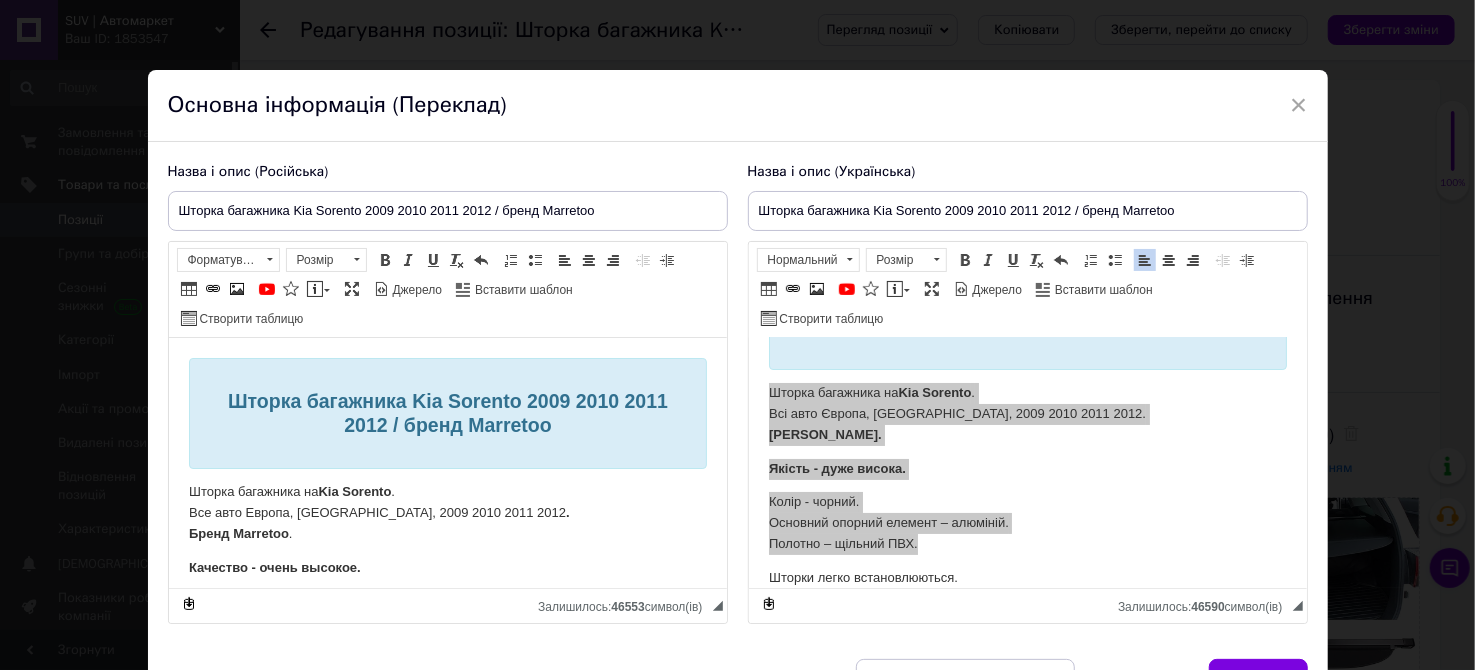click on "Шторка багажника на  [PERSON_NAME] . Все авто Европа, [GEOGRAPHIC_DATA], 2009 2010 2011 2012 . [PERSON_NAME] ." at bounding box center (447, 513) 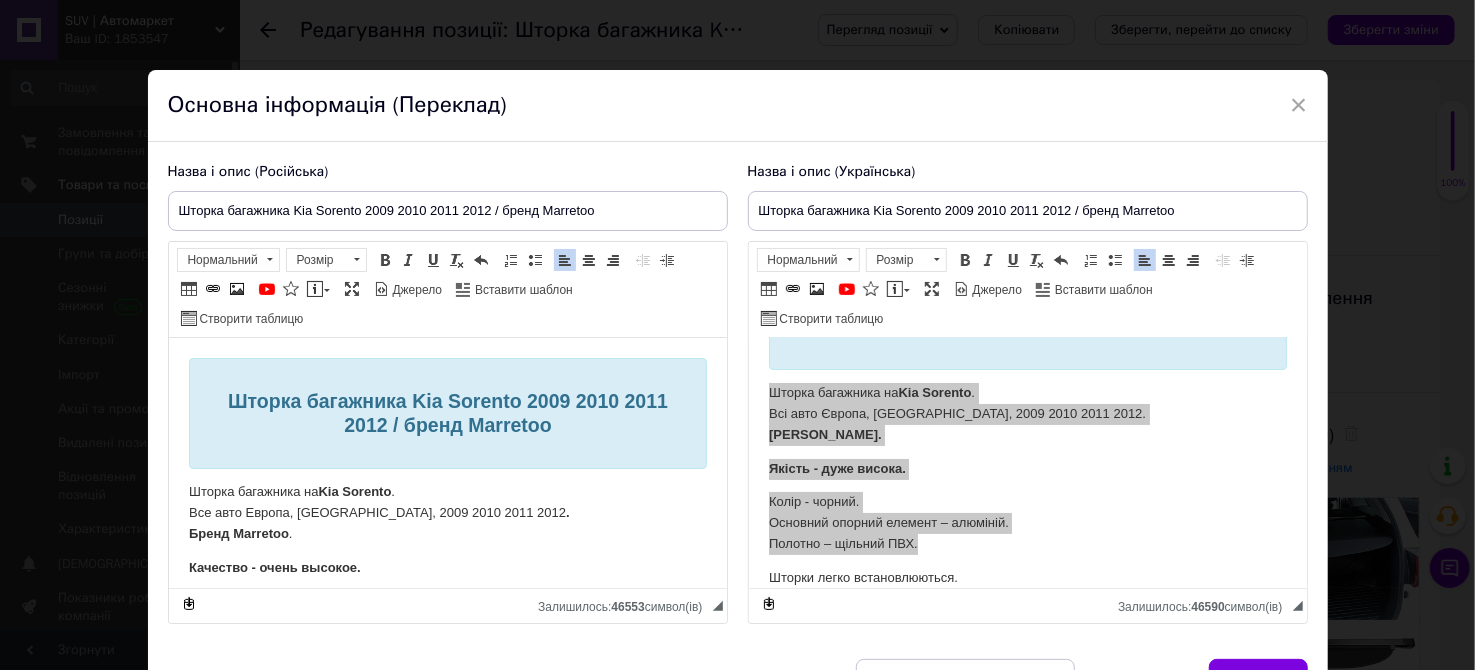 scroll, scrollTop: 99, scrollLeft: 0, axis: vertical 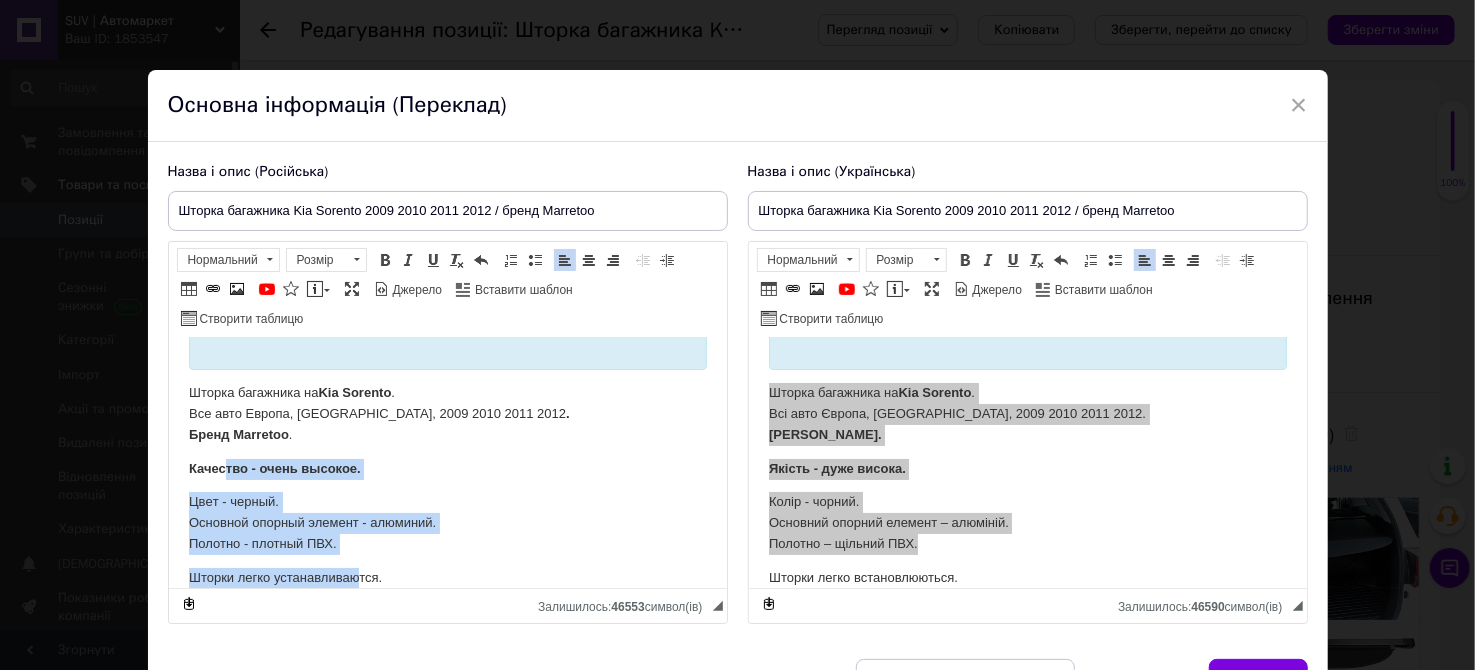 drag, startPoint x: 355, startPoint y: 554, endPoint x: 224, endPoint y: 451, distance: 166.64333 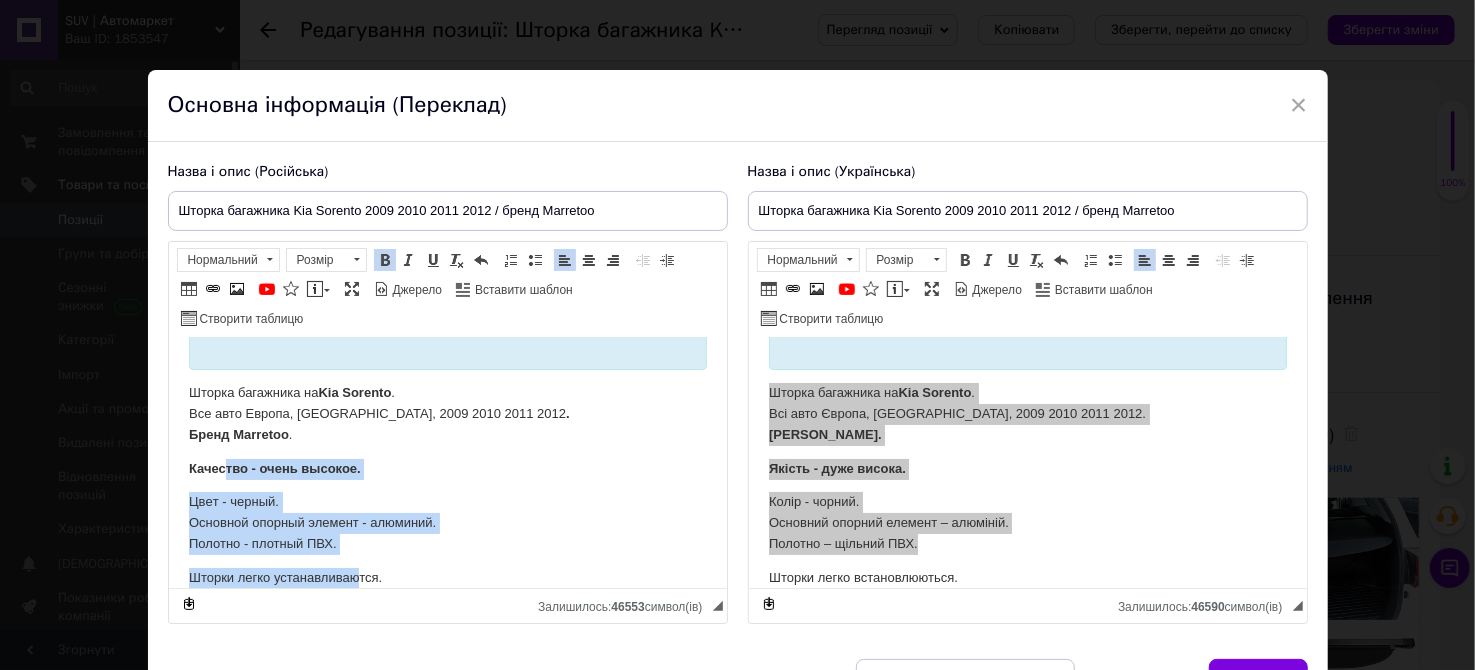 click on "Шторка багажника Kia Sorento 2009 2010 2011 2012 / бренд Marretoo Шторка багажника на  [PERSON_NAME] . Все авто Европа, [GEOGRAPHIC_DATA], 2009 2010 2011 2012 . [PERSON_NAME] . Качество - очень высокое. Цвeт - черный. Основной опорный элемент - алюминий. Полотно - плотный ПВХ. Шторки легко устанавливаются. Четко фиксируются в штатные места. Без запахов. Не гремят, не шуршат, не люфтят. Предоставляем гарантию на установку. В наличии в [GEOGRAPHIC_DATA], есть самовывоз в офисе. Отправляем в день заказа. Габариты упаковки: 140*36*10 см. Для отправки Новой Почтой укажите грузовое отделение (больше 30 кг). Каталог автозапчастей от  →" at bounding box center (447, 2659) 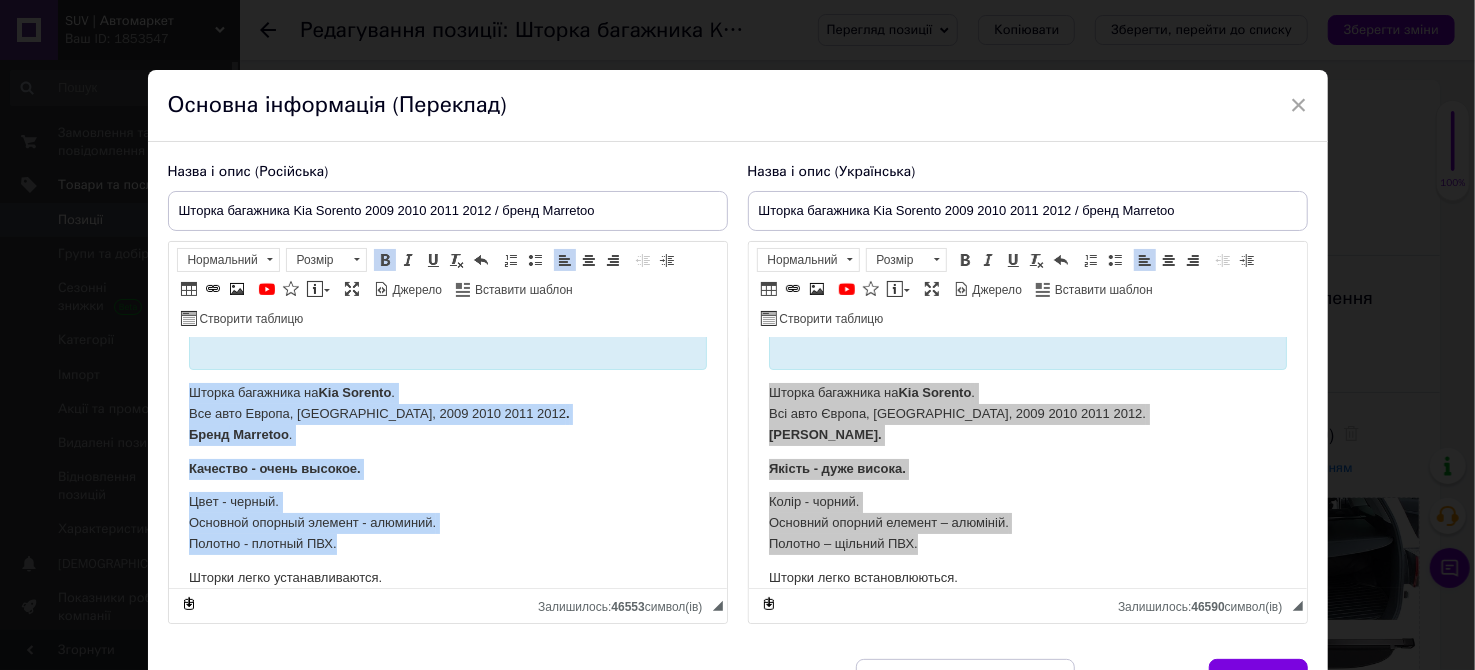 drag, startPoint x: 345, startPoint y: 541, endPoint x: 189, endPoint y: 395, distance: 213.66328 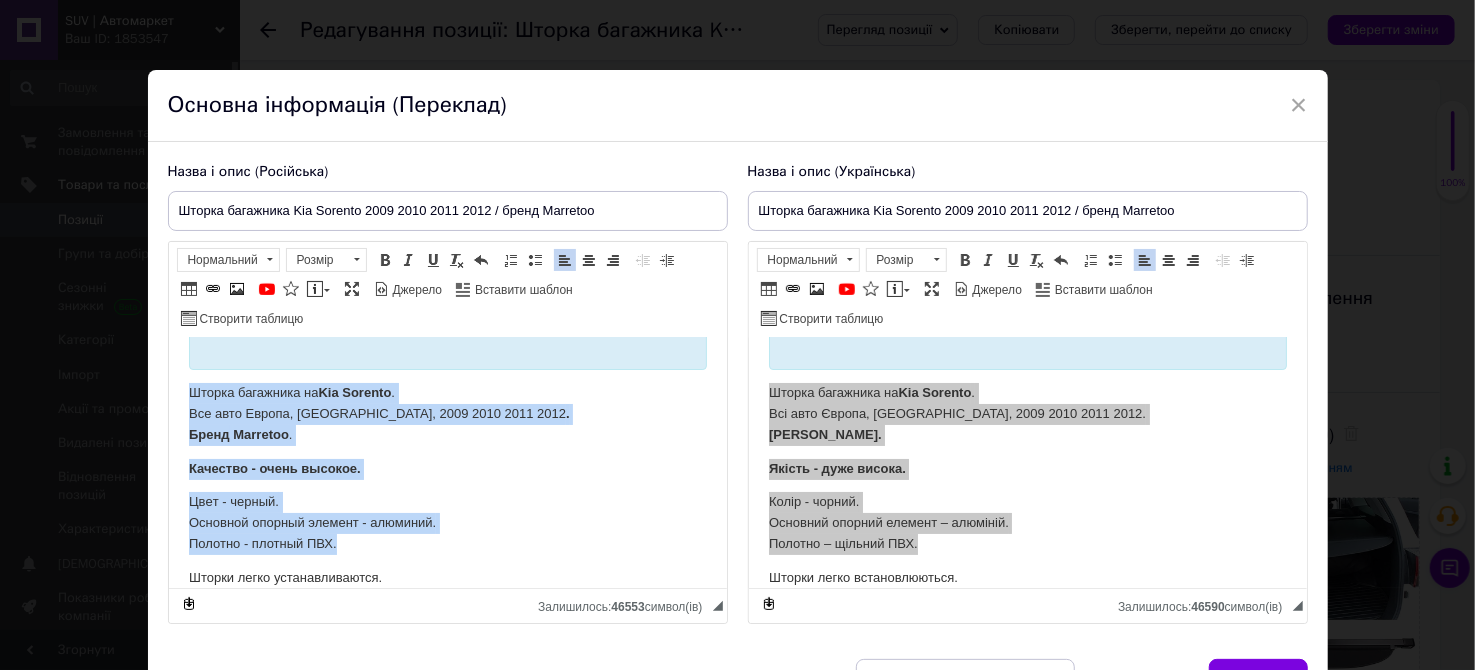 copy on "Шторка багажника на  [PERSON_NAME] . Все авто Европа, [GEOGRAPHIC_DATA], 2009 2010 2011 2012 . [PERSON_NAME] . Качество - очень высокое. Цвeт - черный. Основной опорный элемент - алюминий. Полотно - плотный ПВХ." 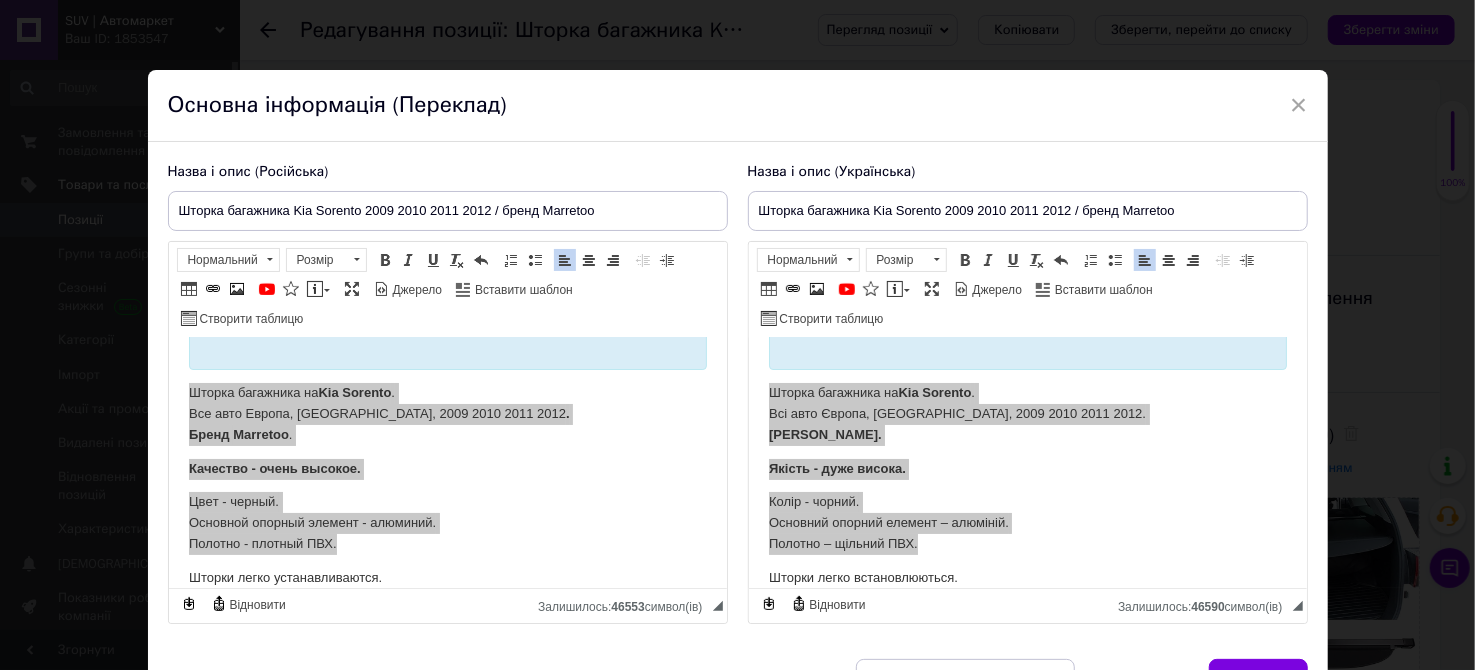 click on "Шторка багажника Kia Sorento 2009 2010 2011 2012 / бренд Marretoo" at bounding box center (1028, 211) 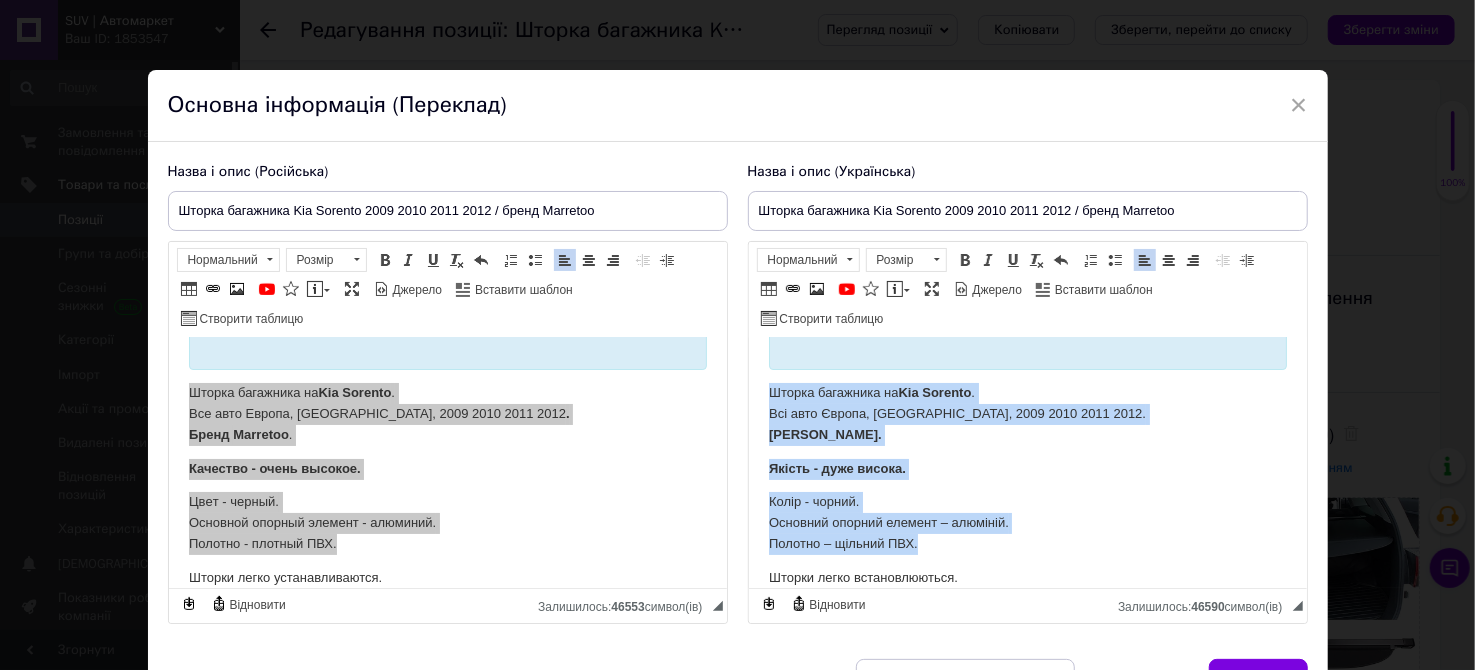 click on "Шторка багажника на  [PERSON_NAME] . Всі авто Європа, [GEOGRAPHIC_DATA], 2009 2010 2011 2012. [PERSON_NAME]." at bounding box center [1027, 414] 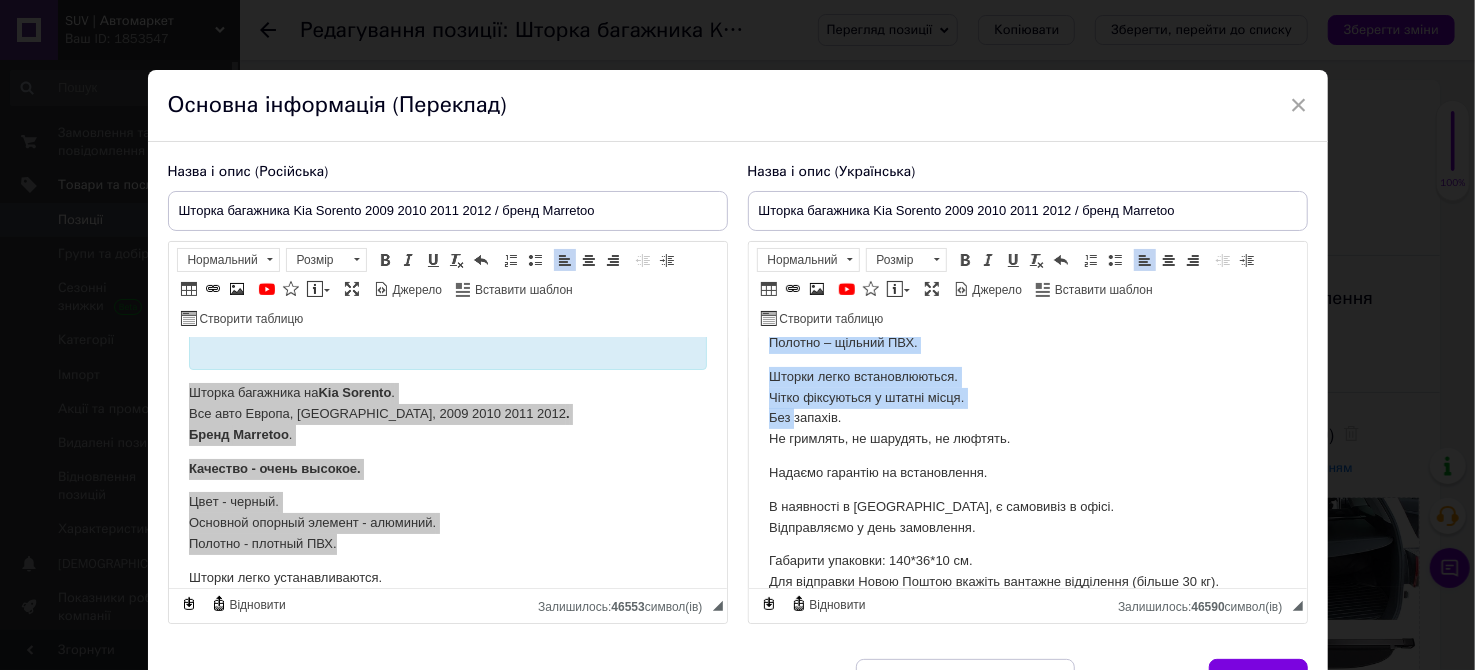 scroll, scrollTop: 400, scrollLeft: 0, axis: vertical 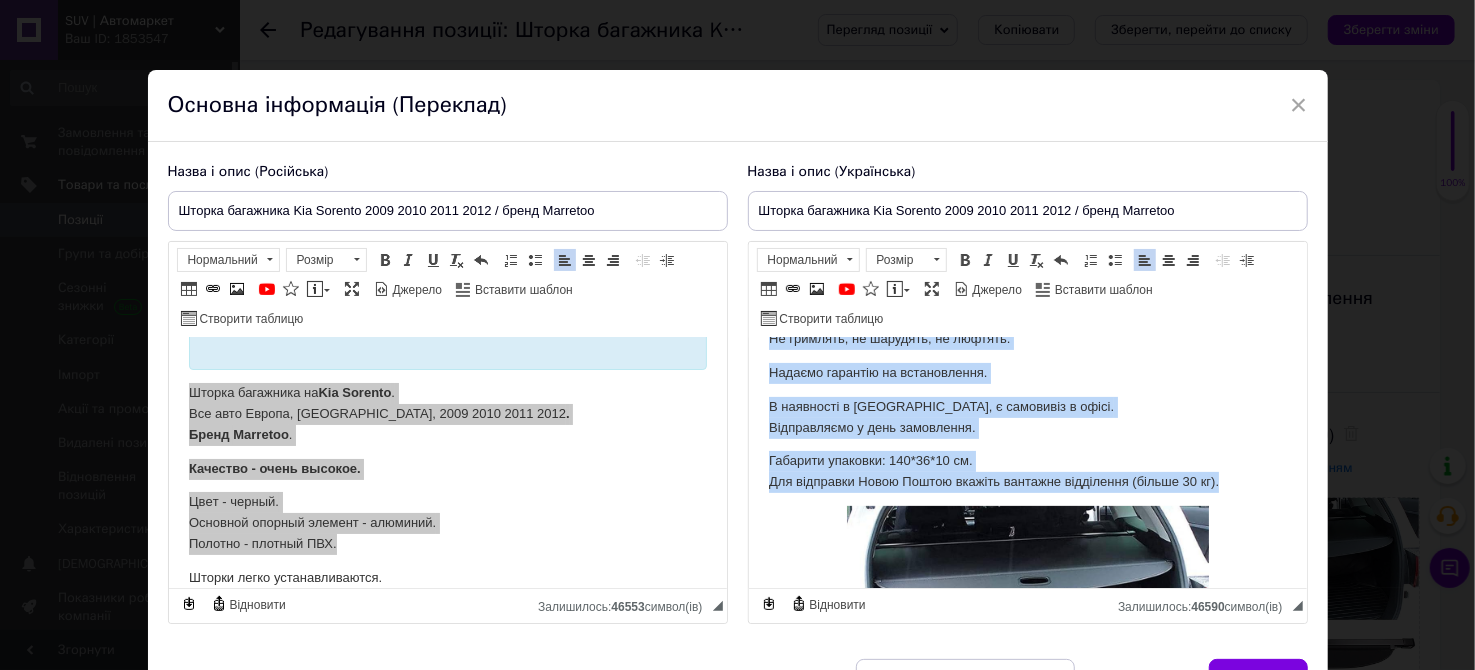 drag, startPoint x: 771, startPoint y: 396, endPoint x: 1266, endPoint y: 471, distance: 500.64957 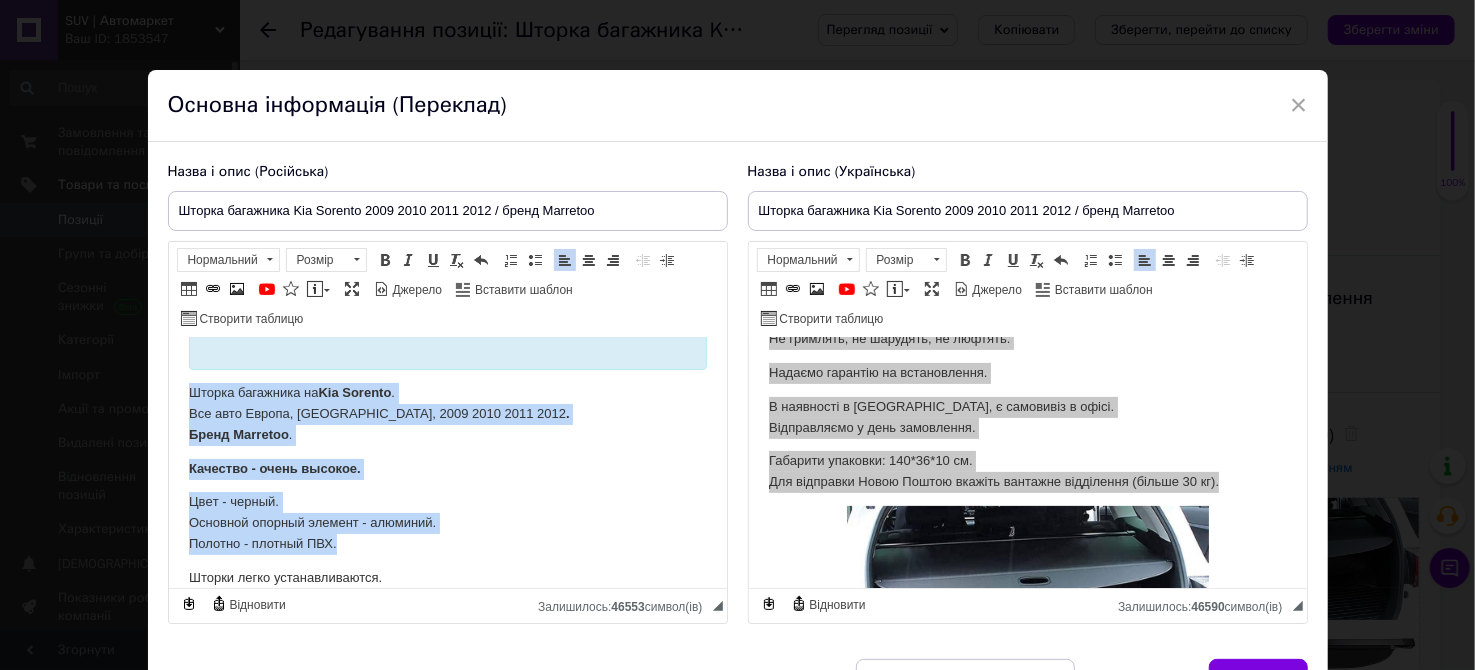 click on "Качество - очень высокое." at bounding box center (447, 469) 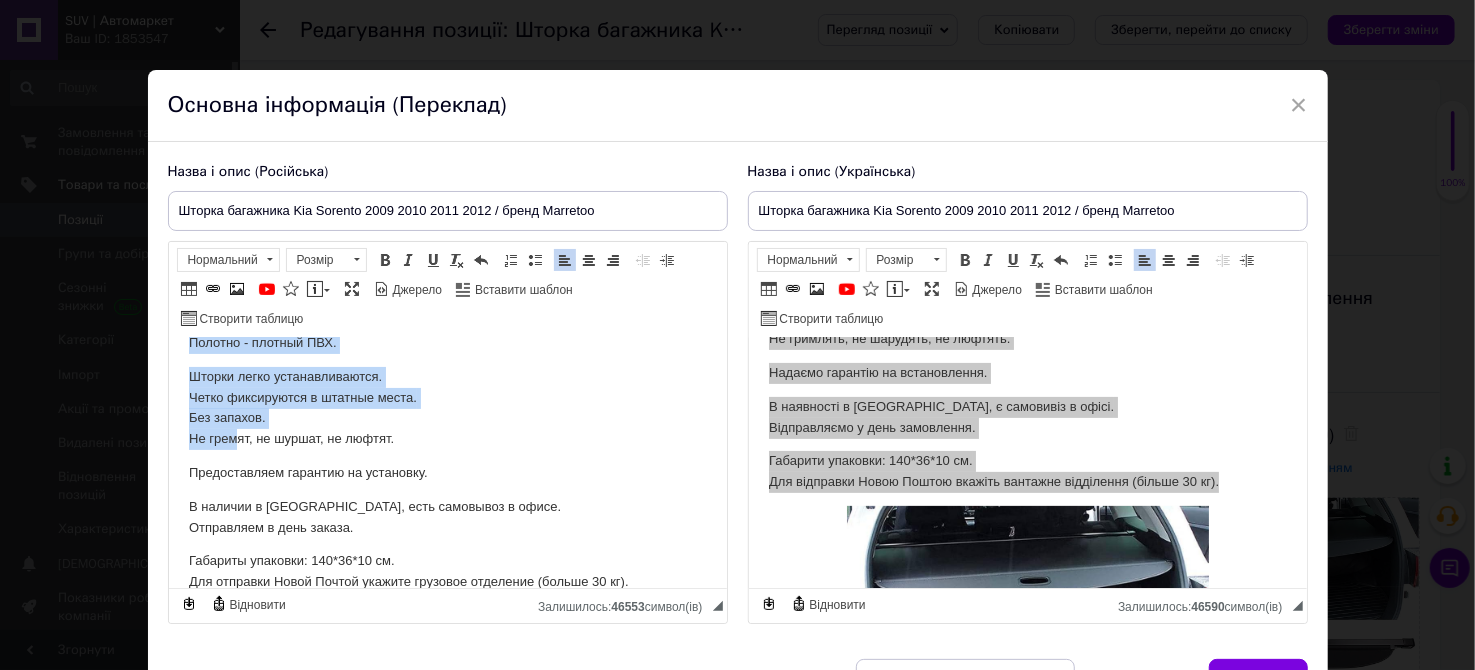 scroll, scrollTop: 400, scrollLeft: 0, axis: vertical 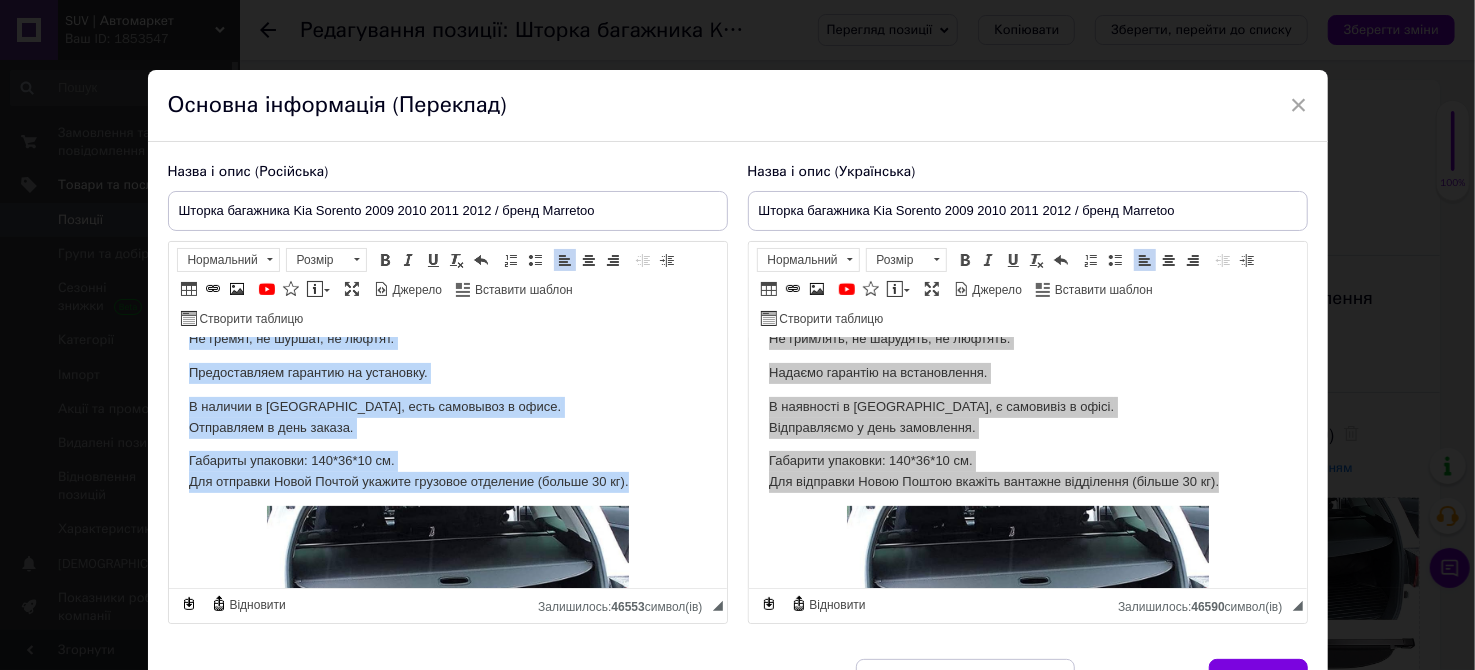 drag, startPoint x: 186, startPoint y: 394, endPoint x: 682, endPoint y: 478, distance: 503.06262 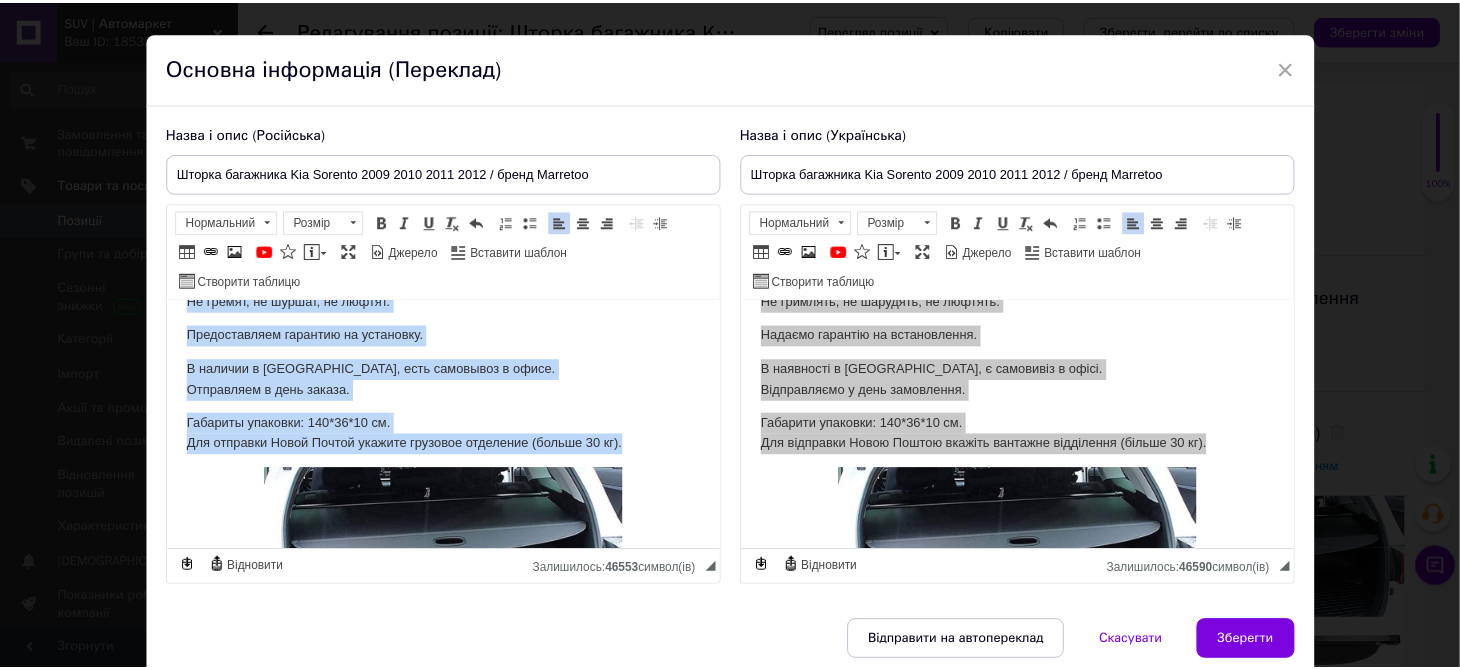 scroll, scrollTop: 99, scrollLeft: 0, axis: vertical 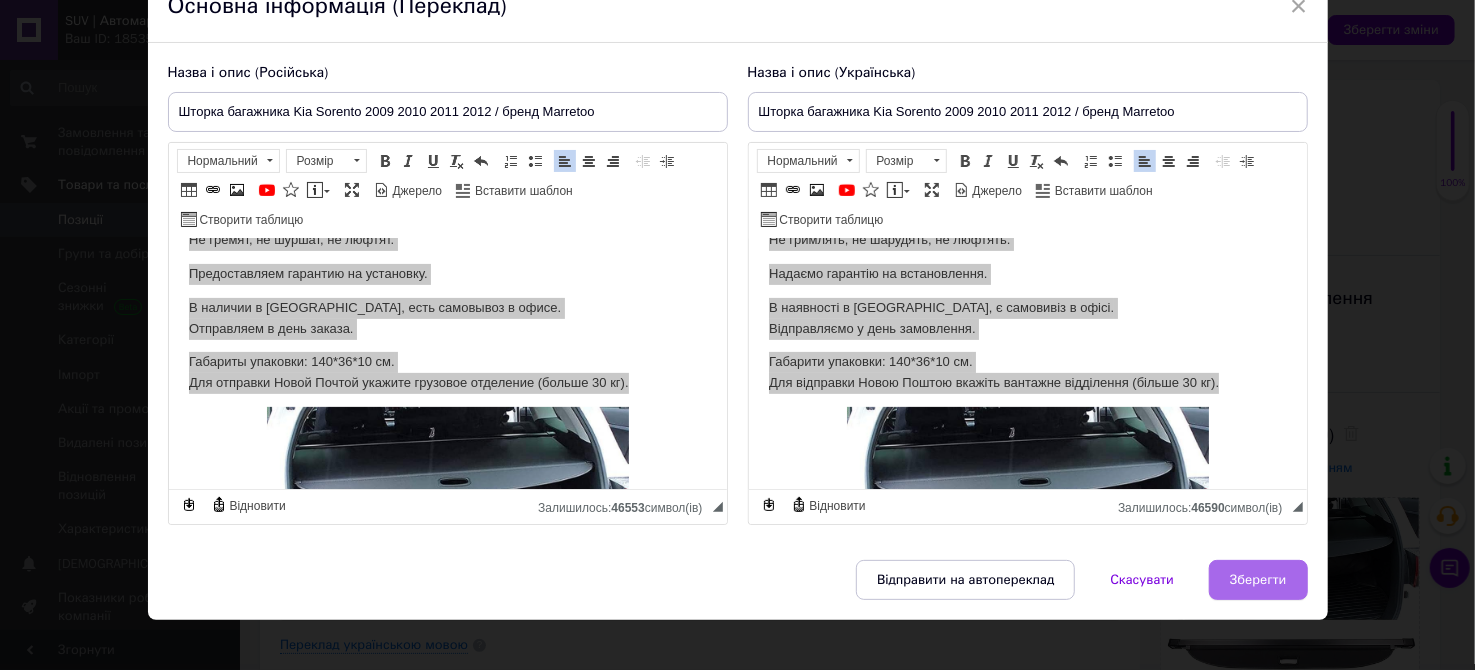 click on "Зберегти" at bounding box center (1258, 580) 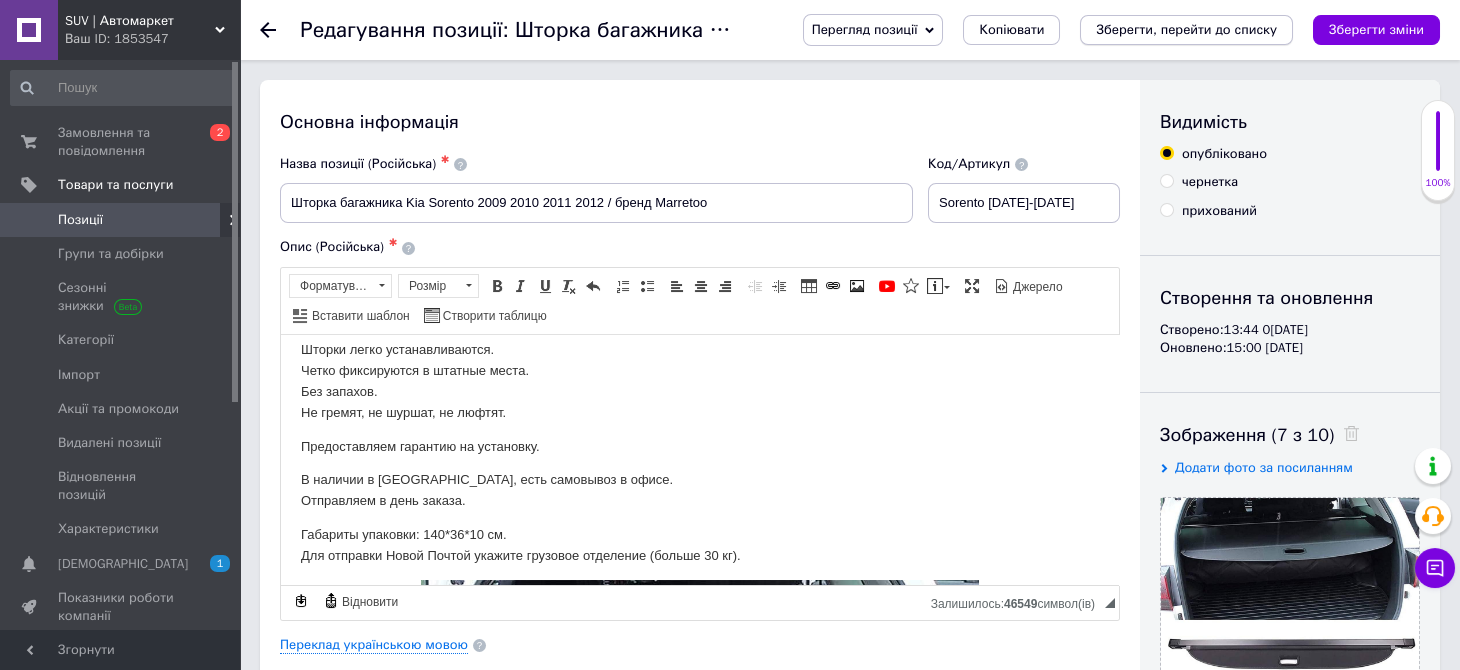 click on "Зберегти, перейти до списку" at bounding box center [1186, 29] 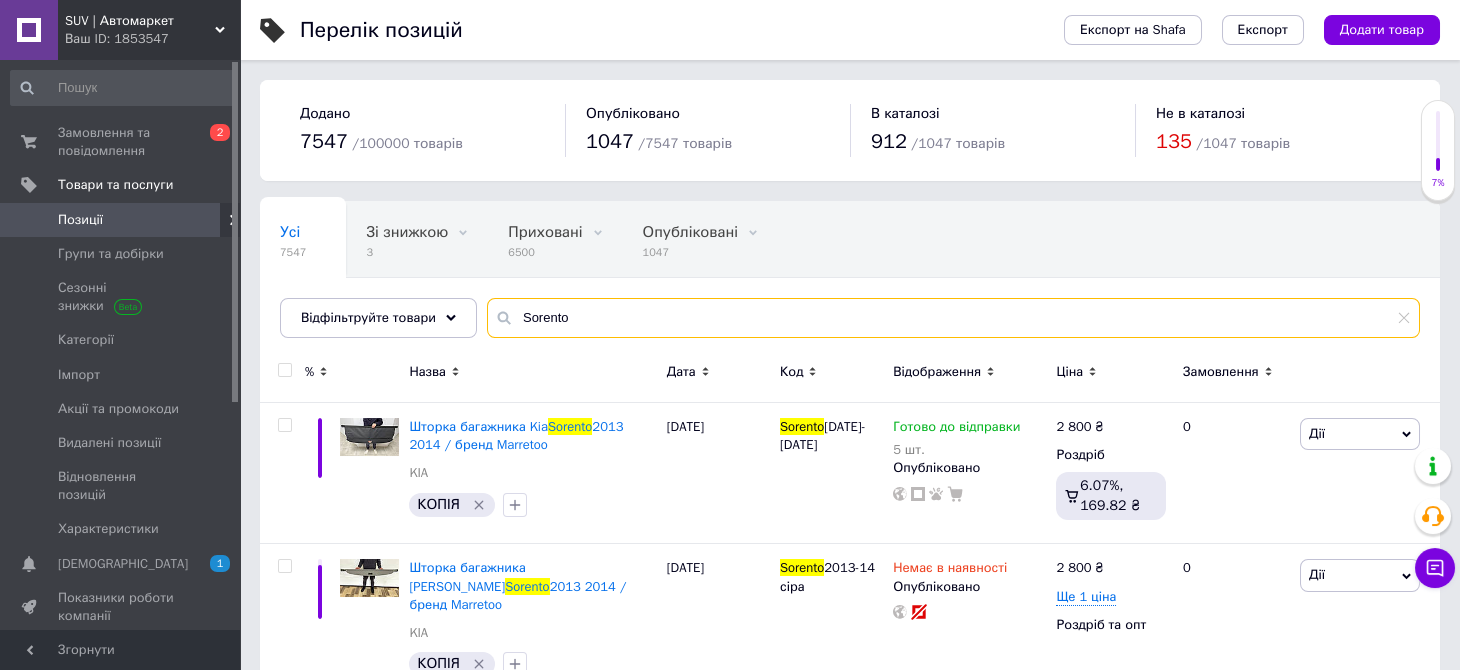 drag, startPoint x: 589, startPoint y: 323, endPoint x: 514, endPoint y: 329, distance: 75.23962 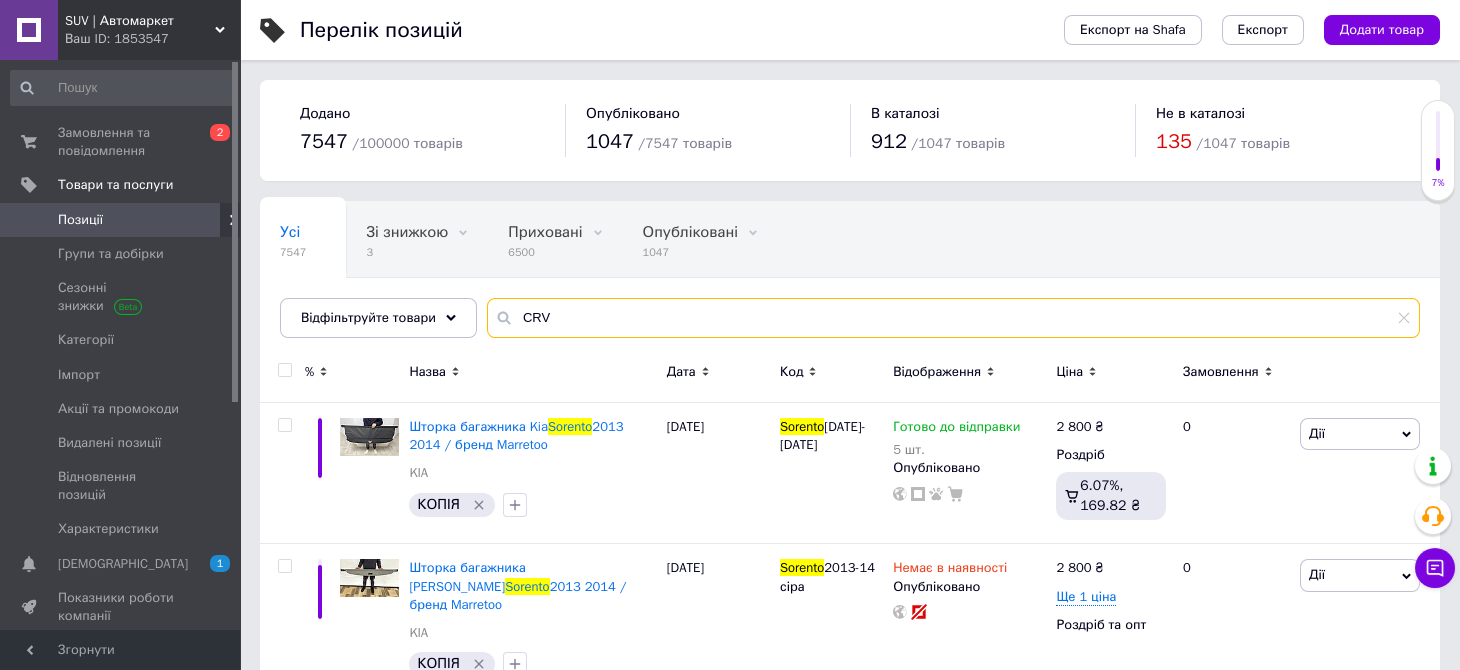 type on "CRV" 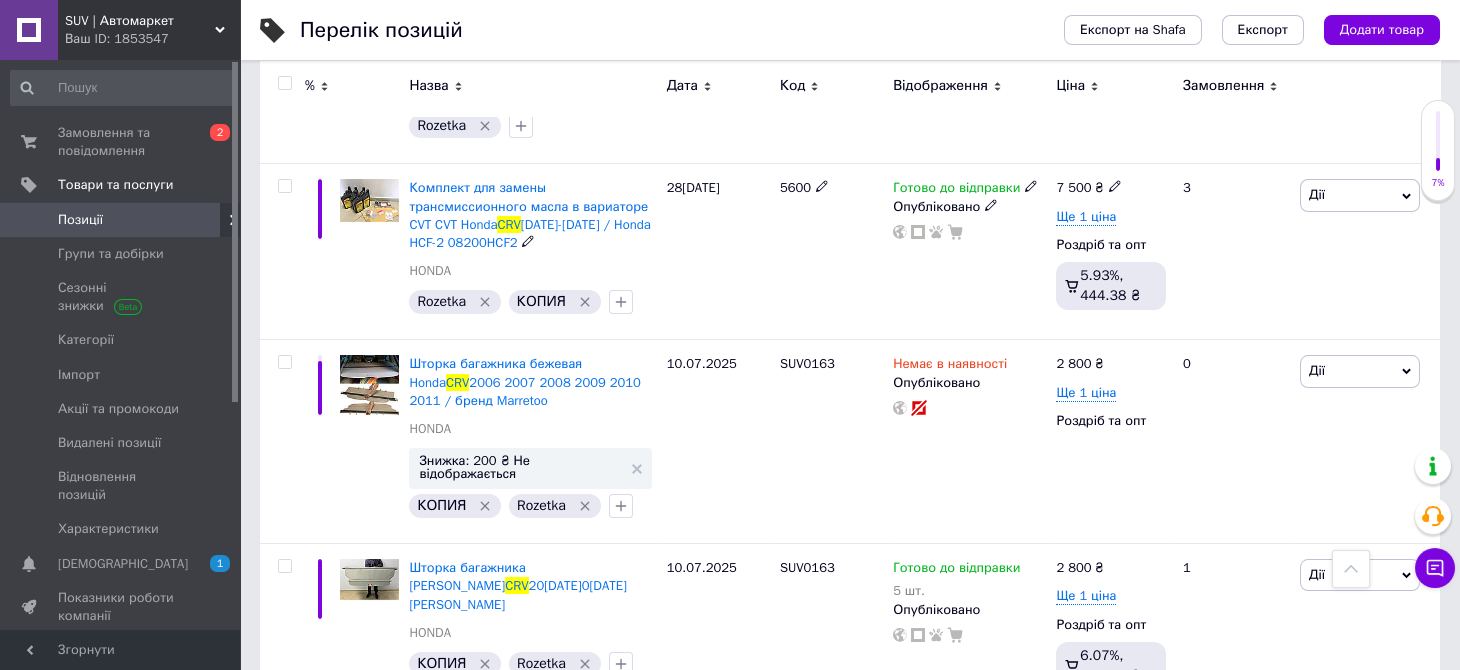 scroll, scrollTop: 1119, scrollLeft: 0, axis: vertical 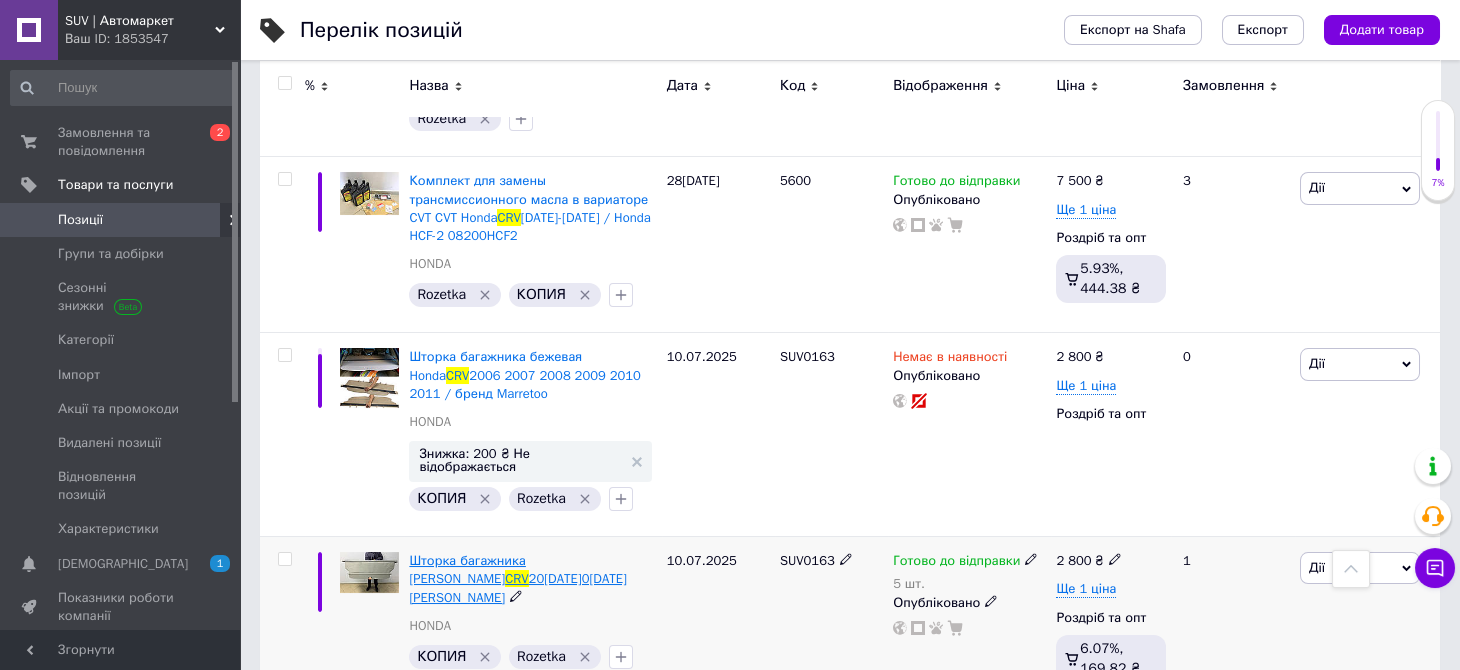 click on "Шторка багажника [PERSON_NAME]" at bounding box center [467, 569] 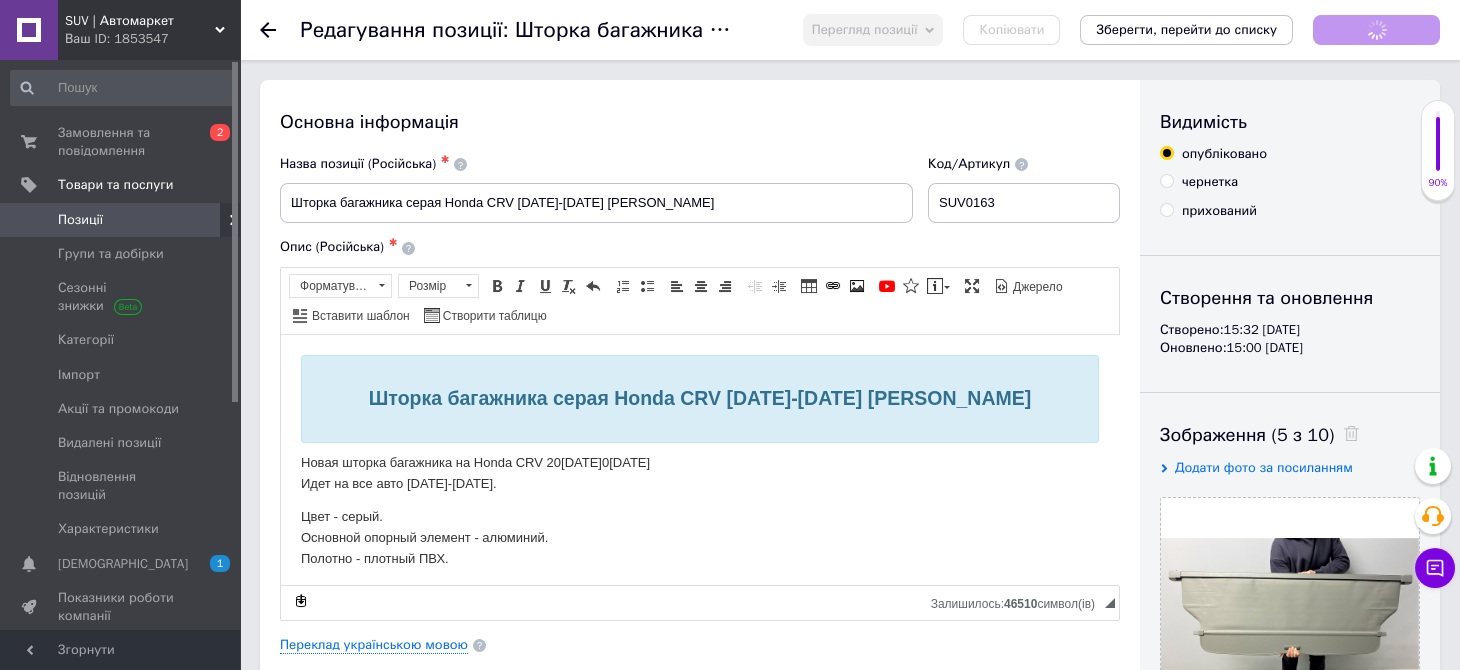 scroll, scrollTop: 0, scrollLeft: 0, axis: both 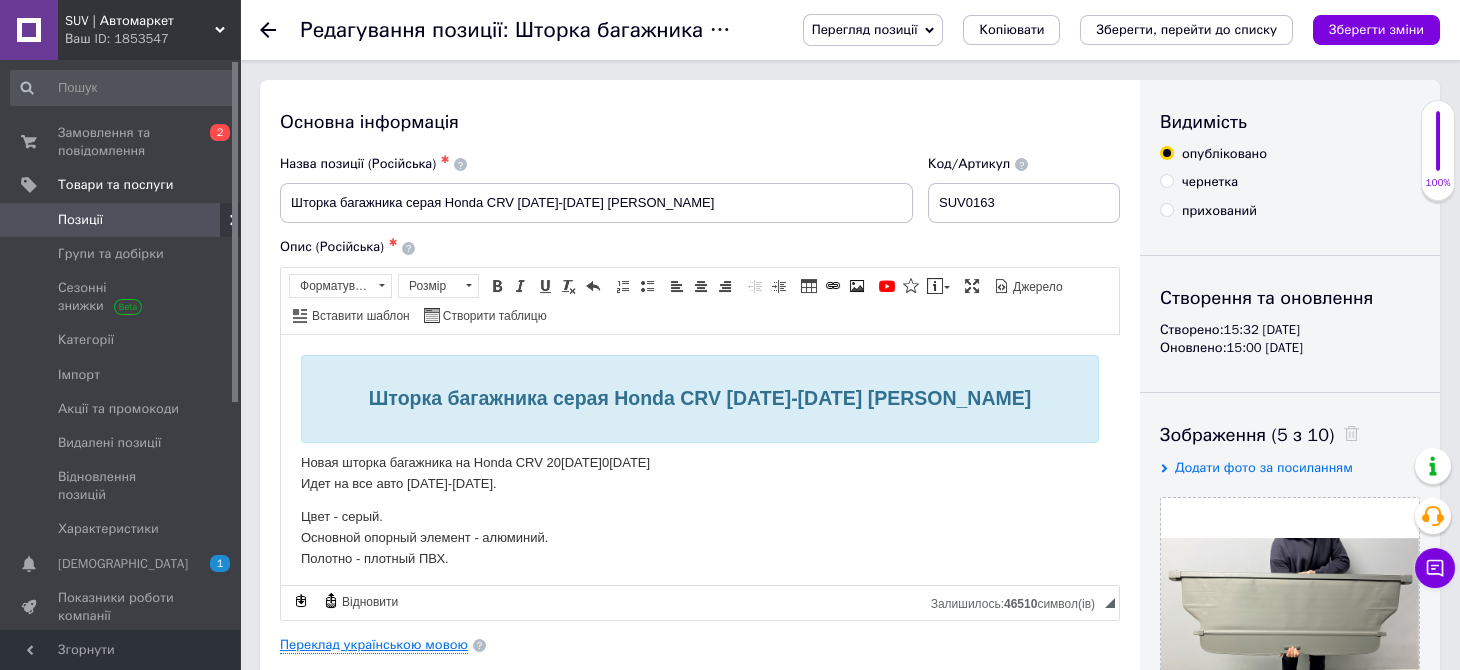 click on "Переклад українською мовою" at bounding box center (374, 645) 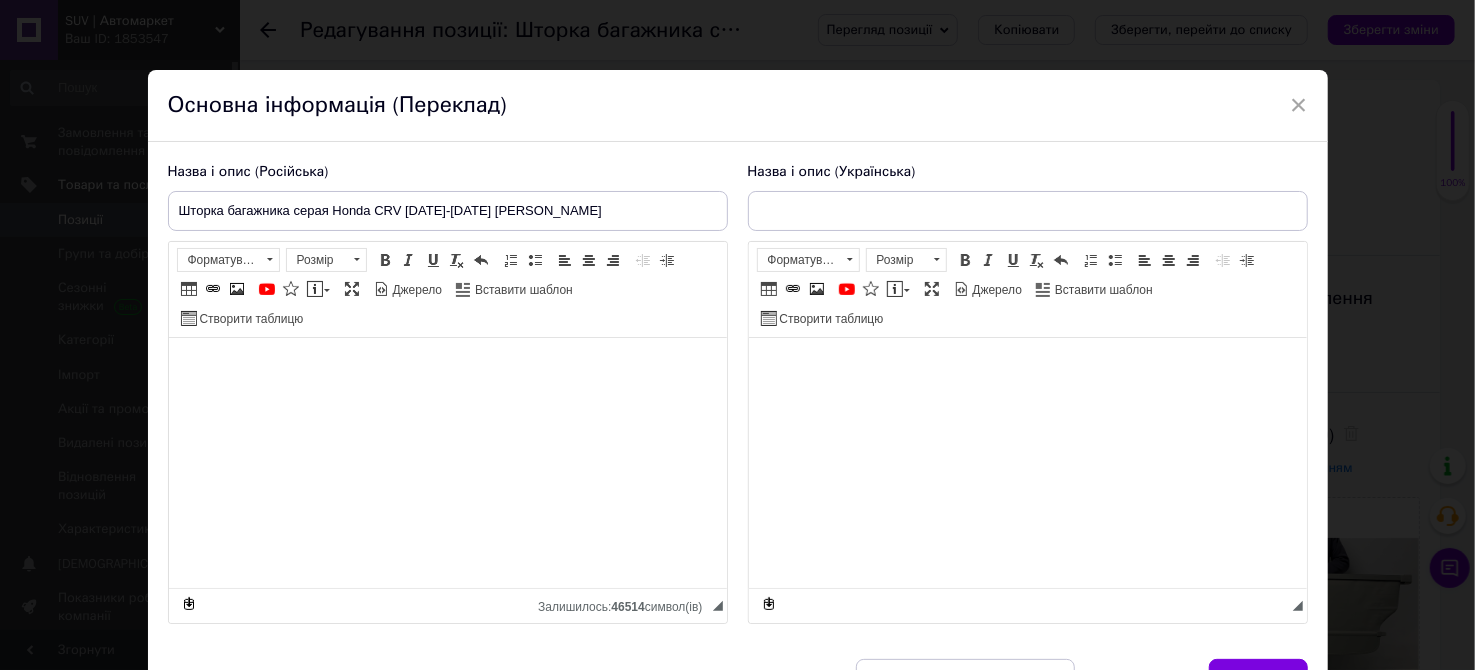 type on "Шторка багажника сіра Honda CRV 20[DATE]0[DATE][PERSON_NAME]" 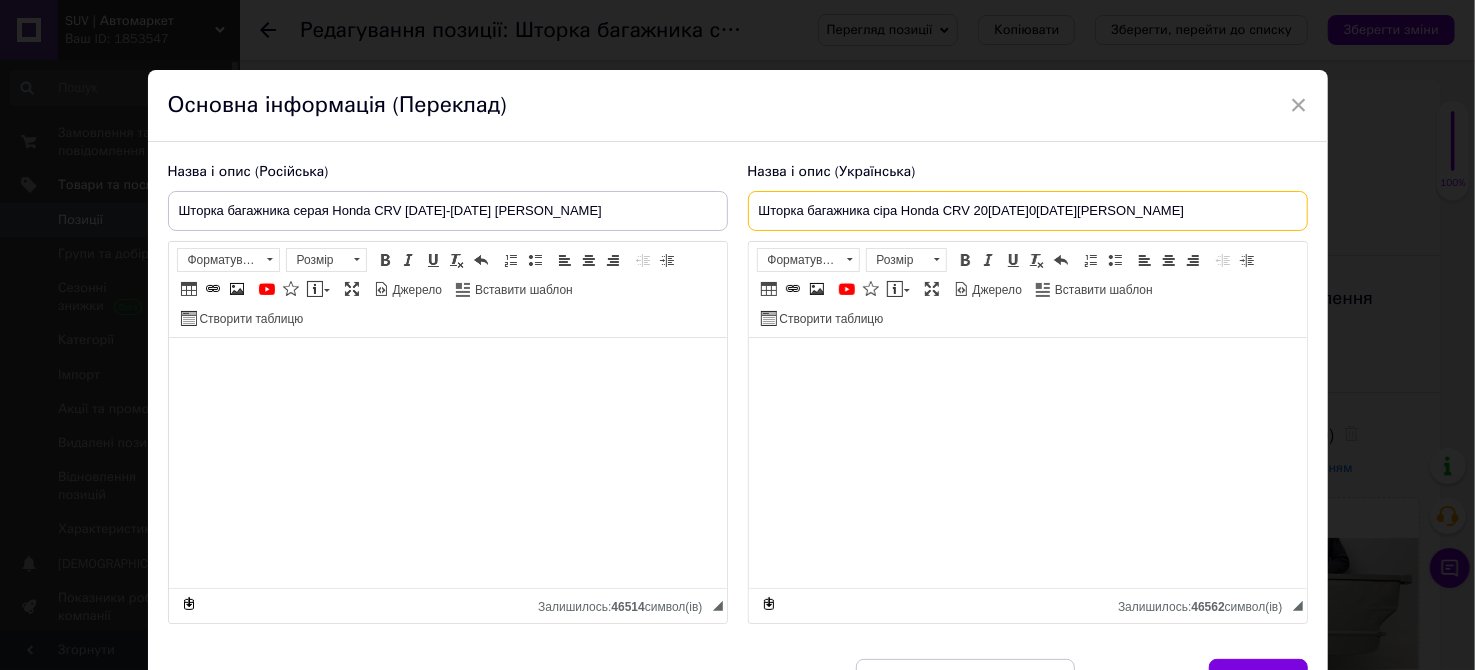 click on "Шторка багажника сіра Honda CRV 20[DATE]0[DATE][PERSON_NAME]" at bounding box center (1028, 211) 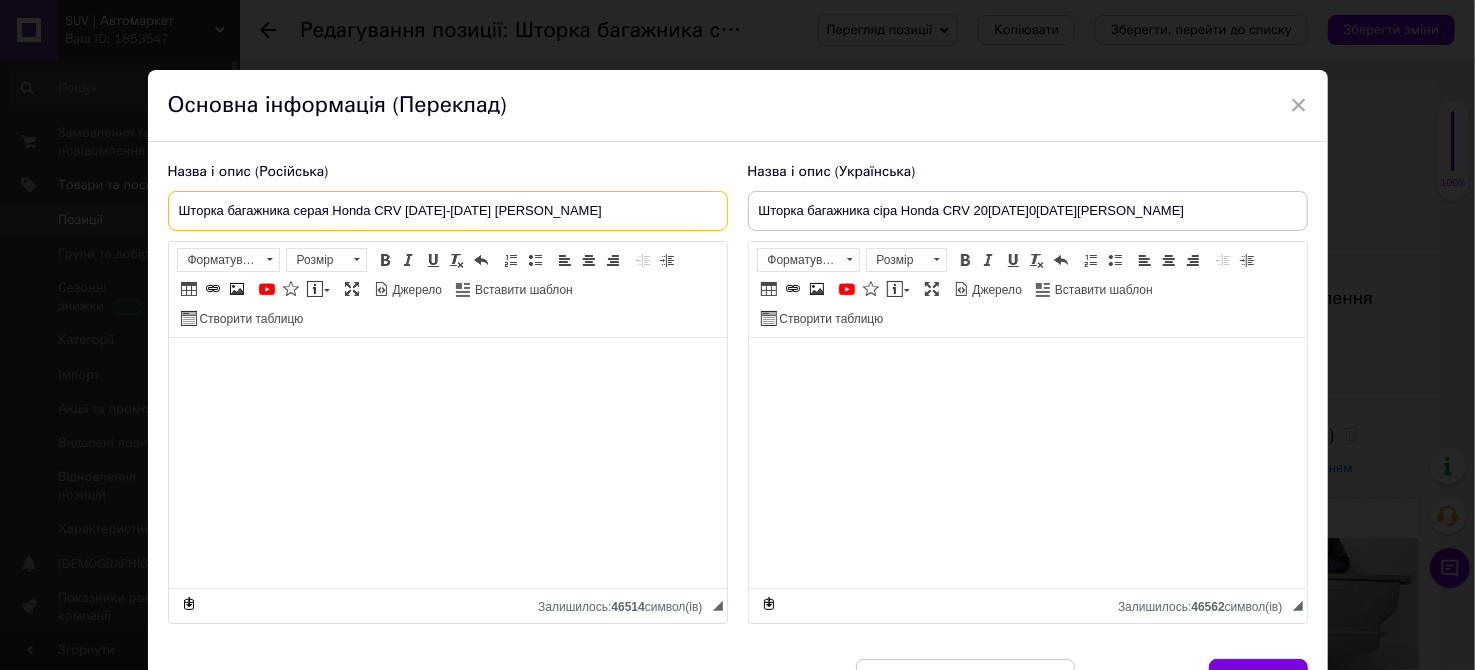 click on "Шторка багажника серая Honda CRV [DATE]-[DATE] [PERSON_NAME]" at bounding box center [448, 211] 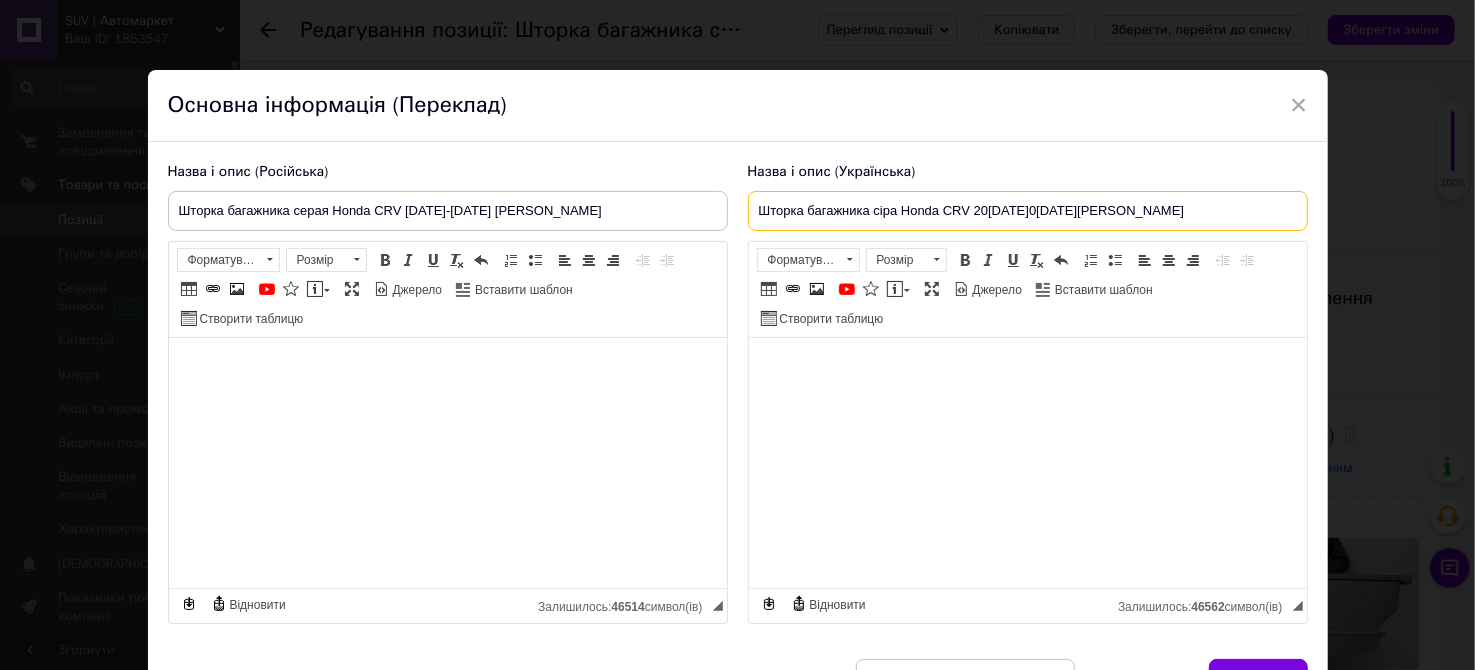 click on "Шторка багажника сіра Honda CRV 20[DATE]0[DATE][PERSON_NAME]" at bounding box center (1028, 211) 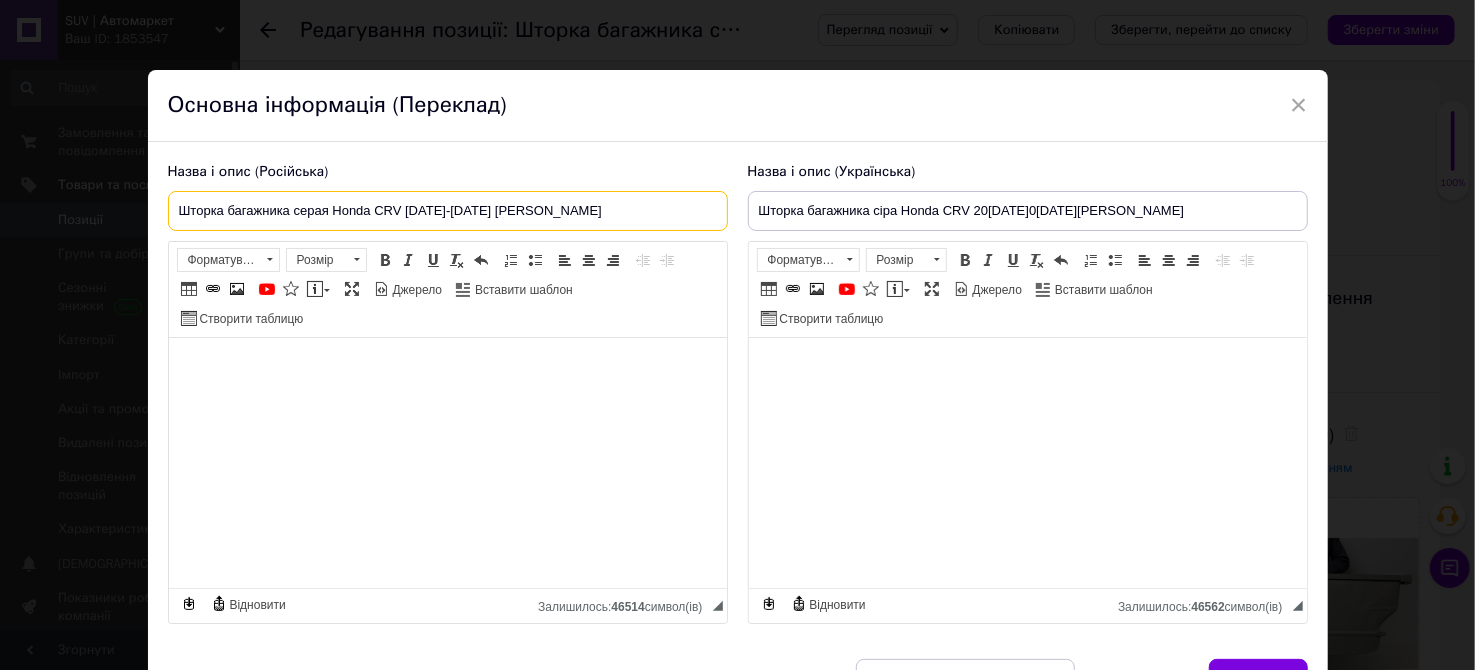 click on "Шторка багажника серая Honda CRV [DATE]-[DATE] [PERSON_NAME]" at bounding box center [448, 211] 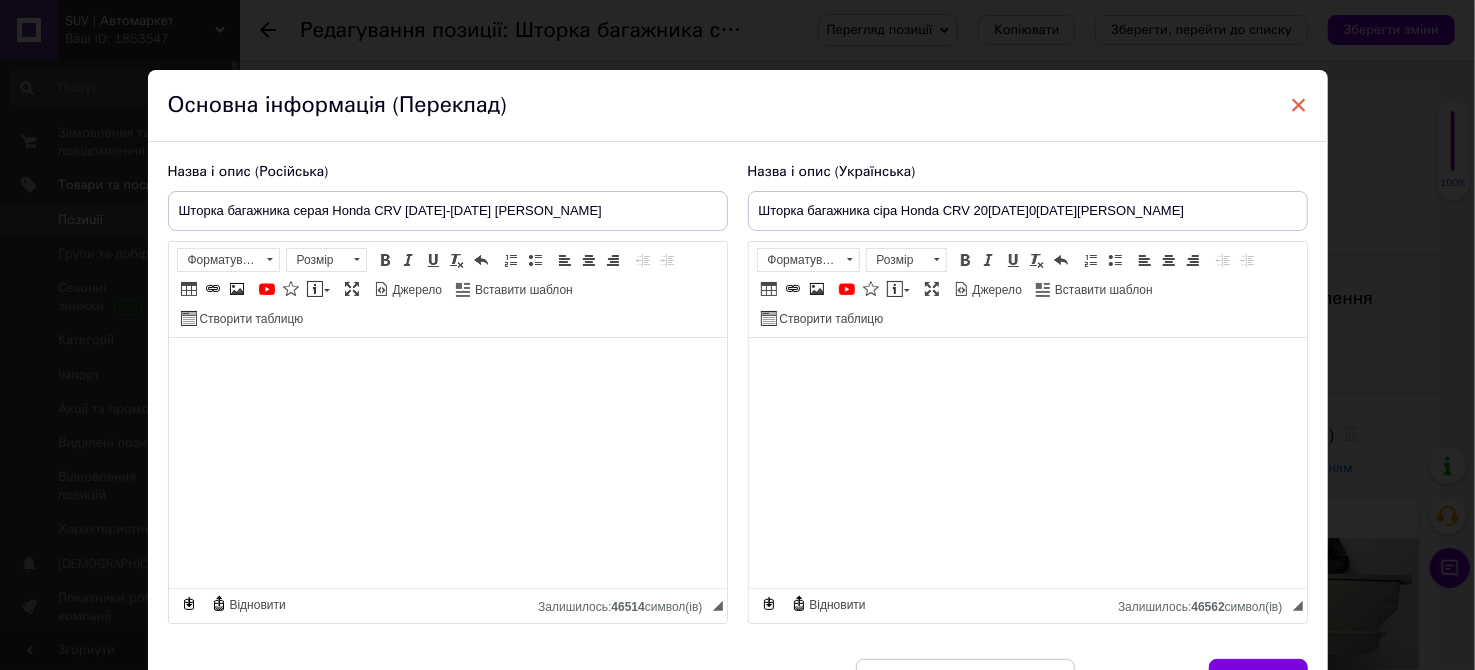 click on "×" at bounding box center (1299, 105) 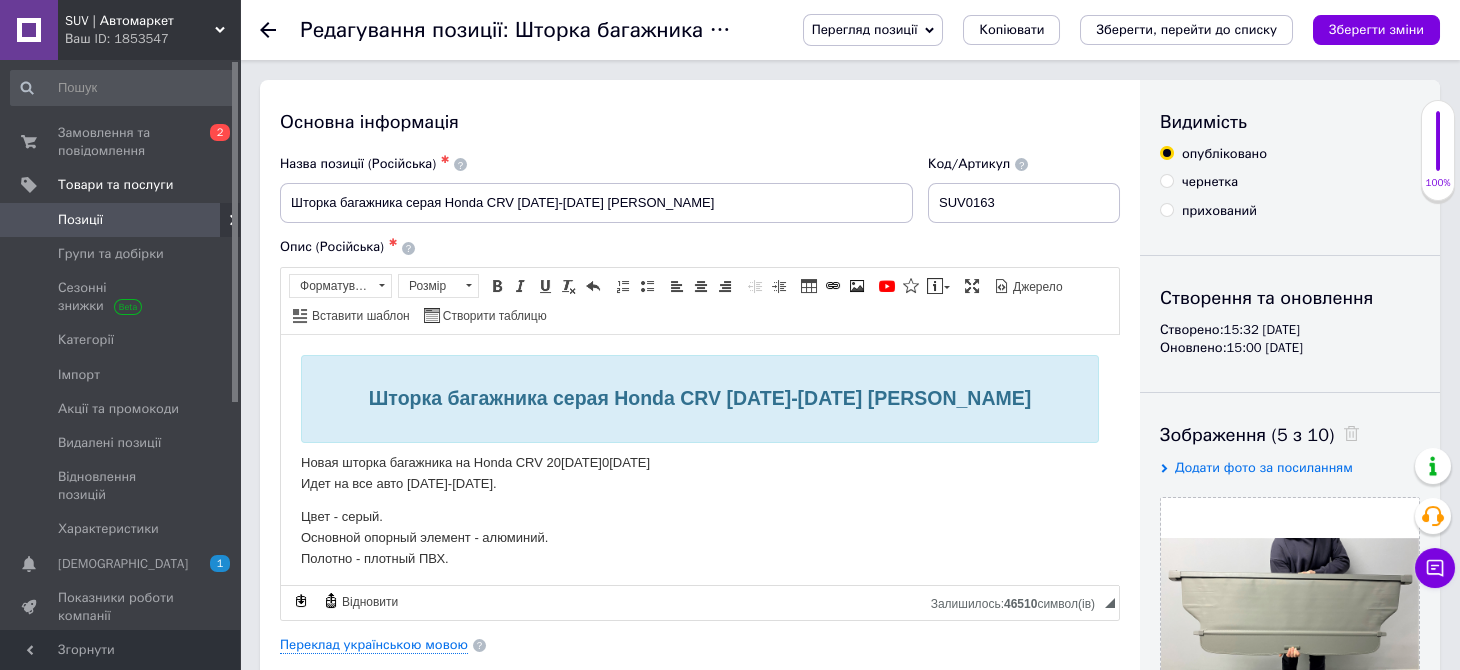 click 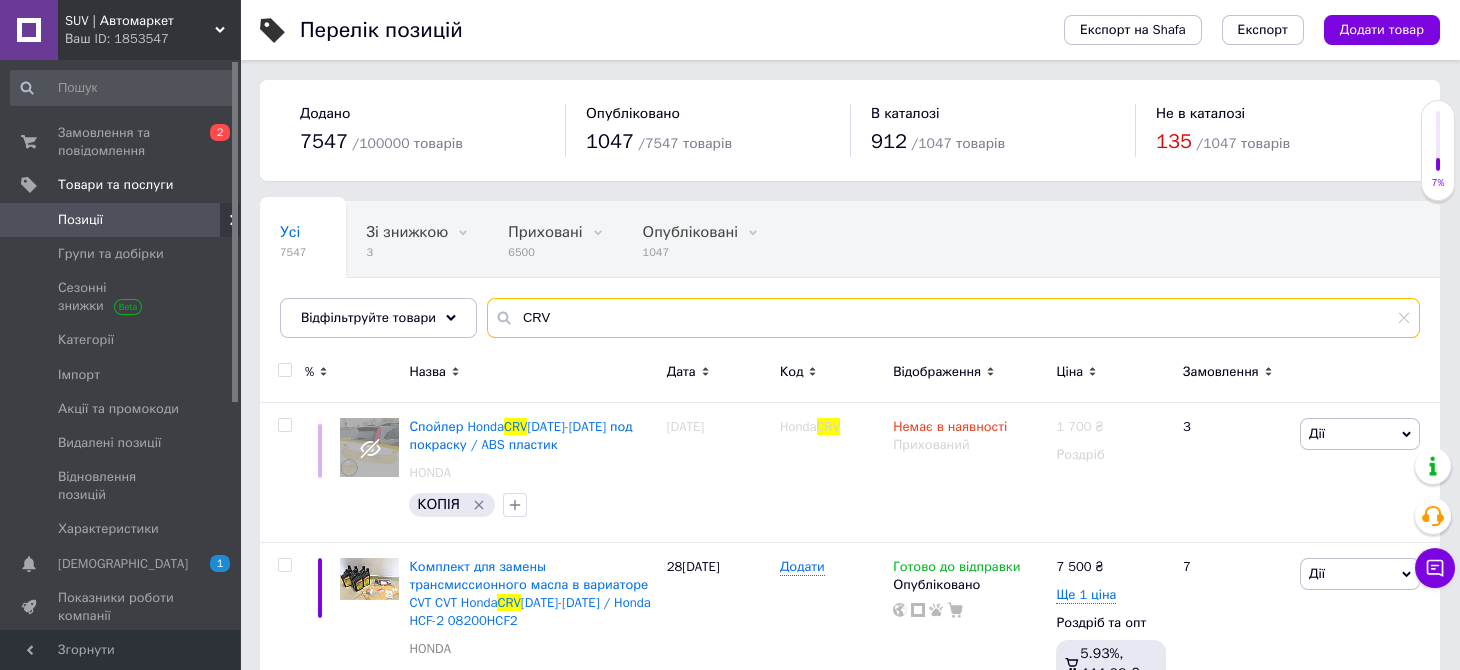 drag, startPoint x: 569, startPoint y: 323, endPoint x: 512, endPoint y: 324, distance: 57.00877 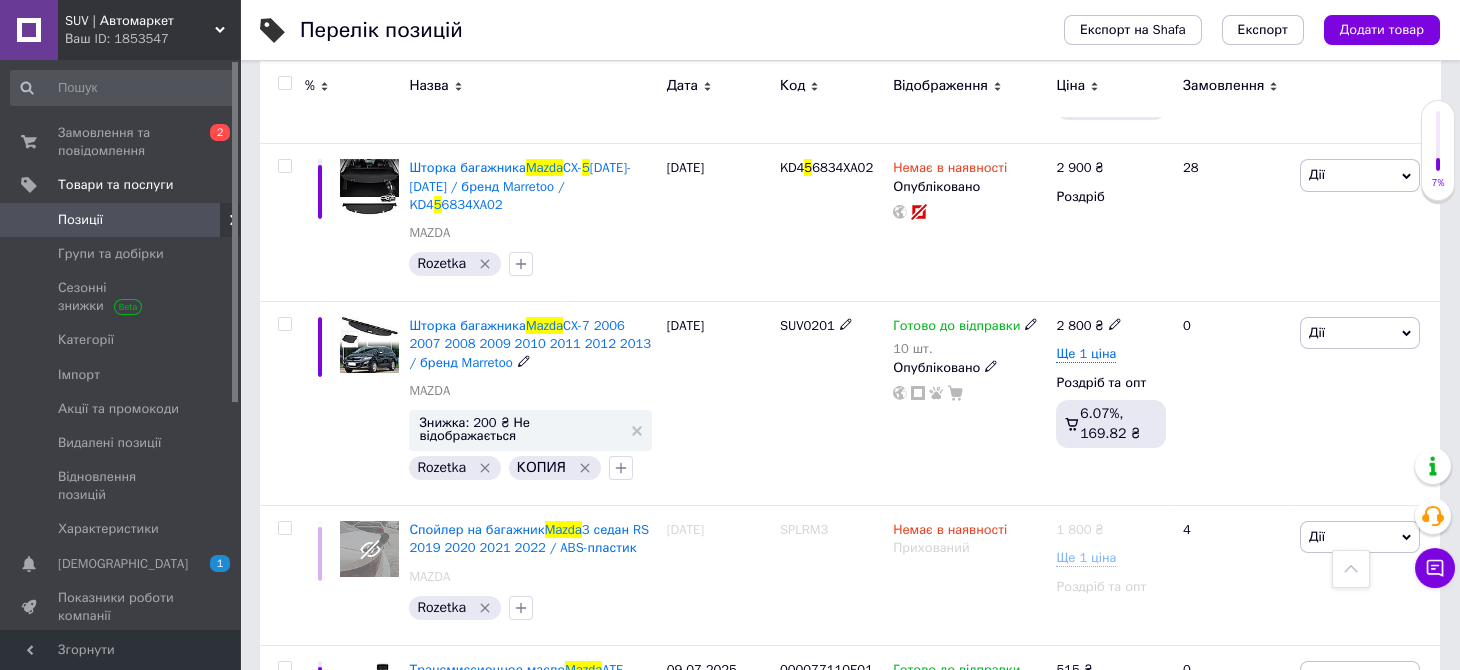 scroll, scrollTop: 99, scrollLeft: 0, axis: vertical 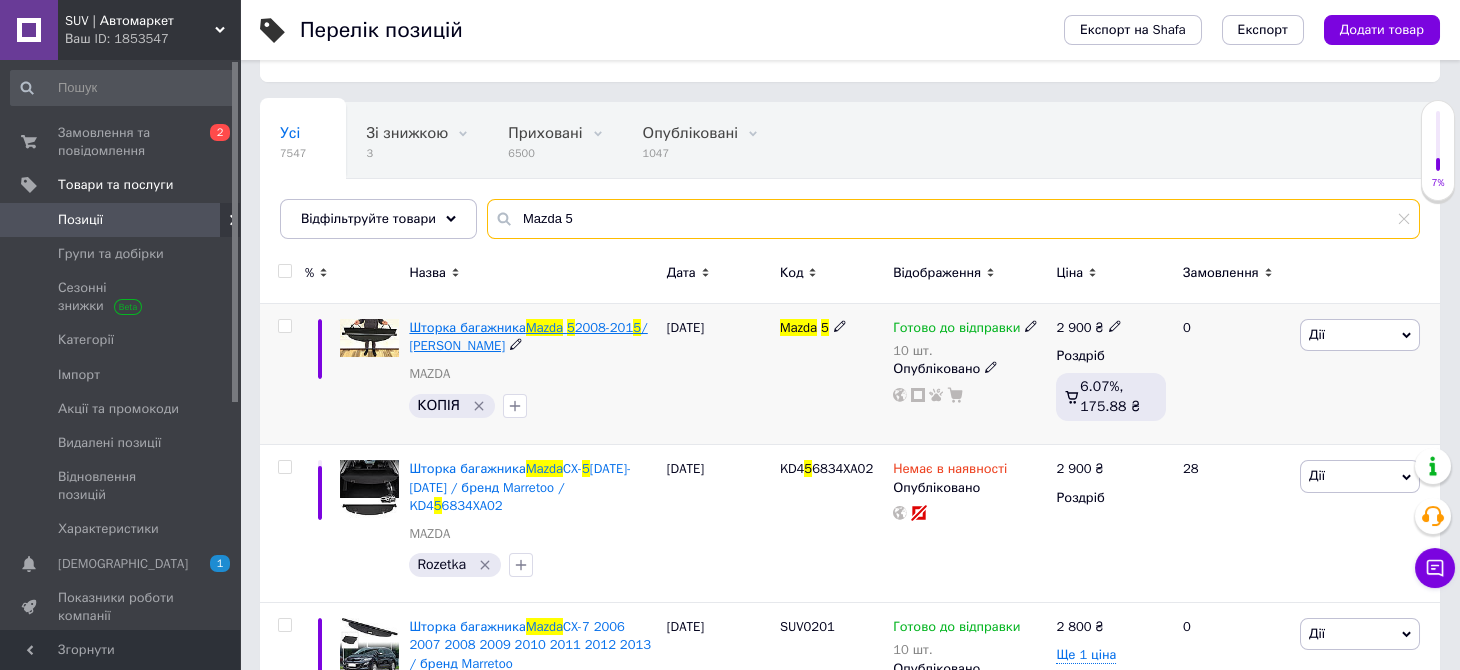 type on "Mazda 5" 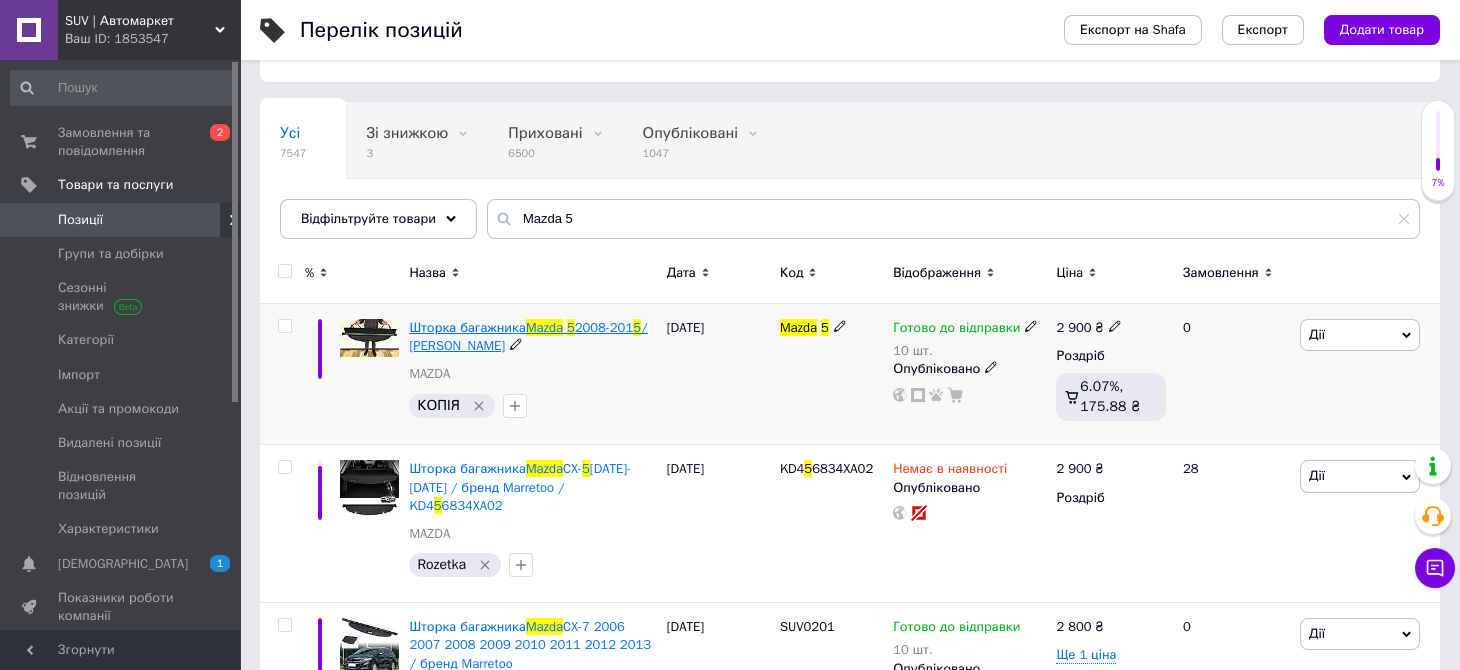 click on "/ [PERSON_NAME]" at bounding box center [528, 336] 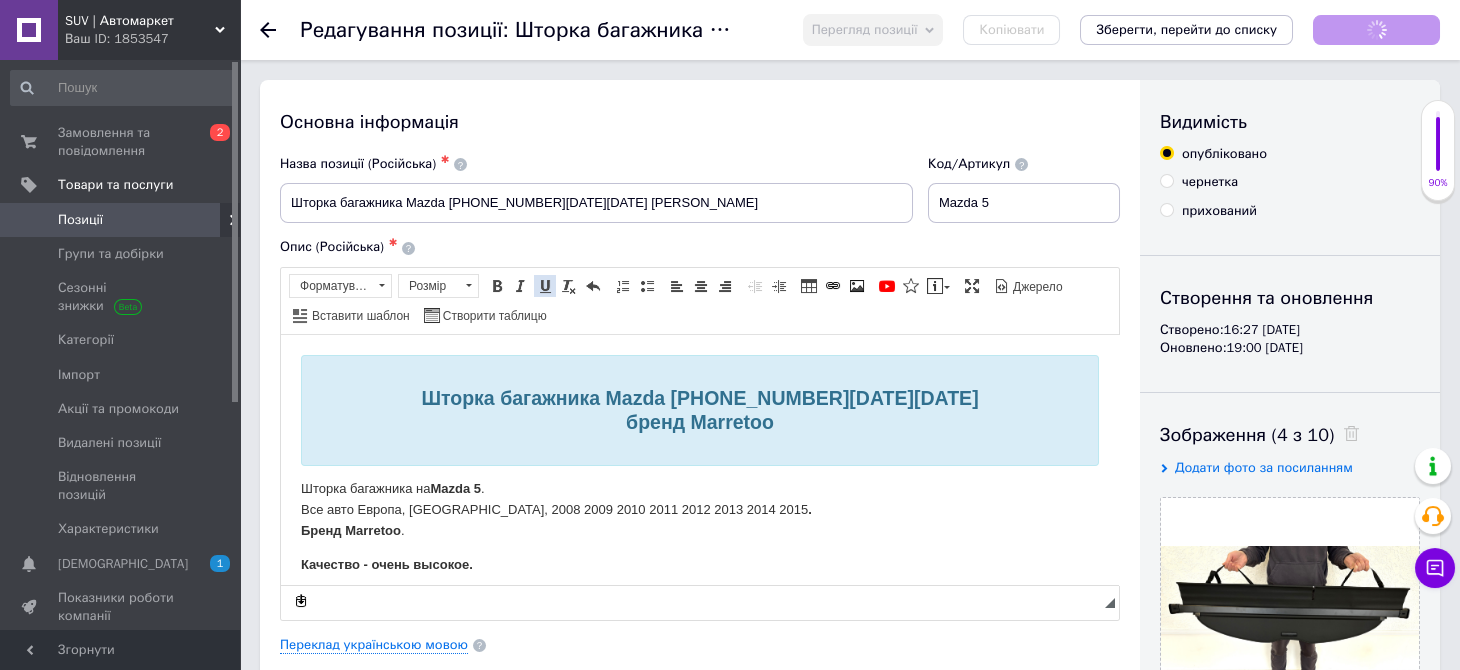 scroll, scrollTop: 0, scrollLeft: 0, axis: both 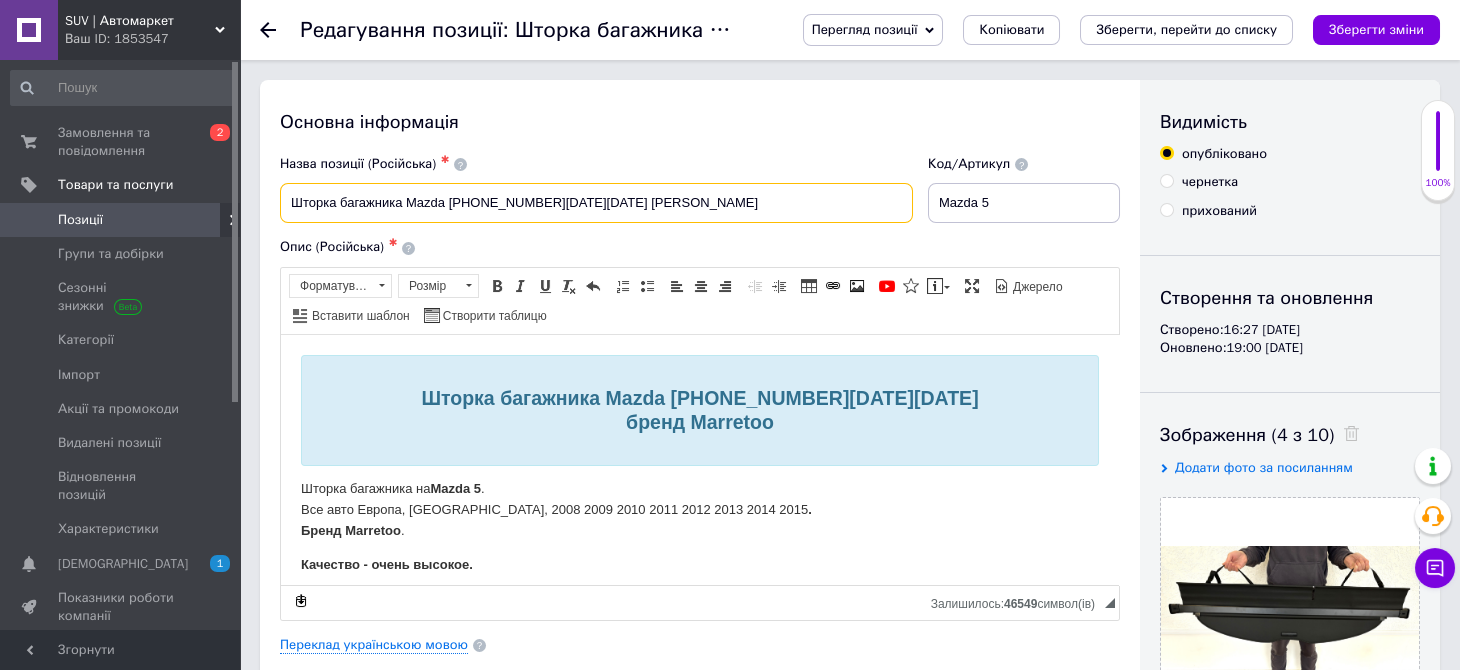 click on "Шторка багажника Mazda [PHONE_NUMBER][DATE][DATE] [PERSON_NAME]" at bounding box center [596, 203] 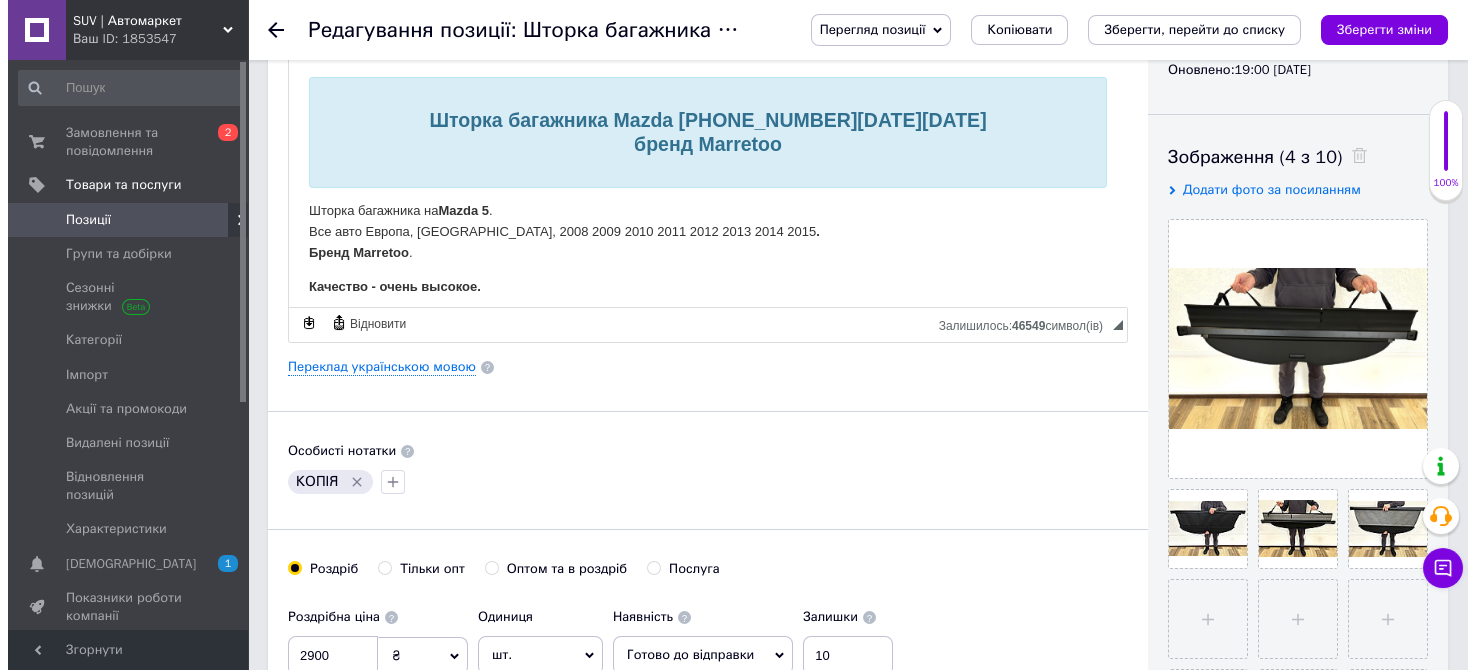 scroll, scrollTop: 199, scrollLeft: 0, axis: vertical 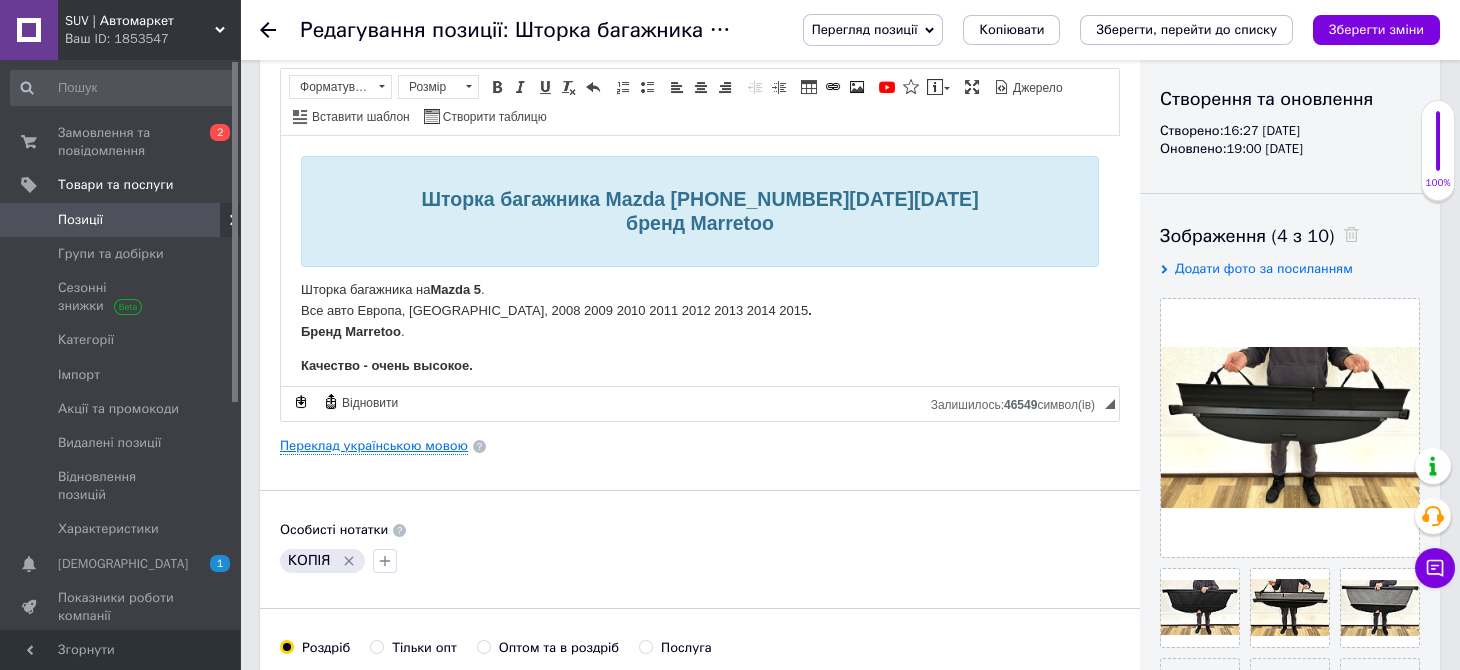 click on "Переклад українською мовою" at bounding box center (374, 446) 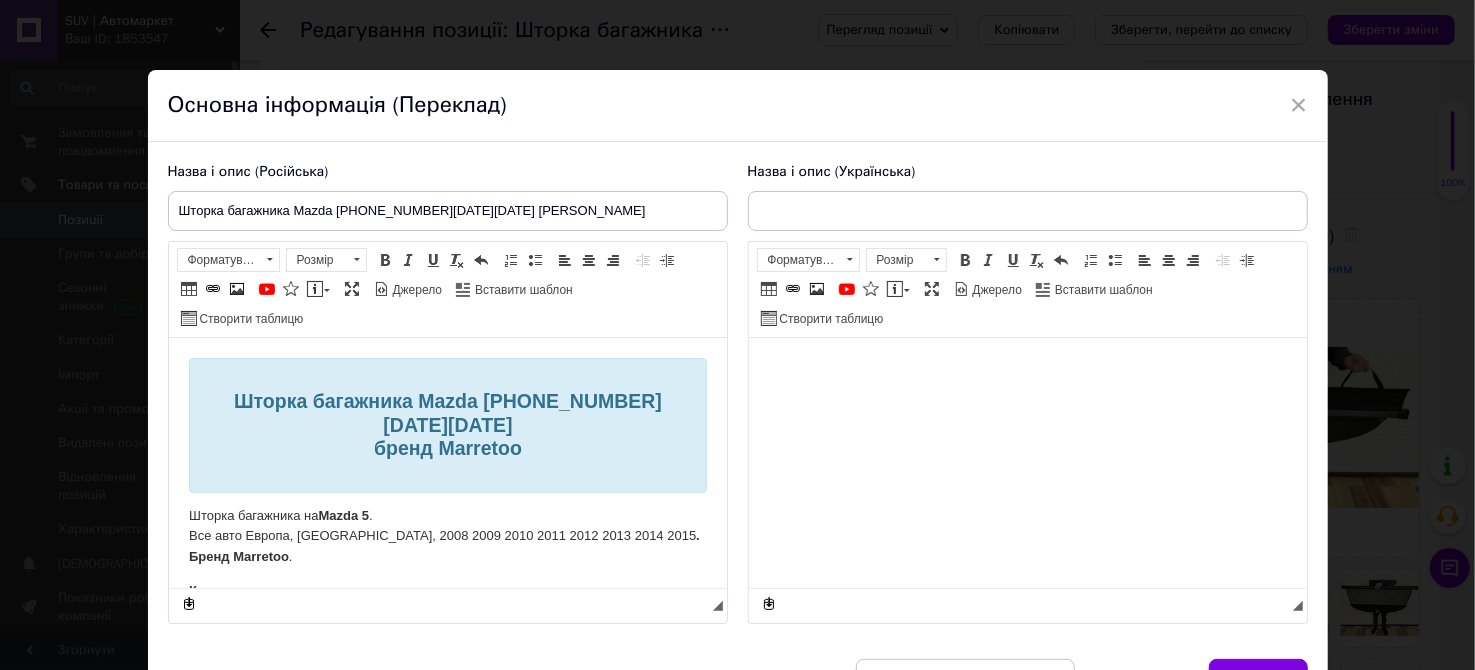 scroll, scrollTop: 0, scrollLeft: 0, axis: both 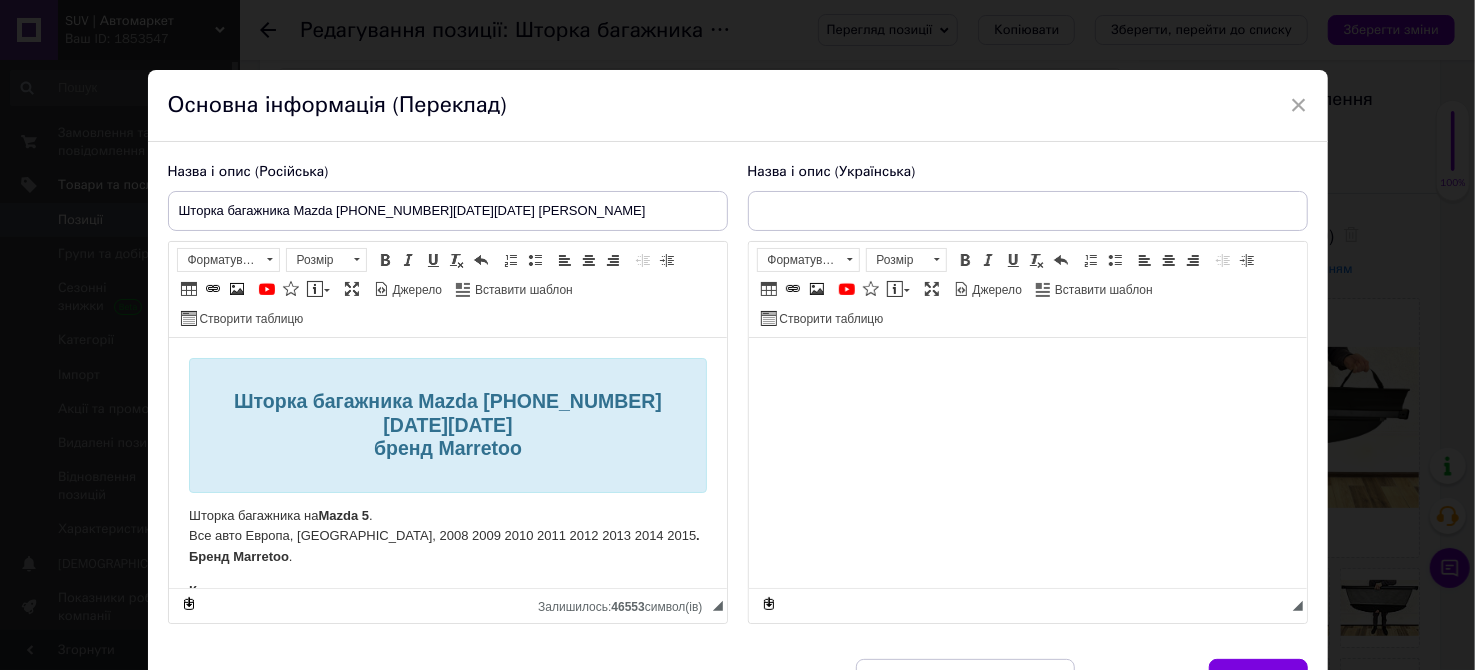 type on "Шторка багажника Mazda [PHONE_NUMBER][DATE][DATE] [PERSON_NAME]" 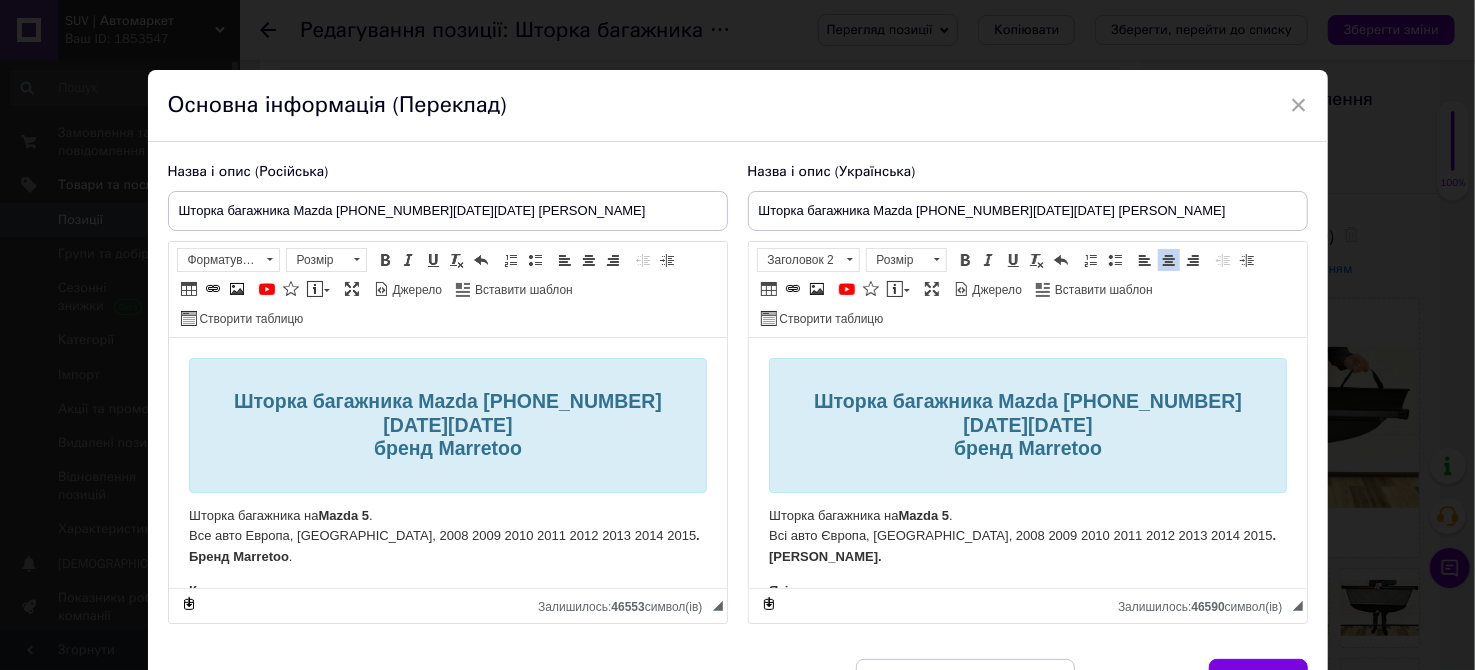click on "Шторка багажника Mazda [PHONE_NUMBER][DATE][DATE][PERSON_NAME]" at bounding box center (1027, 425) 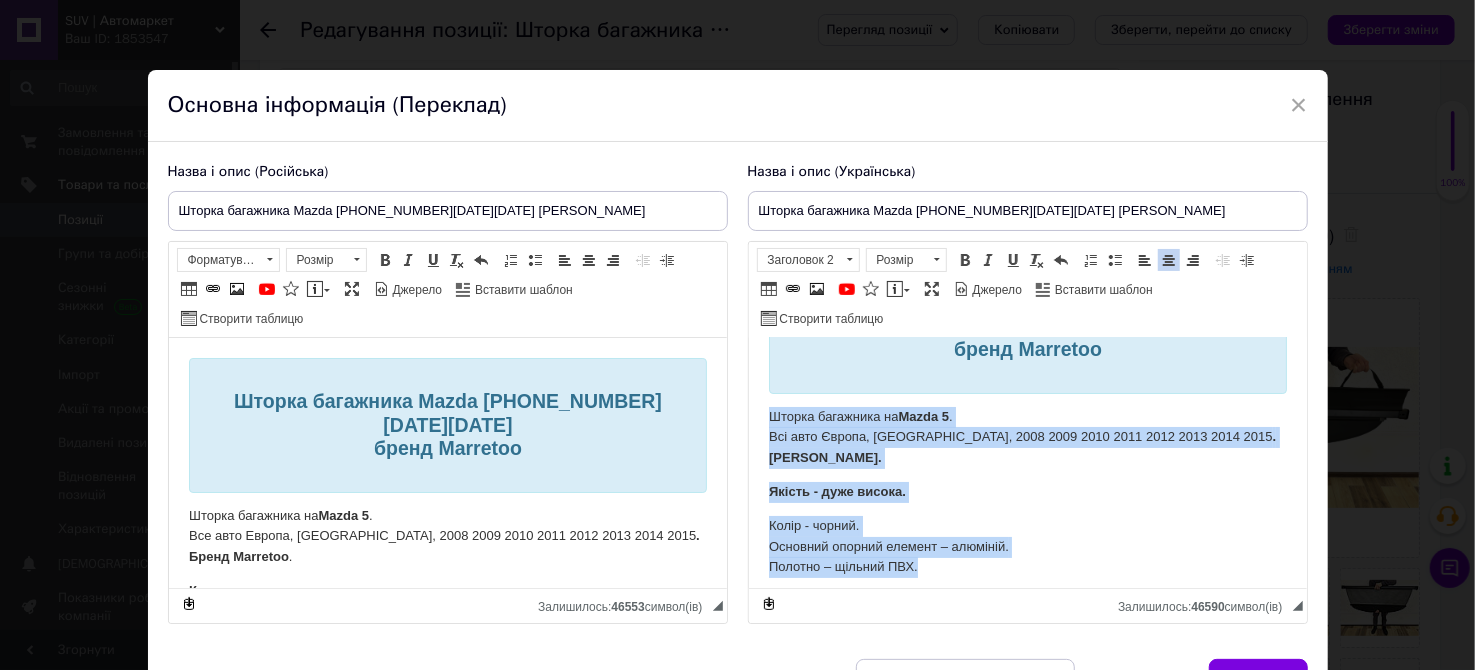 drag, startPoint x: 936, startPoint y: 537, endPoint x: 768, endPoint y: 395, distance: 219.97273 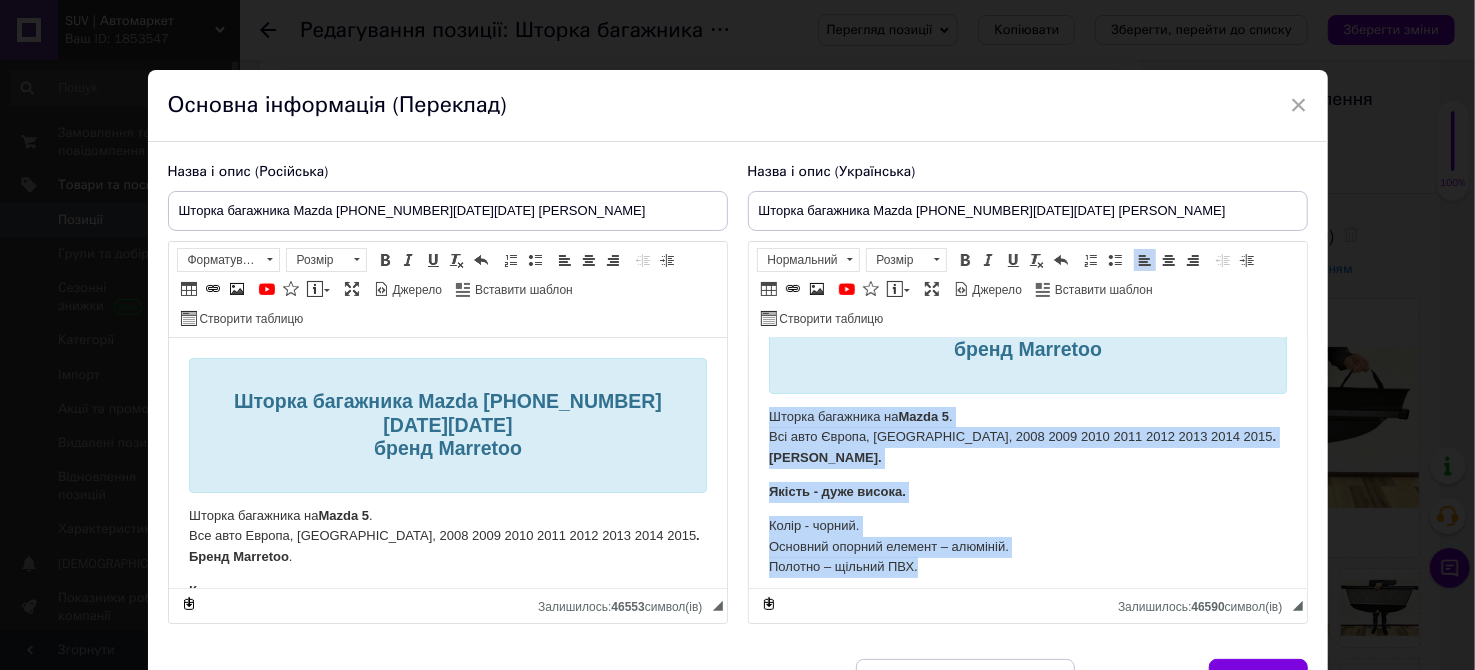 copy on "Шторка багажника на  Mazda 5 . Всі авто Європа, [GEOGRAPHIC_DATA], 2008 2009 2010 2011 2012 2013 2014 2015 . [PERSON_NAME]. Якість - дуже висока. Колір - чорний. Основний опорний елемент – алюміній. Полотно – щільний ПВХ." 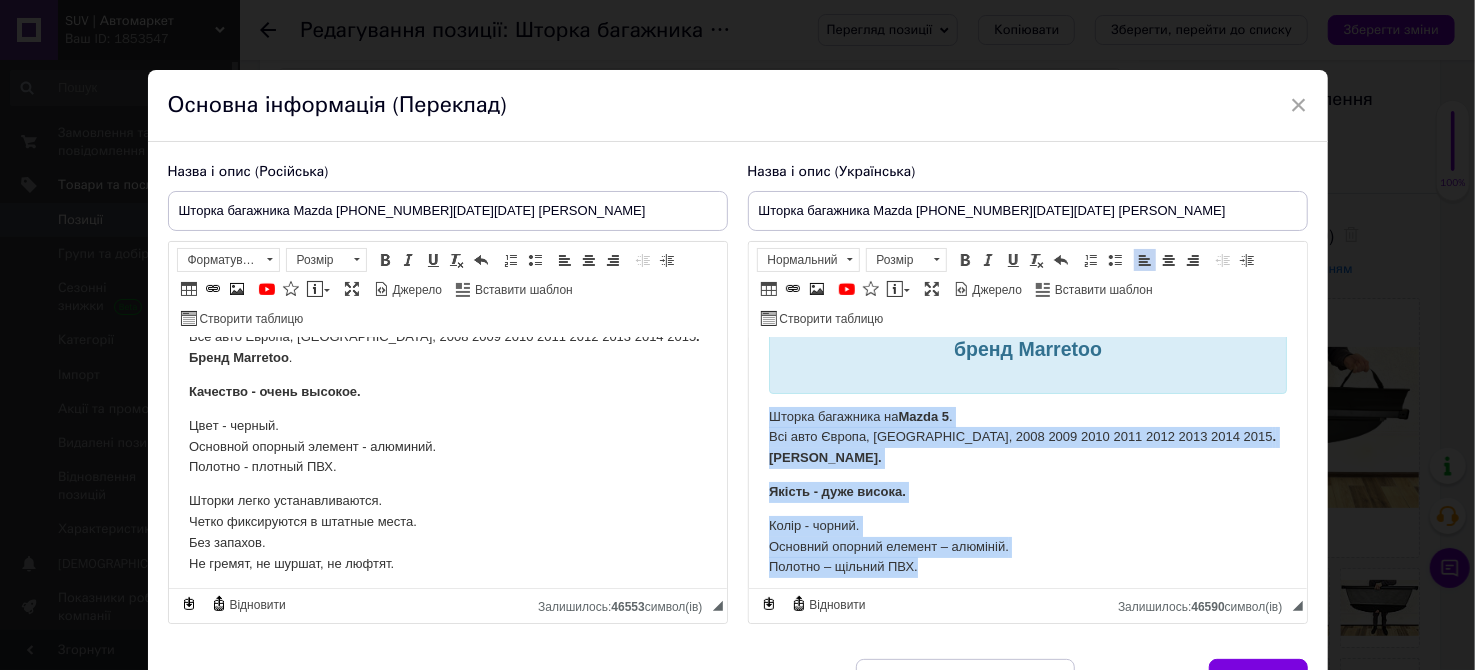 scroll, scrollTop: 99, scrollLeft: 0, axis: vertical 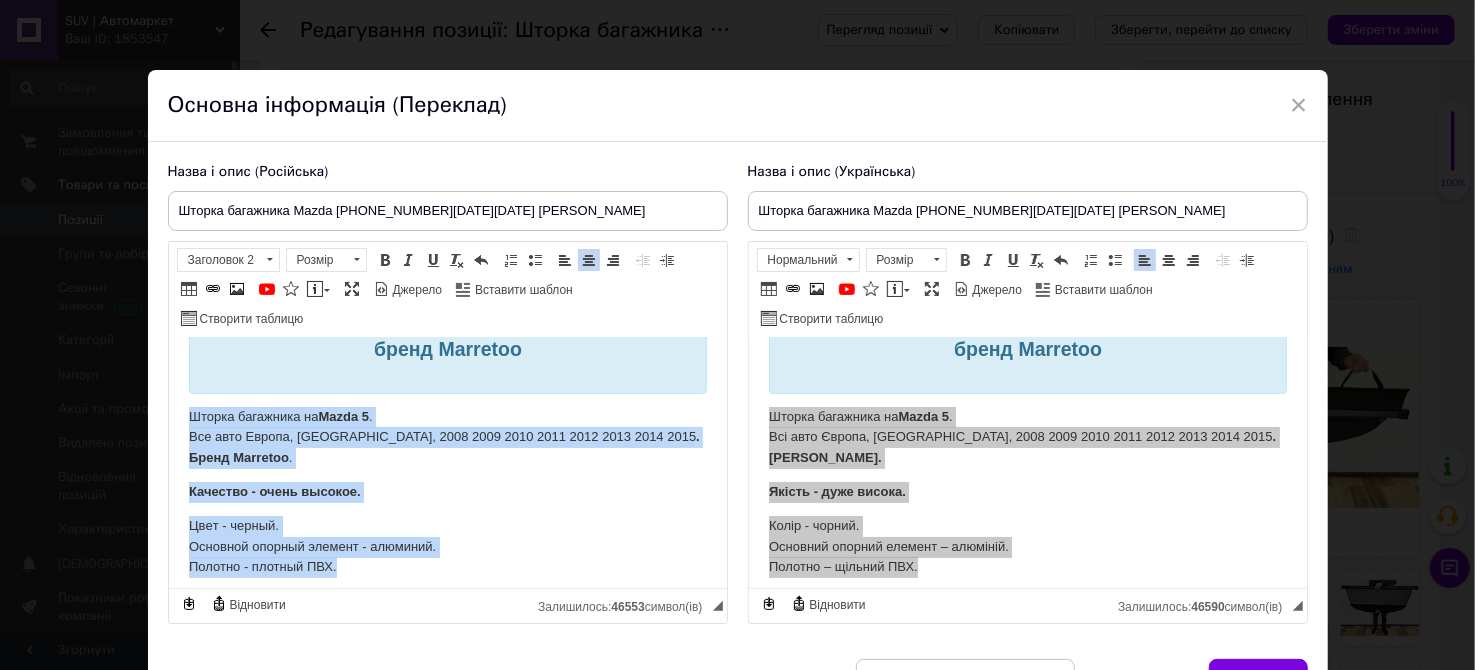 drag, startPoint x: 351, startPoint y: 543, endPoint x: 174, endPoint y: 385, distance: 237.26146 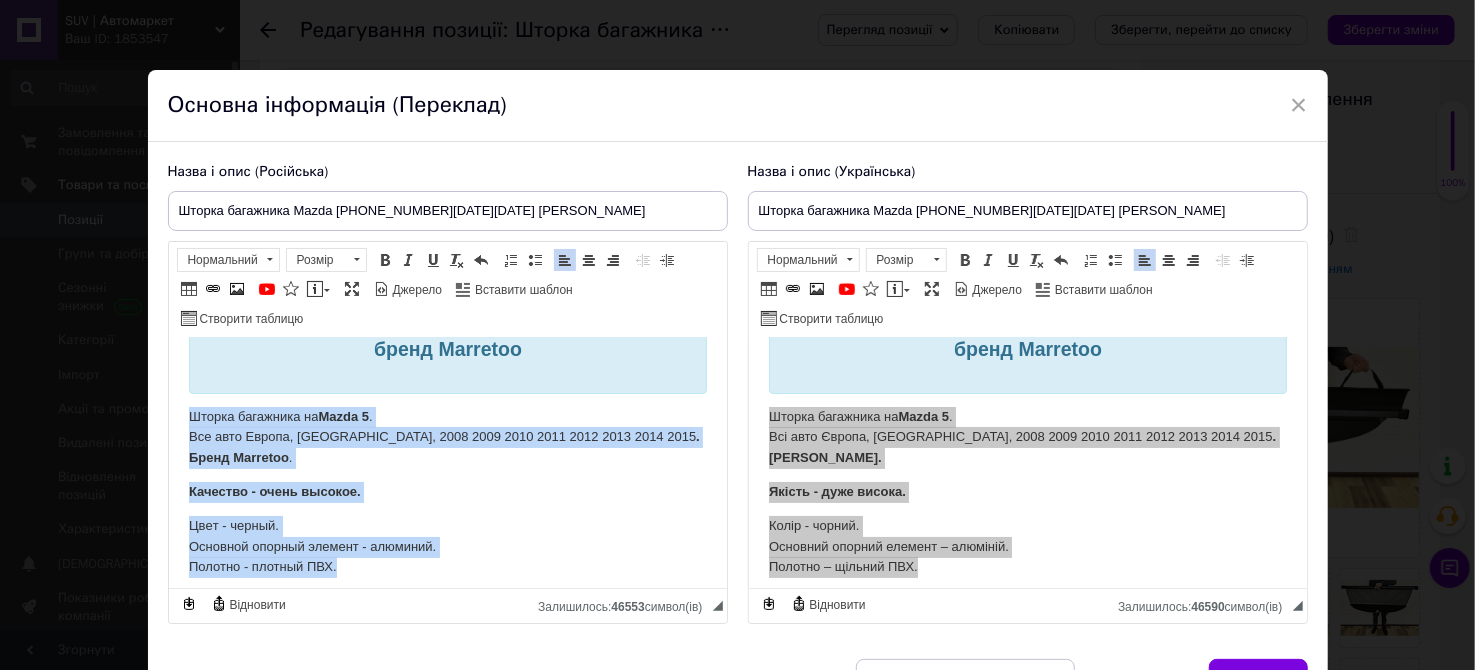 copy on "Шторка багажника на  Mazda 5 . Все авто Европа, [GEOGRAPHIC_DATA], 2008 2009 2010 2011 2012 2013 2014 2015 . [PERSON_NAME] . Качество - очень высокое. Цвeт - черный. Основной опорный элемент - алюминий. Полотно - плотный ПВХ." 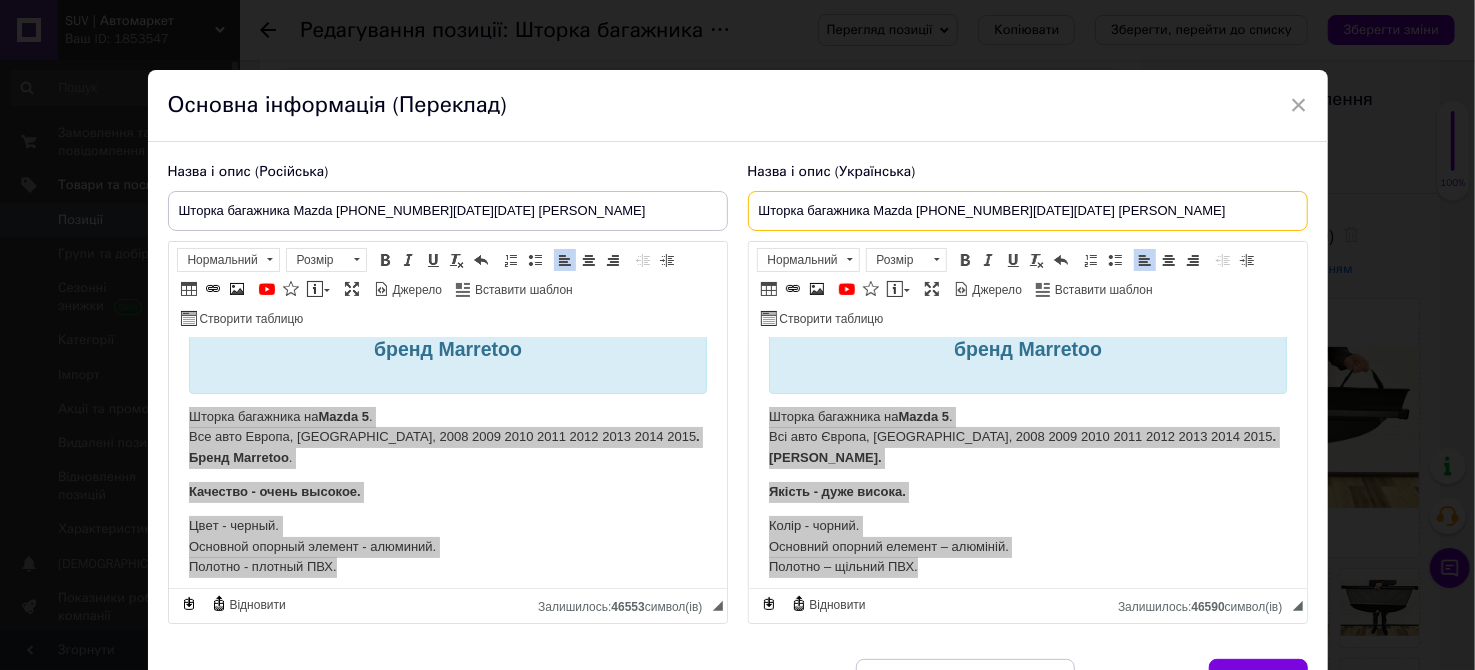 click on "Шторка багажника Mazda [PHONE_NUMBER][DATE][DATE] [PERSON_NAME]" at bounding box center [1028, 211] 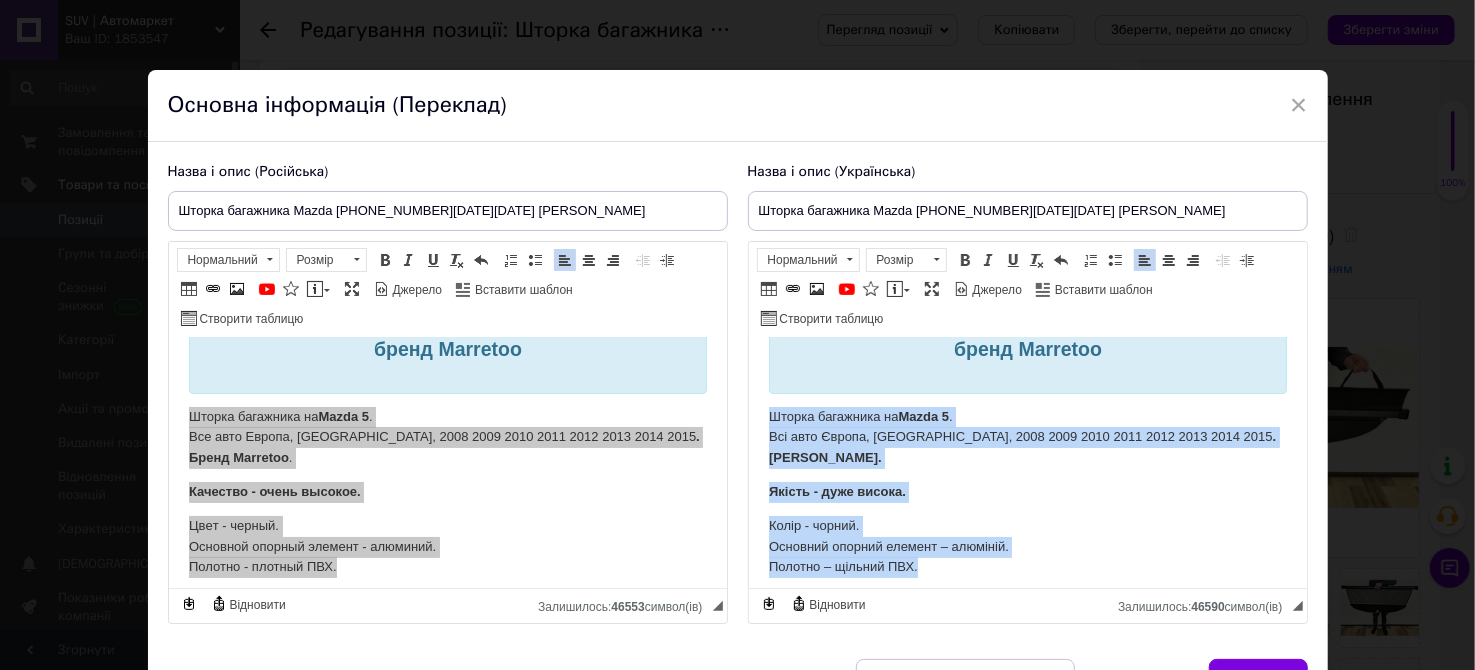 click on "[PERSON_NAME]." at bounding box center [824, 457] 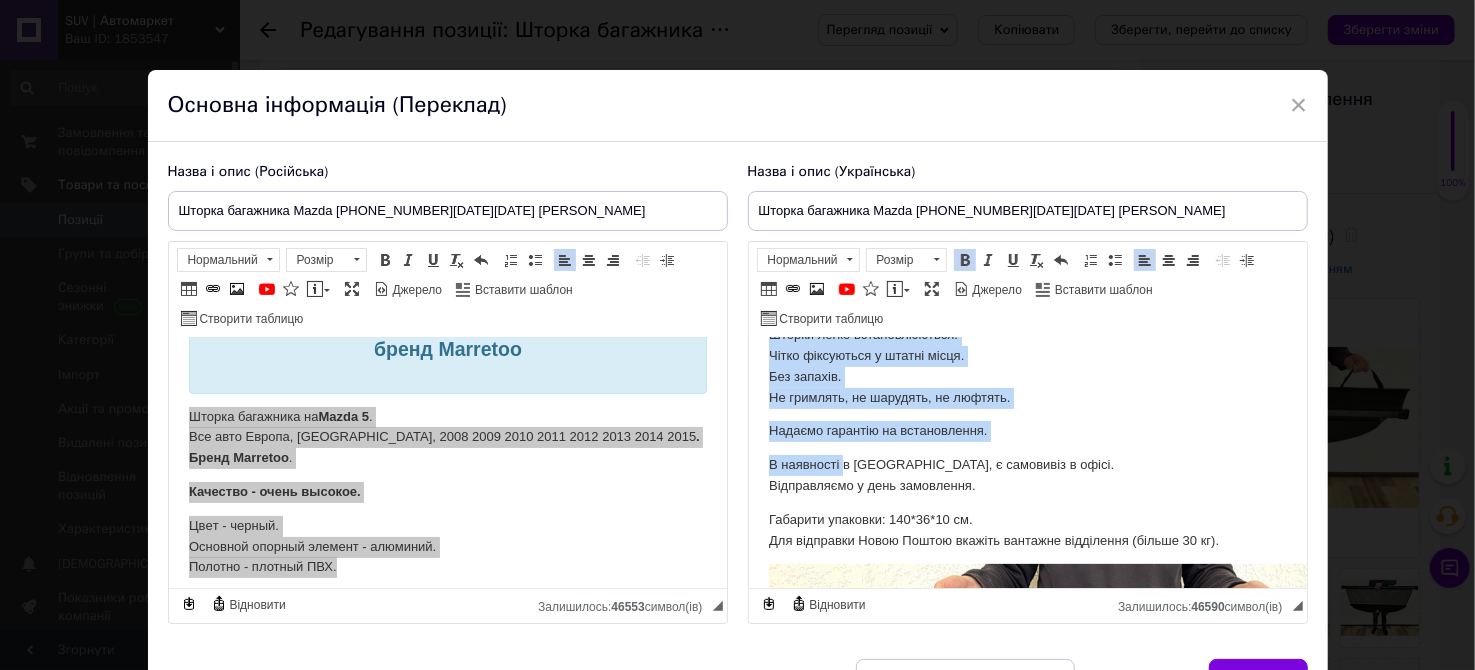 scroll, scrollTop: 400, scrollLeft: 0, axis: vertical 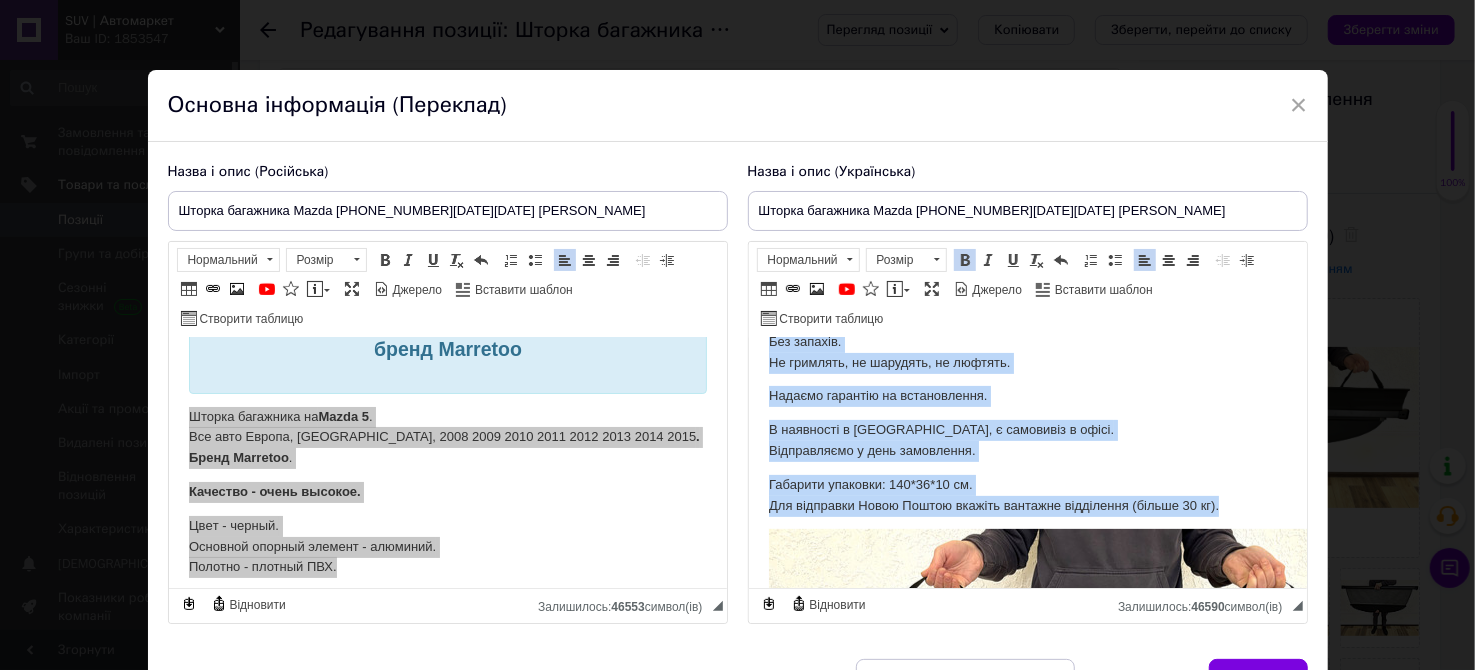 drag, startPoint x: 768, startPoint y: 392, endPoint x: 1227, endPoint y: 478, distance: 466.98715 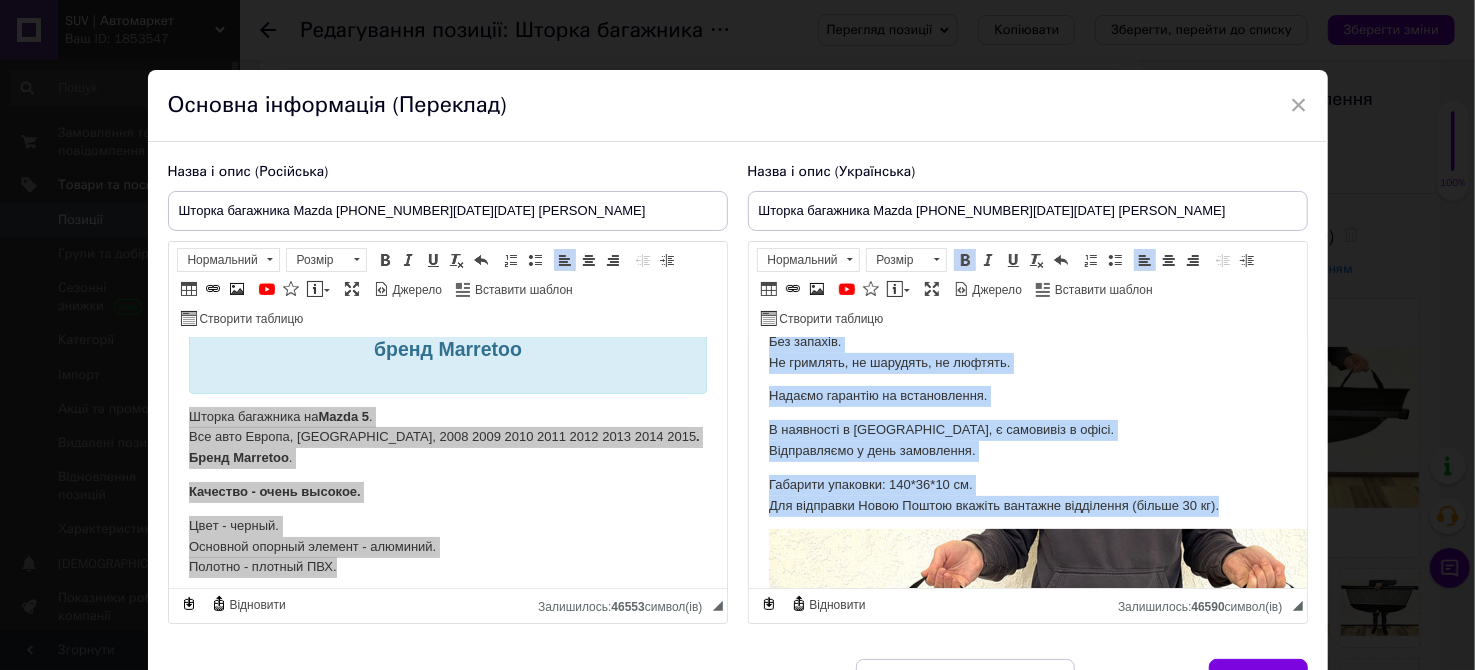 click on "Шторка багажника Mazda [PHONE_NUMBER][DATE][DATE] бренд Marretoo Шторка багажника на  Mazda 5 . Всі авто Європа, [GEOGRAPHIC_DATA], 2008 2009 2010 2011 2012 2013 2014 2015 . [PERSON_NAME]. Якість - дуже висока. Колір - чорний. Основний опорний елемент – алюміній. Полотно – щільний ПВХ. Шторки легко встановлюються. Чітко фіксуються у штатні місця. Без запахів. Не гримлять, не шарудять, не люфтять. Надаємо гарантію на встановлення. В наявності в [GEOGRAPHIC_DATA], є самовивіз в офісі. Відправляємо у день замовлення. Габарити упаковки: 140*36*10 см. Для відправки Новою Поштою вкажіть вантажне відділення (більше 30 кг). SUV | Автомаркет → → → "" at bounding box center [1027, 2361] 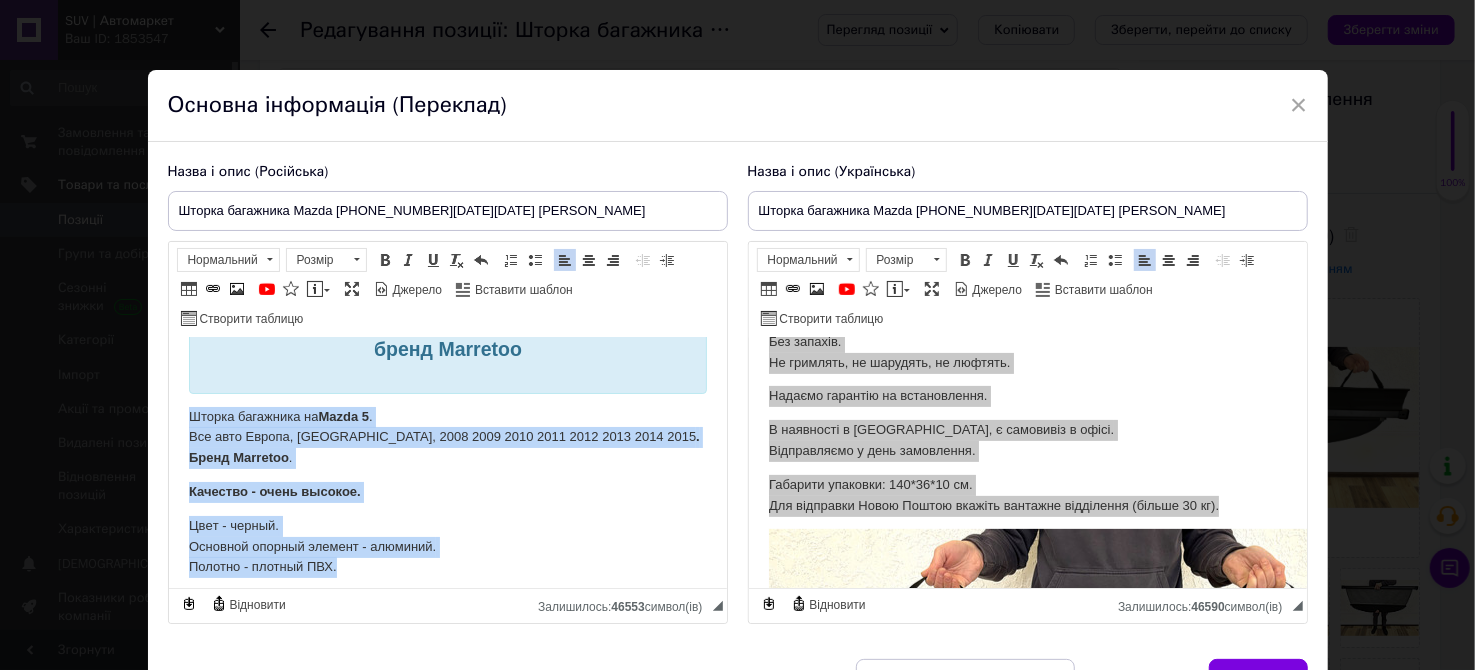 click on "Цвeт - черный. Основной опорный элемент - алюминий. Полотно - плотный ПВХ." at bounding box center [447, 547] 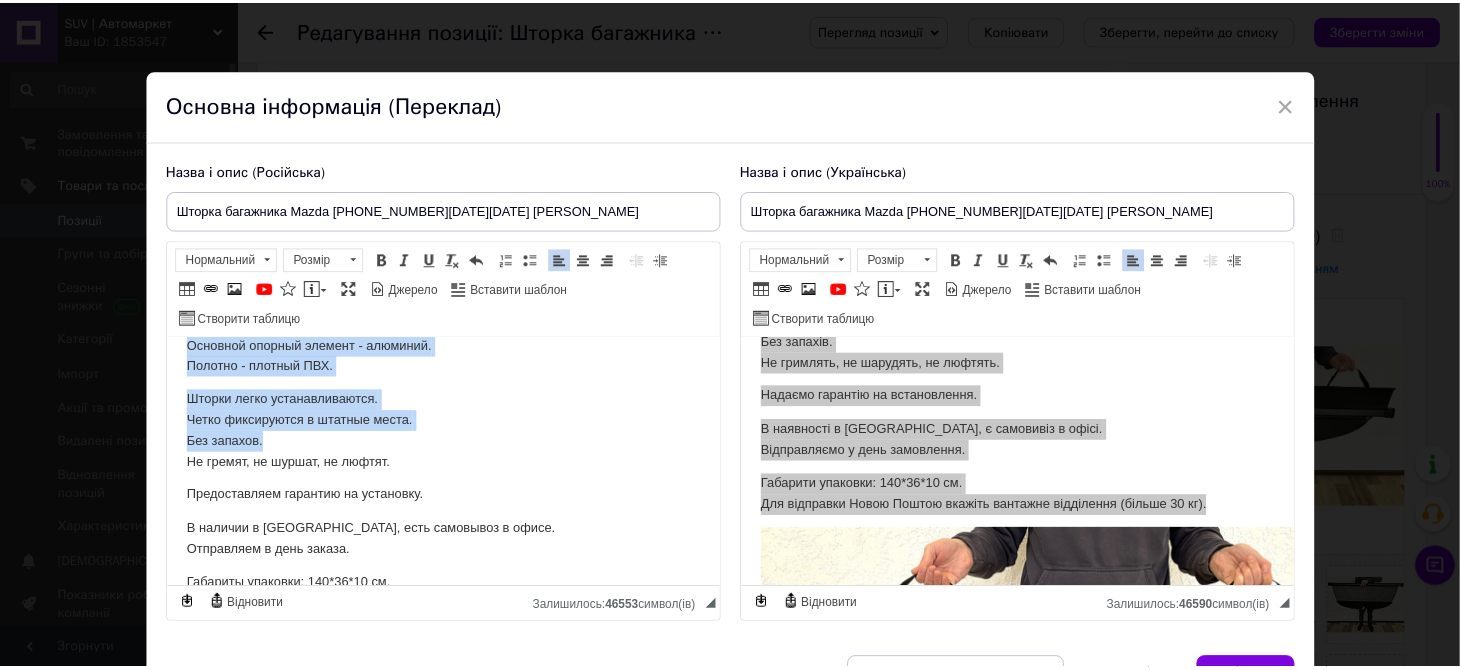 scroll, scrollTop: 400, scrollLeft: 0, axis: vertical 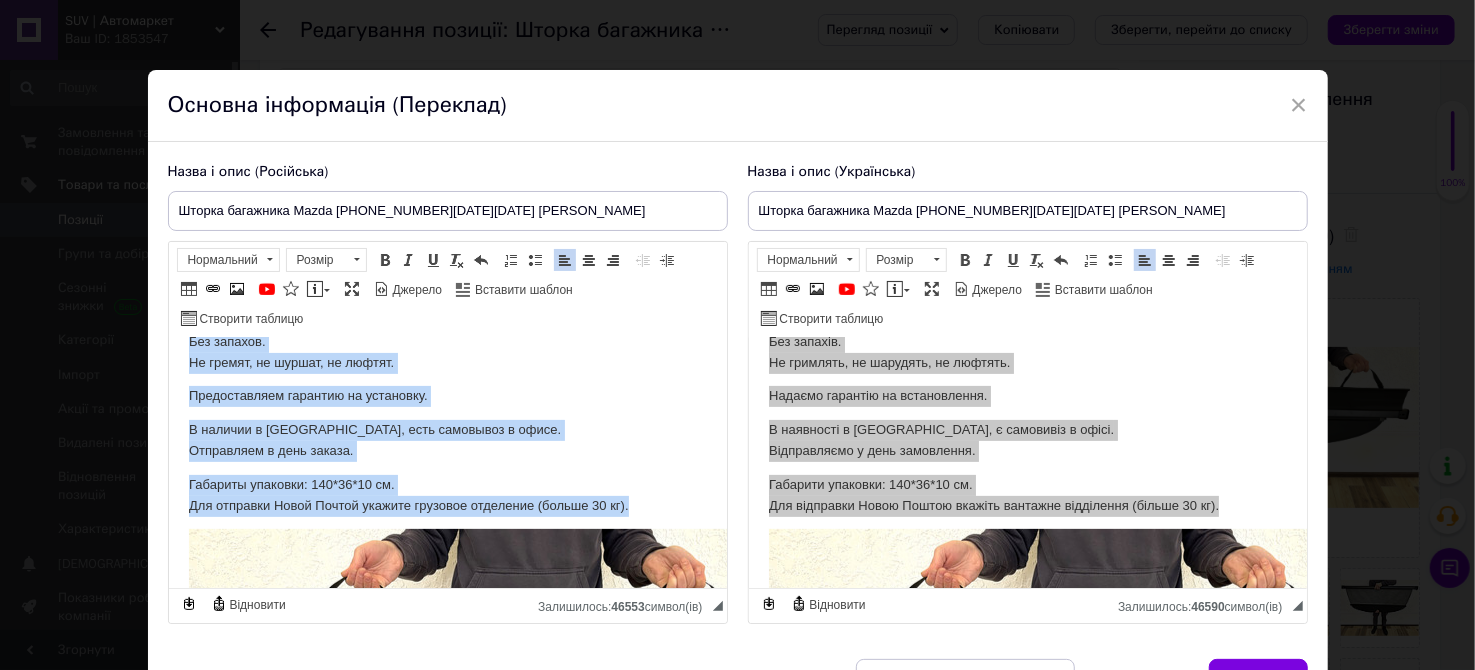 drag, startPoint x: 186, startPoint y: 388, endPoint x: 668, endPoint y: 472, distance: 489.26474 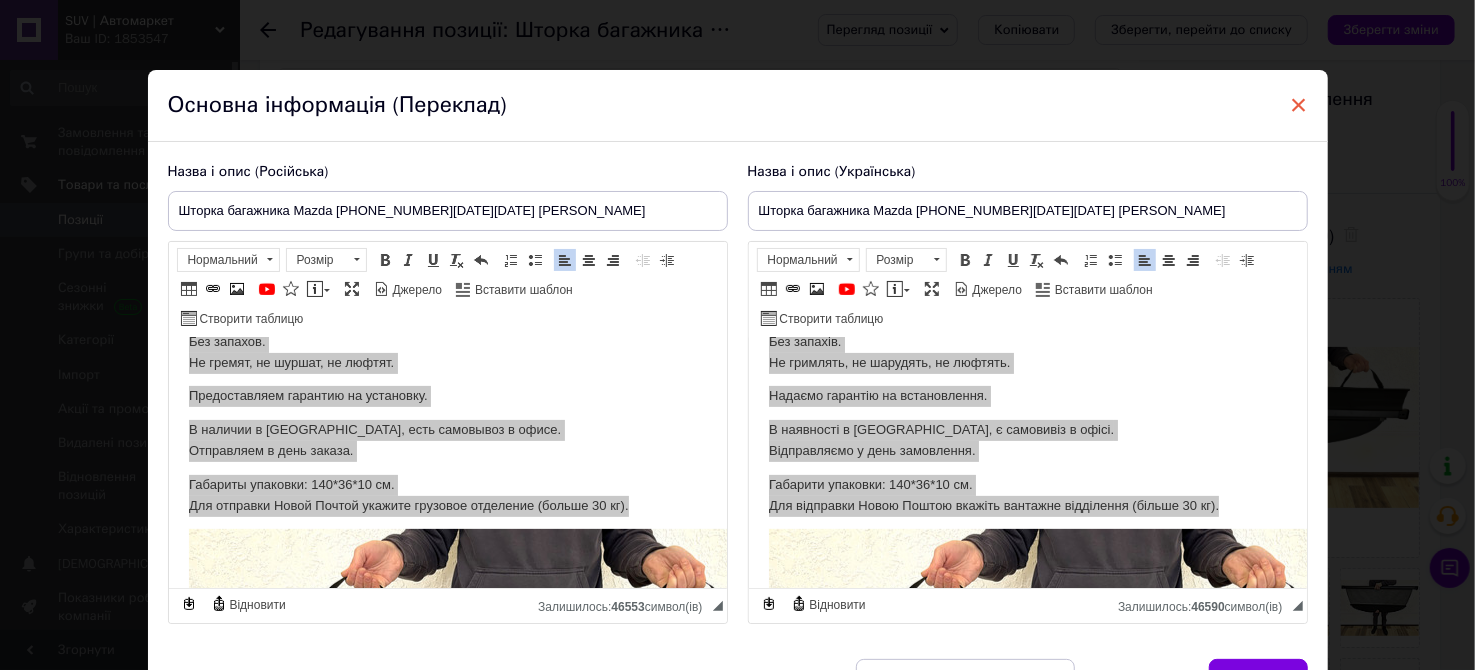 click on "×" at bounding box center [1299, 105] 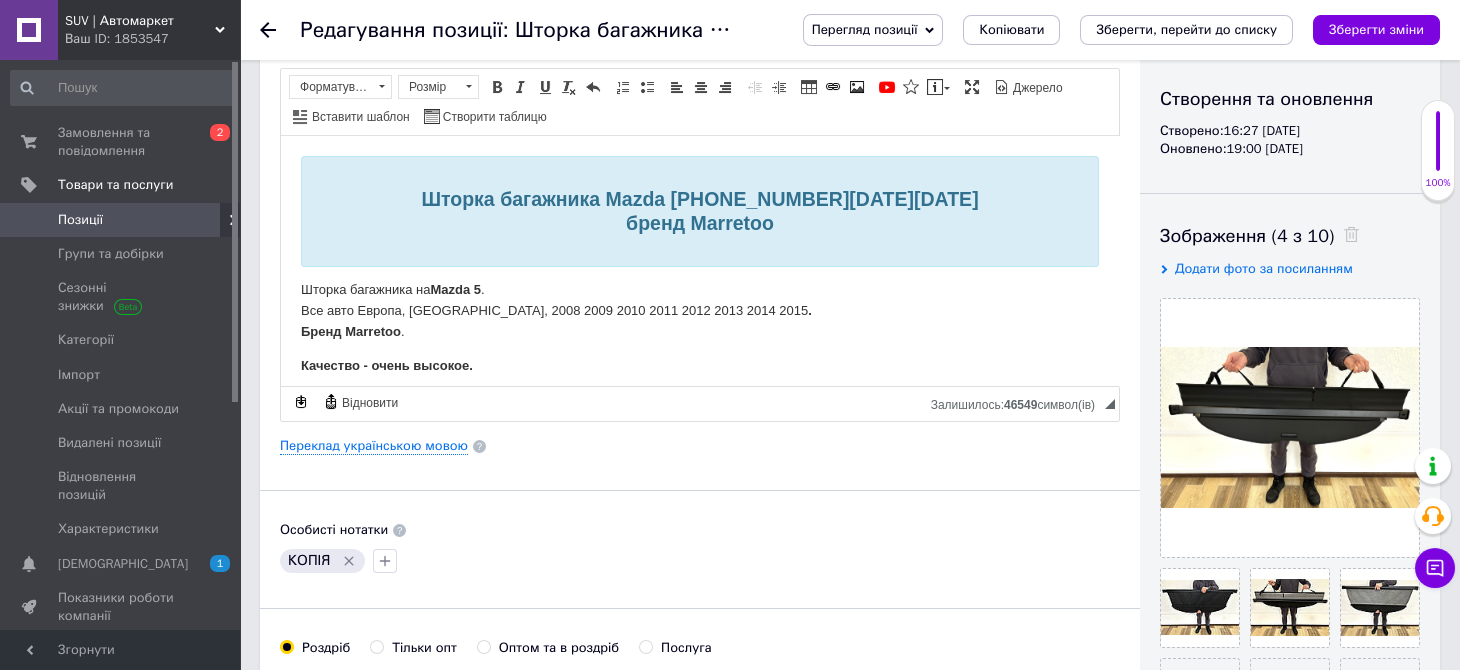 click at bounding box center (280, 30) 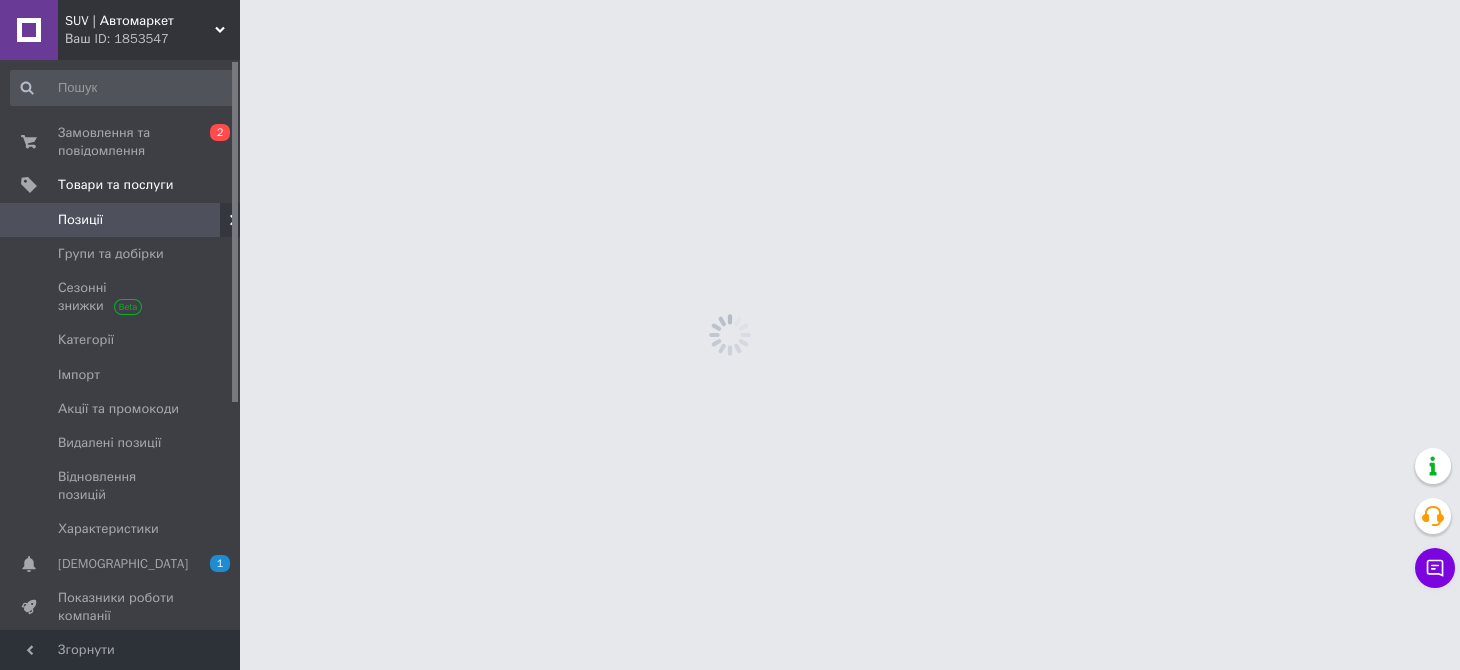 scroll, scrollTop: 0, scrollLeft: 0, axis: both 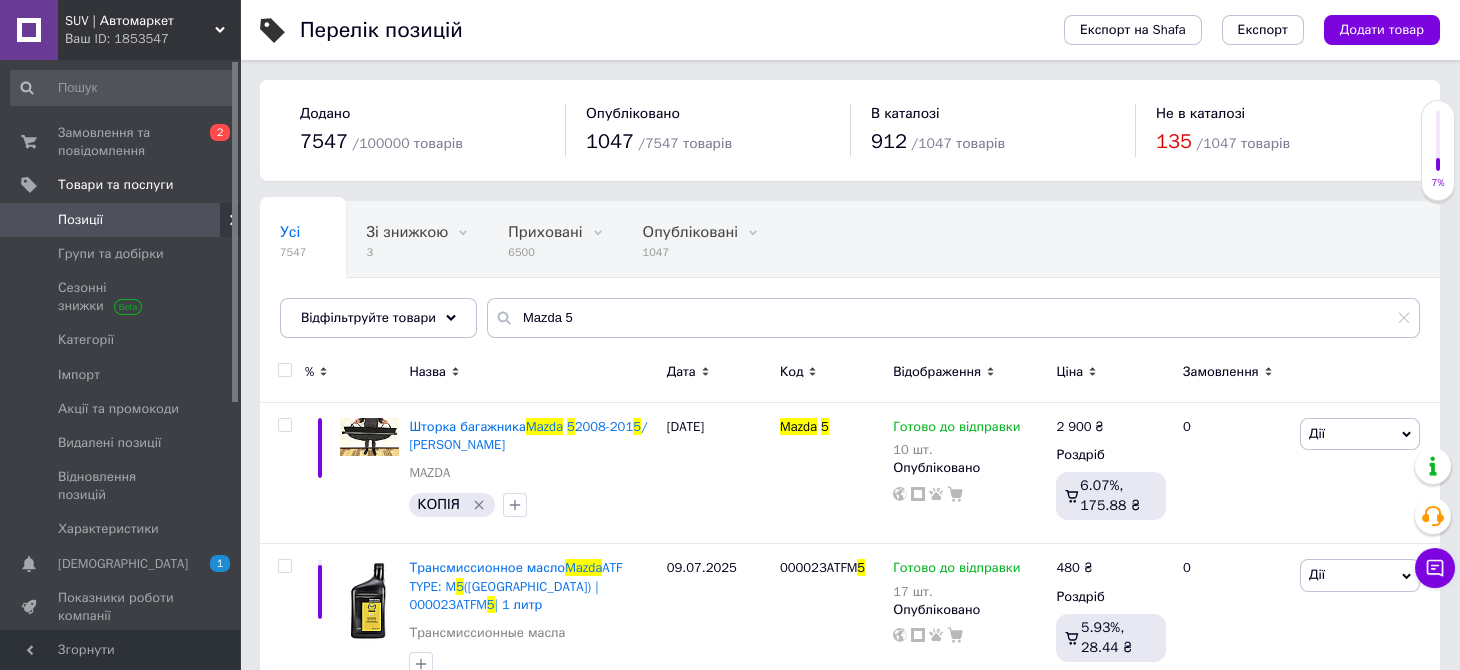 drag, startPoint x: 579, startPoint y: 295, endPoint x: 566, endPoint y: 306, distance: 17.029387 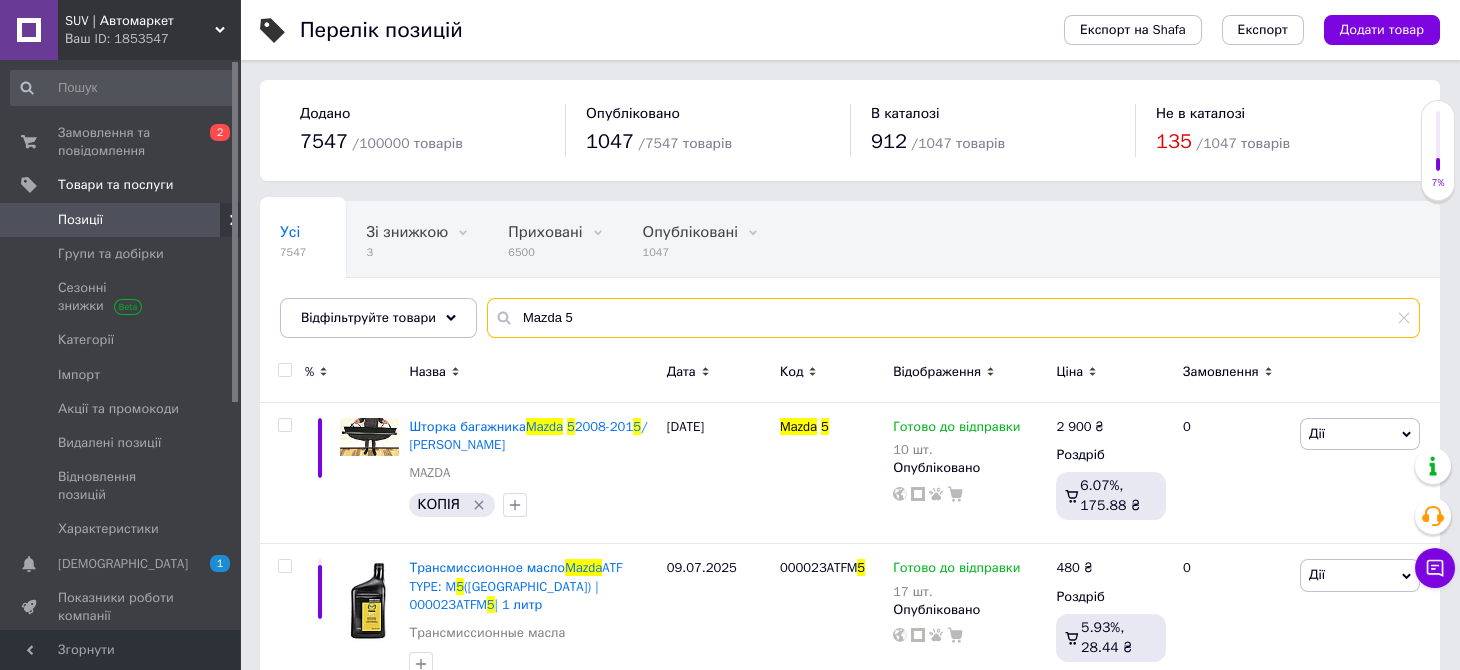 drag, startPoint x: 576, startPoint y: 312, endPoint x: 513, endPoint y: 312, distance: 63 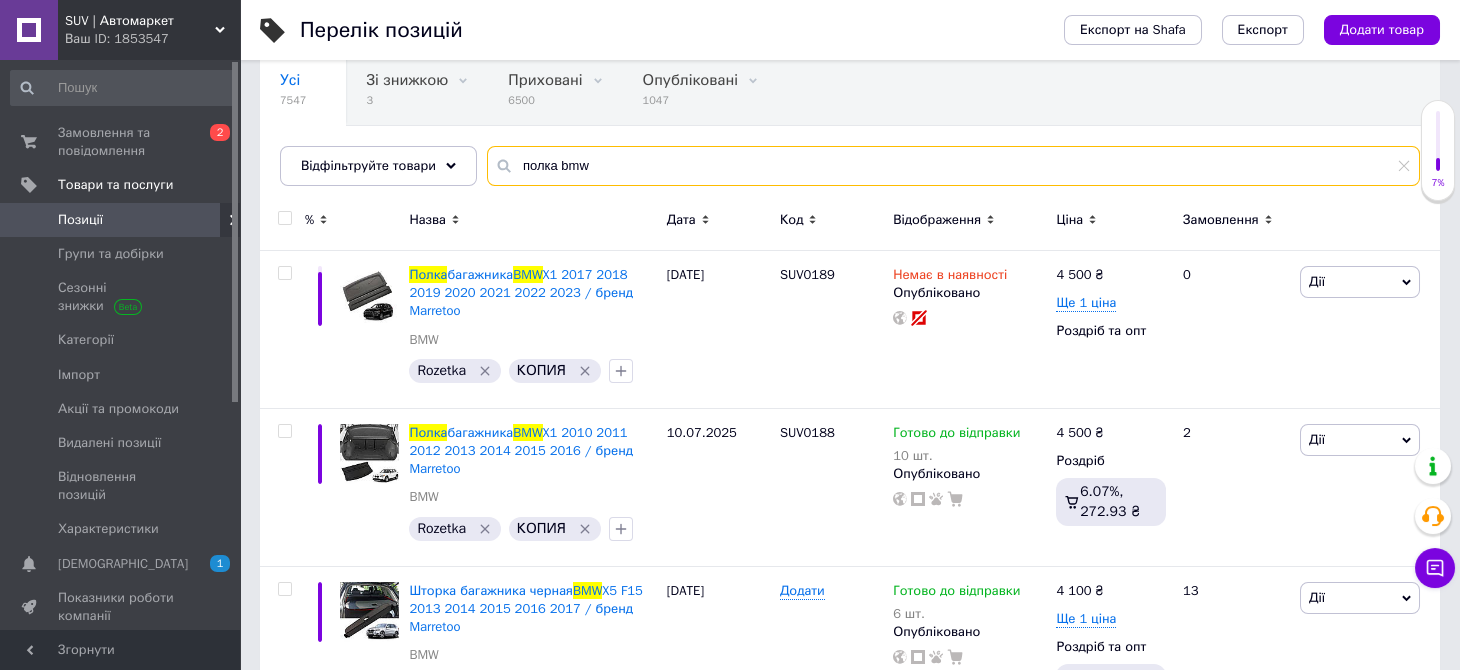 scroll, scrollTop: 199, scrollLeft: 0, axis: vertical 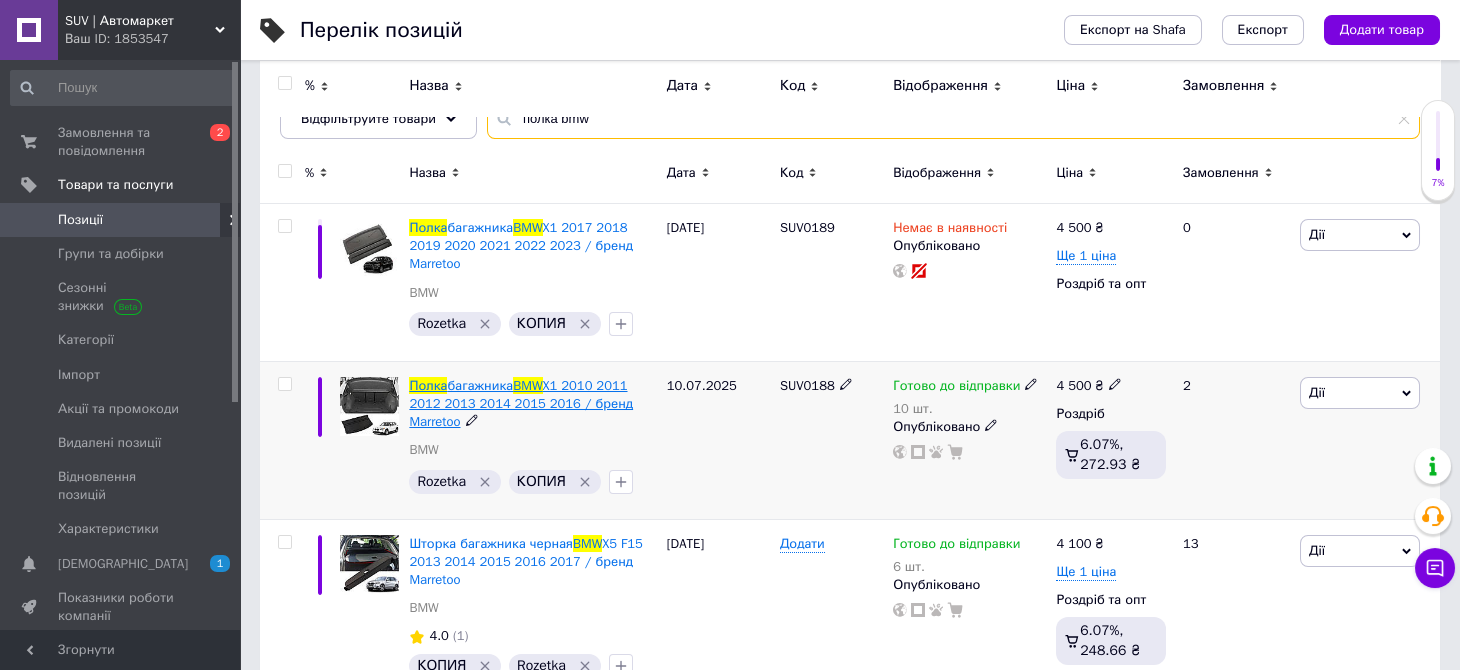type on "полка bmw" 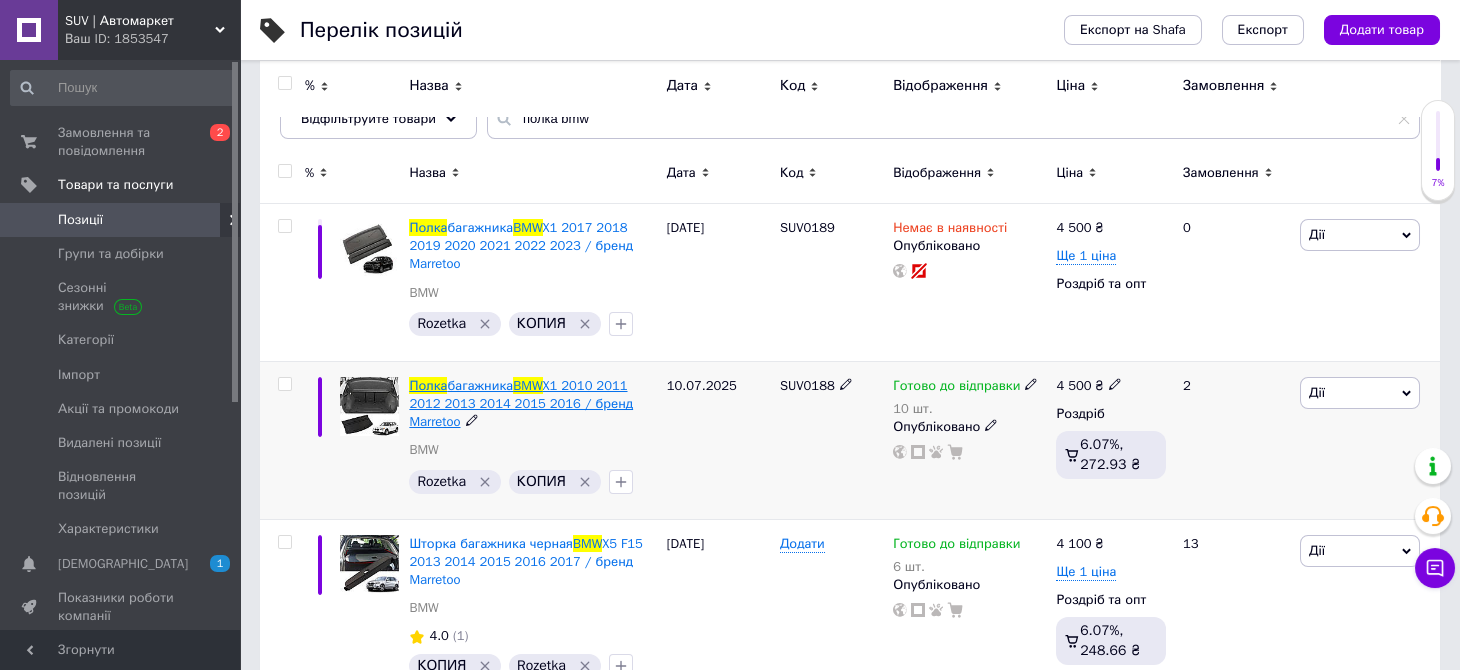 click on "BMW" at bounding box center [527, 385] 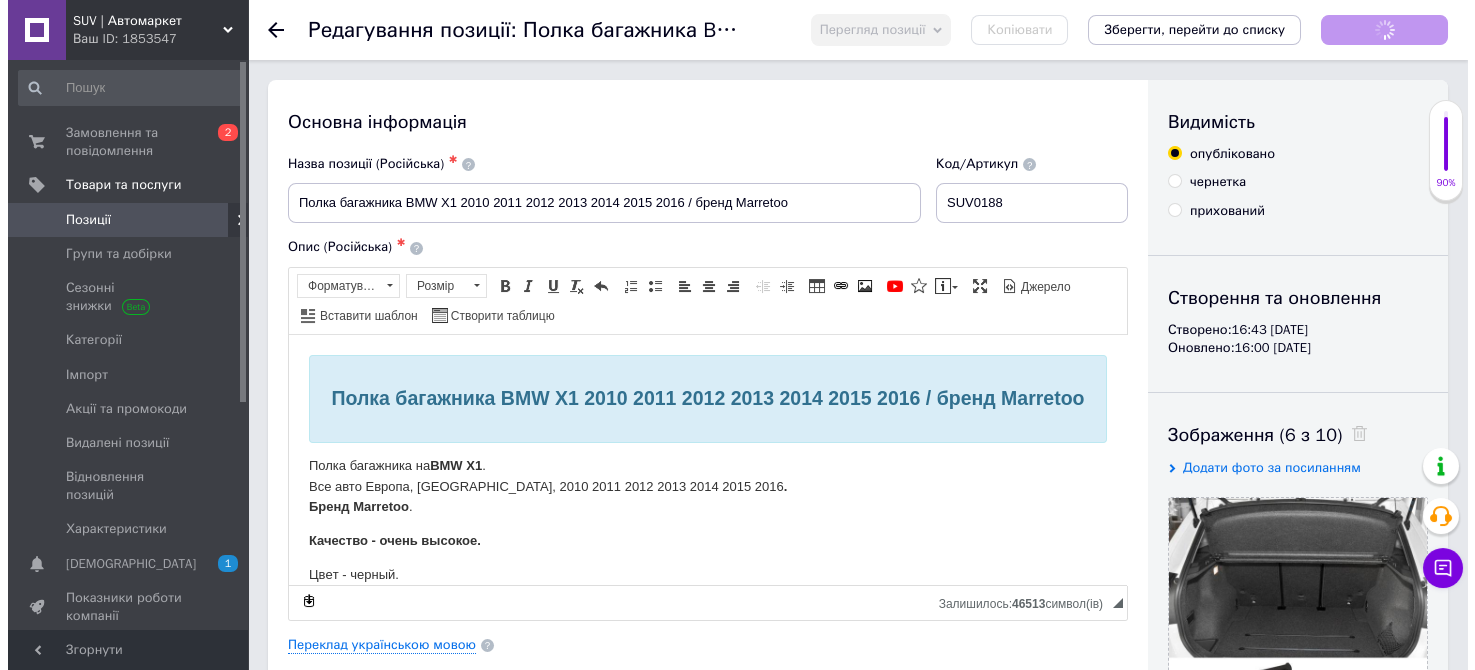 scroll, scrollTop: 0, scrollLeft: 0, axis: both 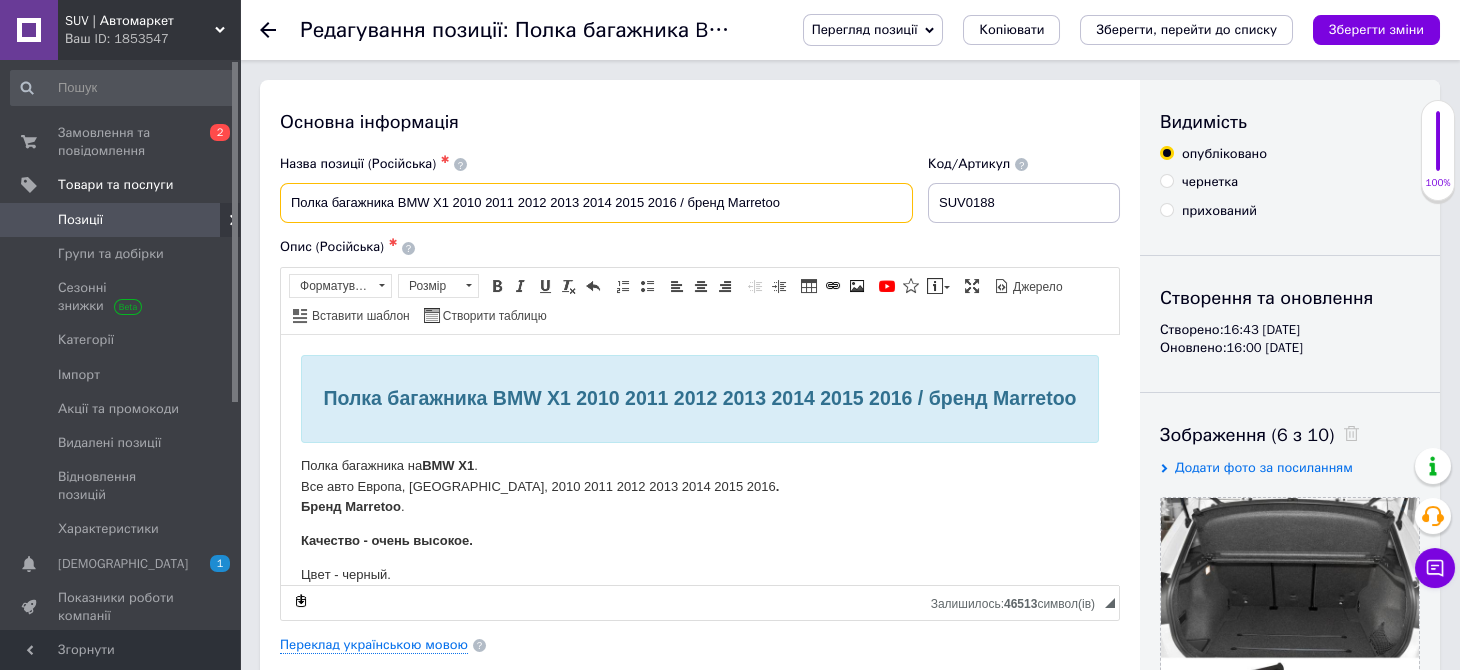 click on "Полка багажника BMW X1 2010 2011 2012 2013 2014 2015 2016 / бренд Marretoo" at bounding box center [596, 203] 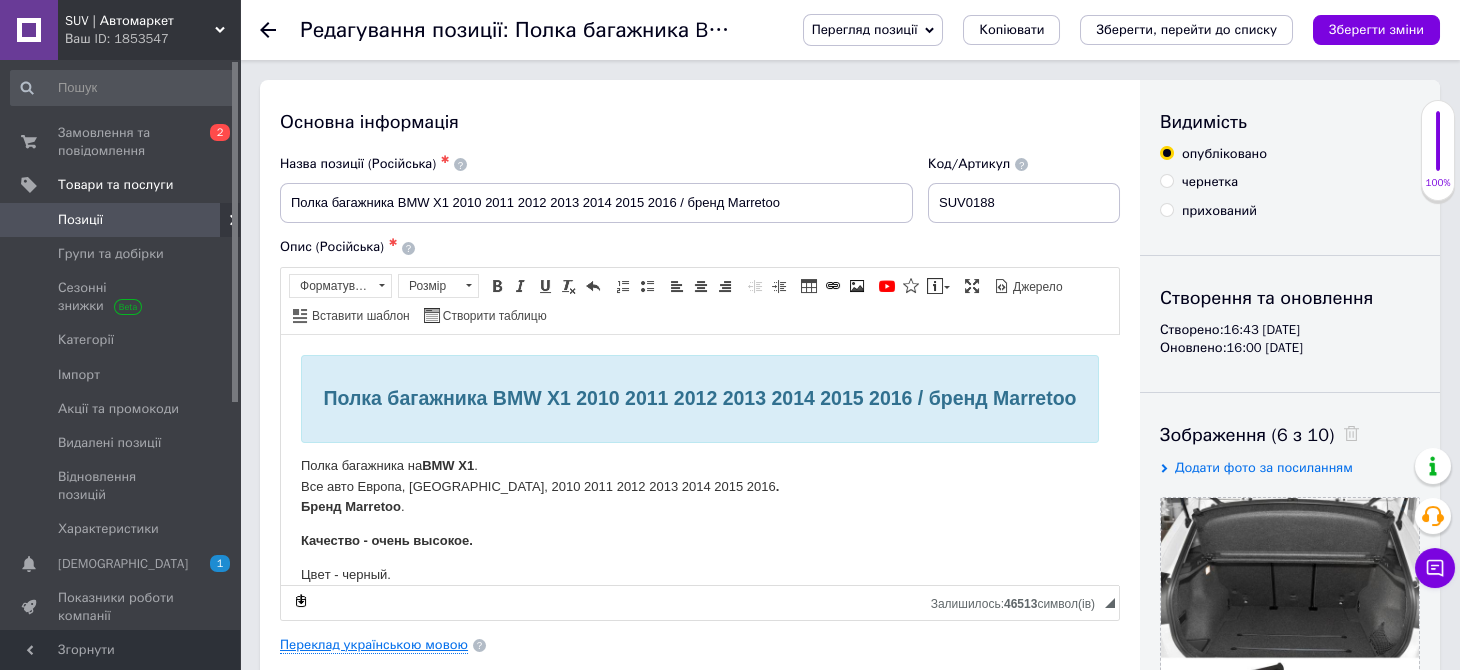 click on "Переклад українською мовою" at bounding box center (374, 645) 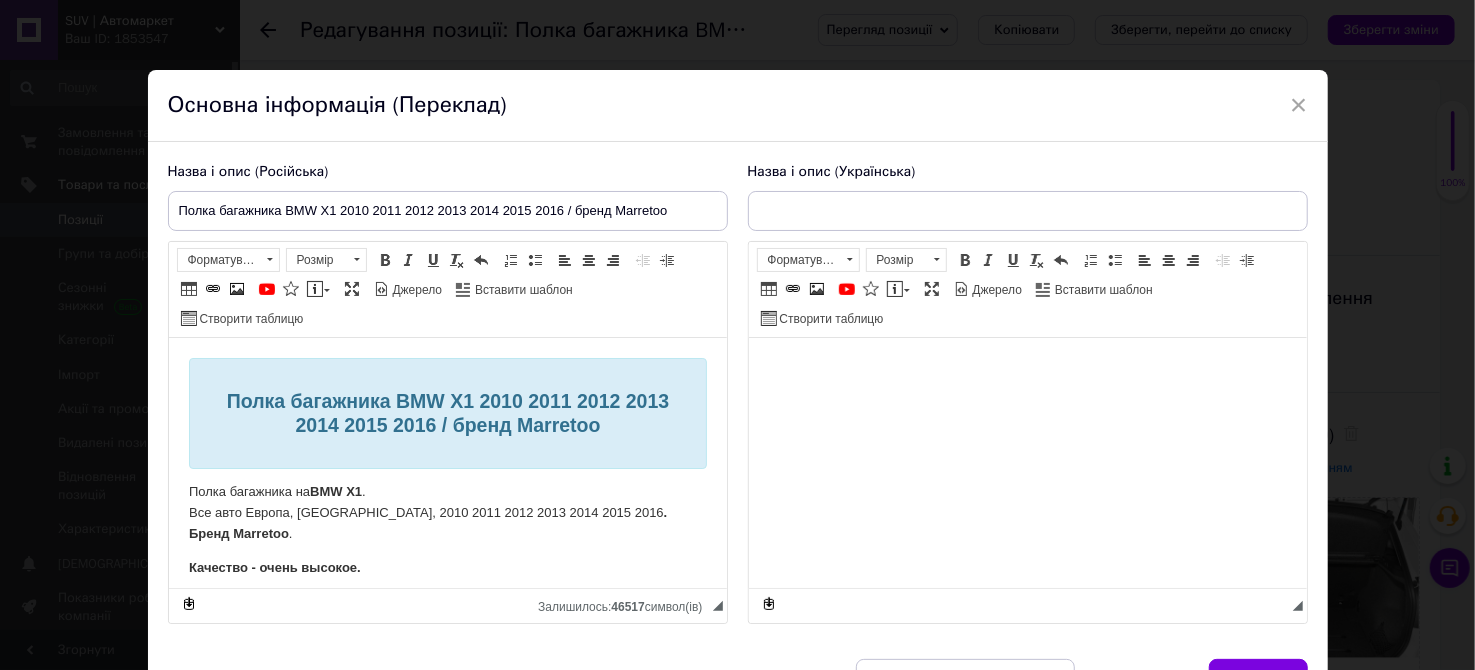 scroll, scrollTop: 0, scrollLeft: 0, axis: both 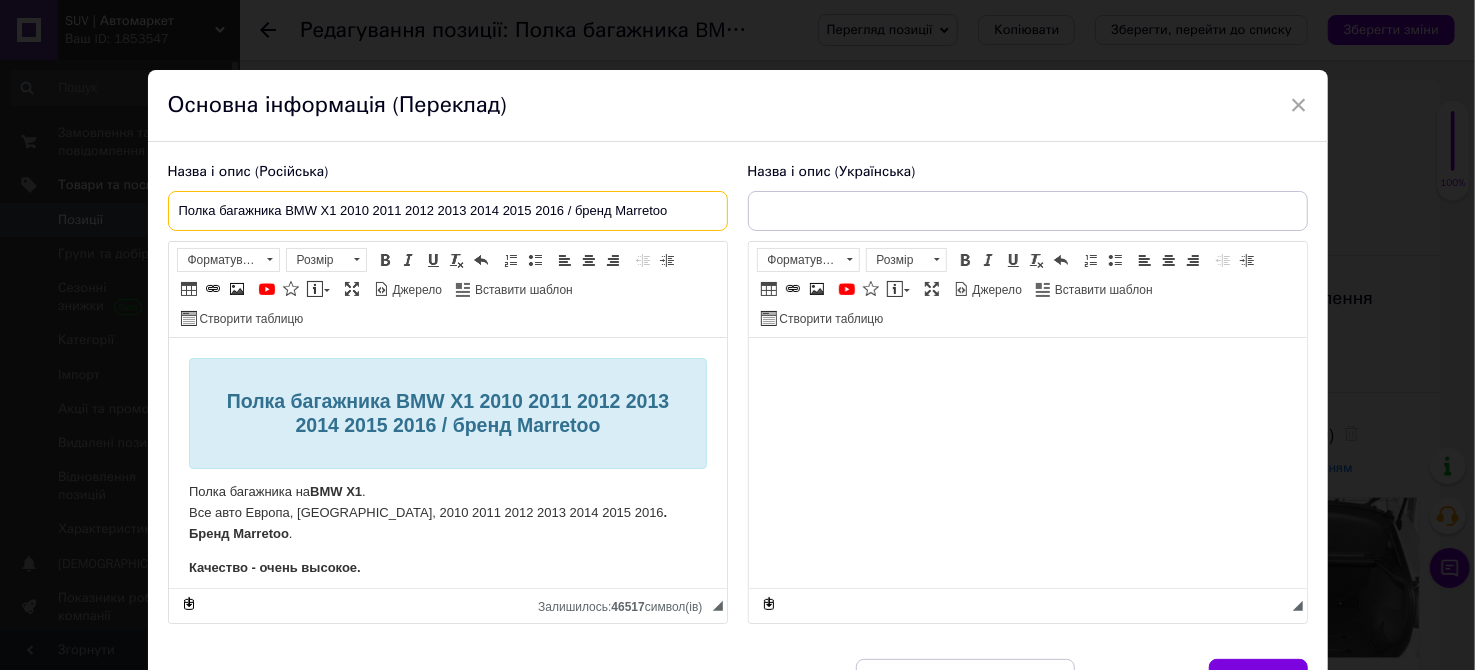 type on "Полка багажника BMW X1 2010 2011 2012 2013 2014 2015 2016 / бренд Marretoo" 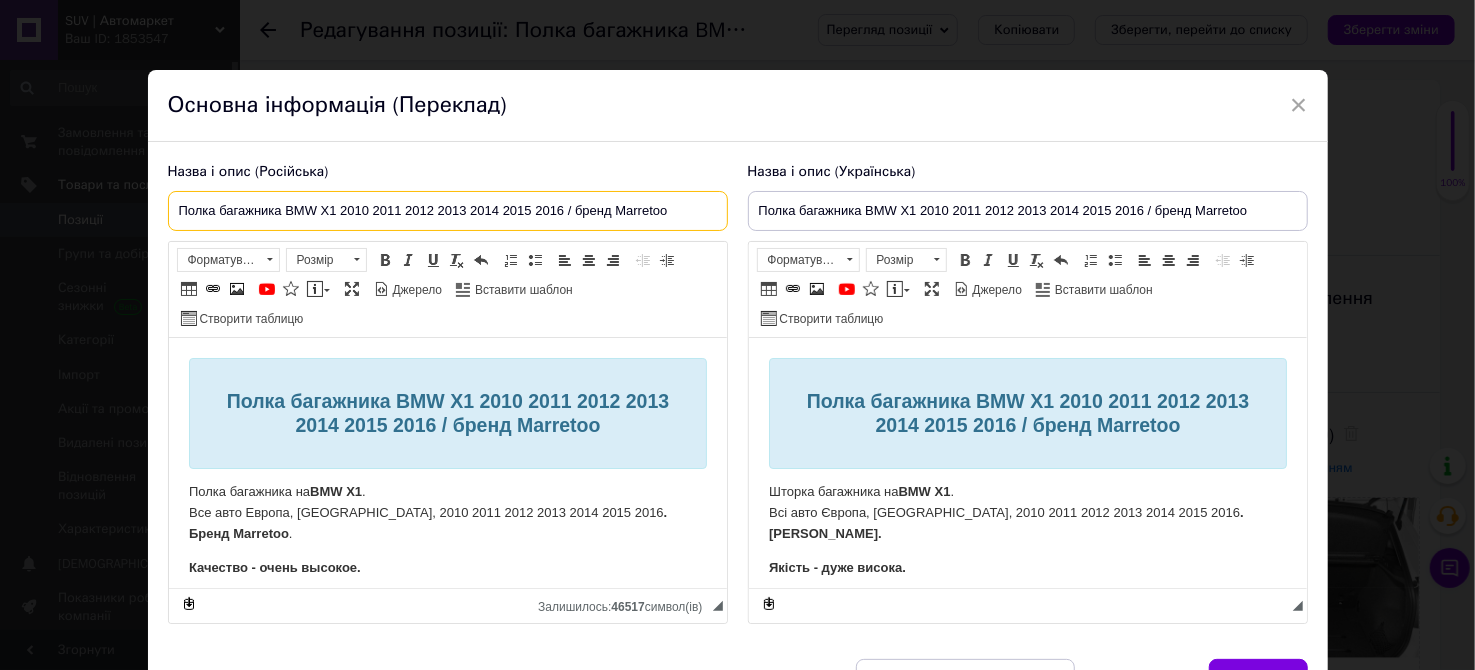 click on "Полка багажника BMW X1 2010 2011 2012 2013 2014 2015 2016 / бренд Marretoo" at bounding box center (448, 211) 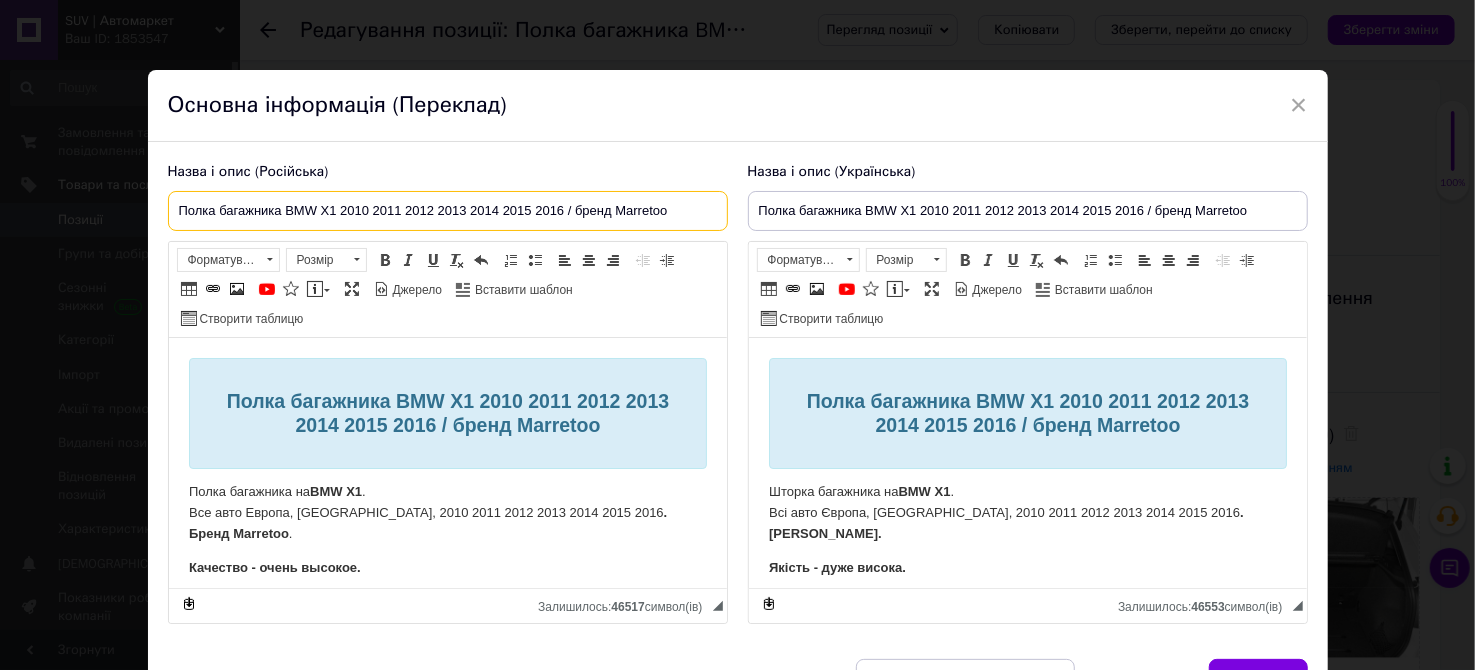 drag, startPoint x: 536, startPoint y: 208, endPoint x: 368, endPoint y: 223, distance: 168.66832 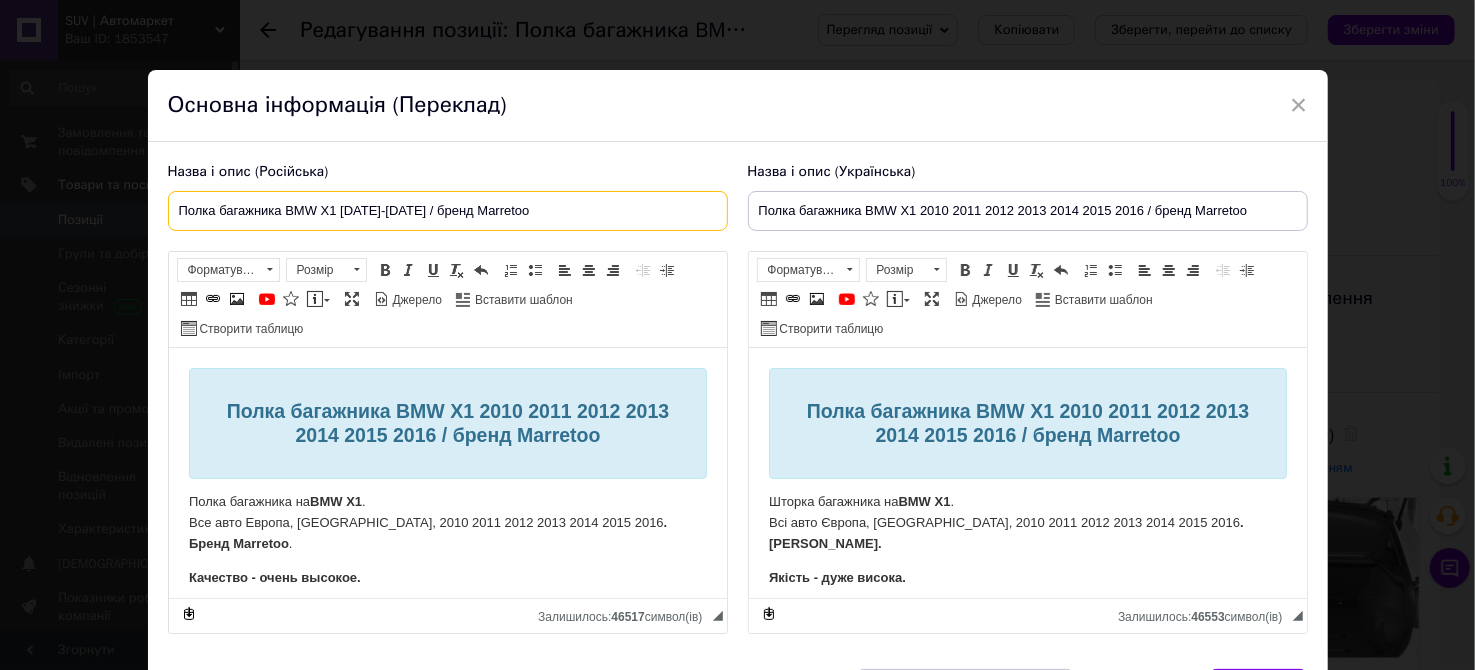 type on "Полка багажника BMW X1 [DATE]-[DATE] / бренд Marretoo" 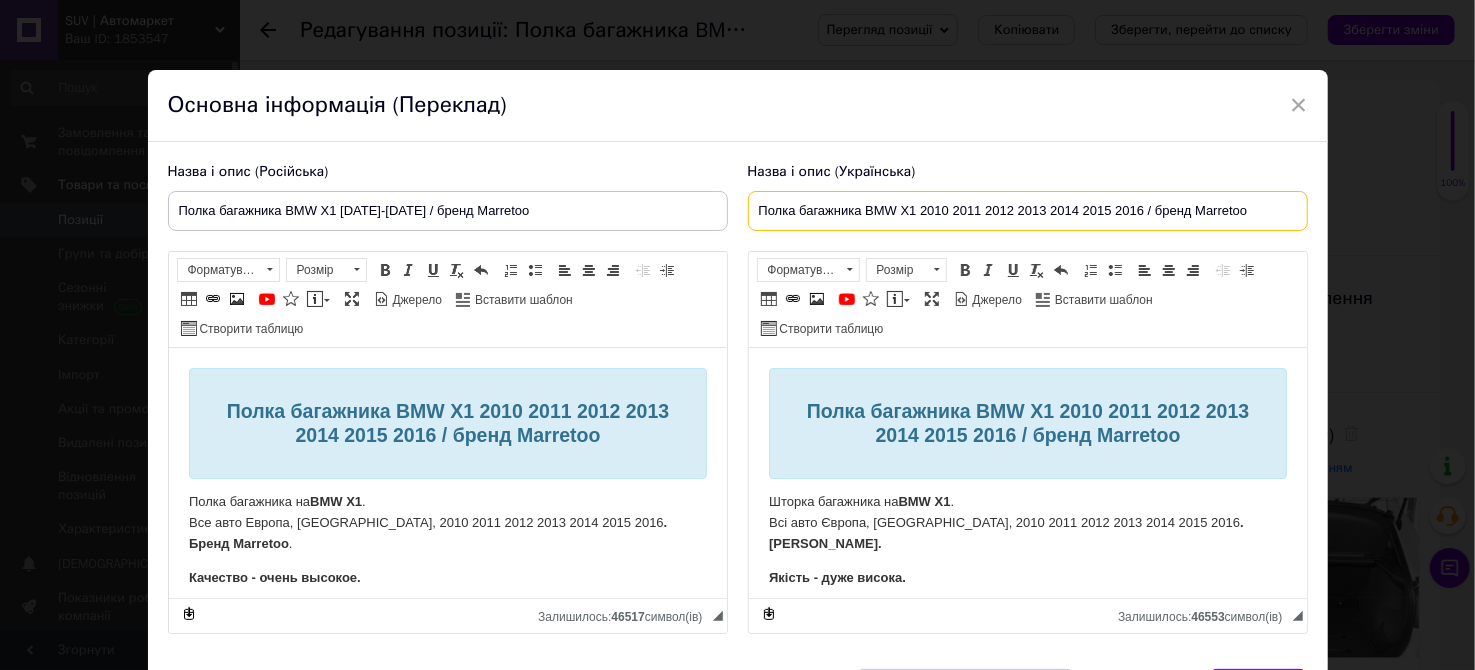 drag, startPoint x: 1110, startPoint y: 208, endPoint x: 948, endPoint y: 210, distance: 162.01234 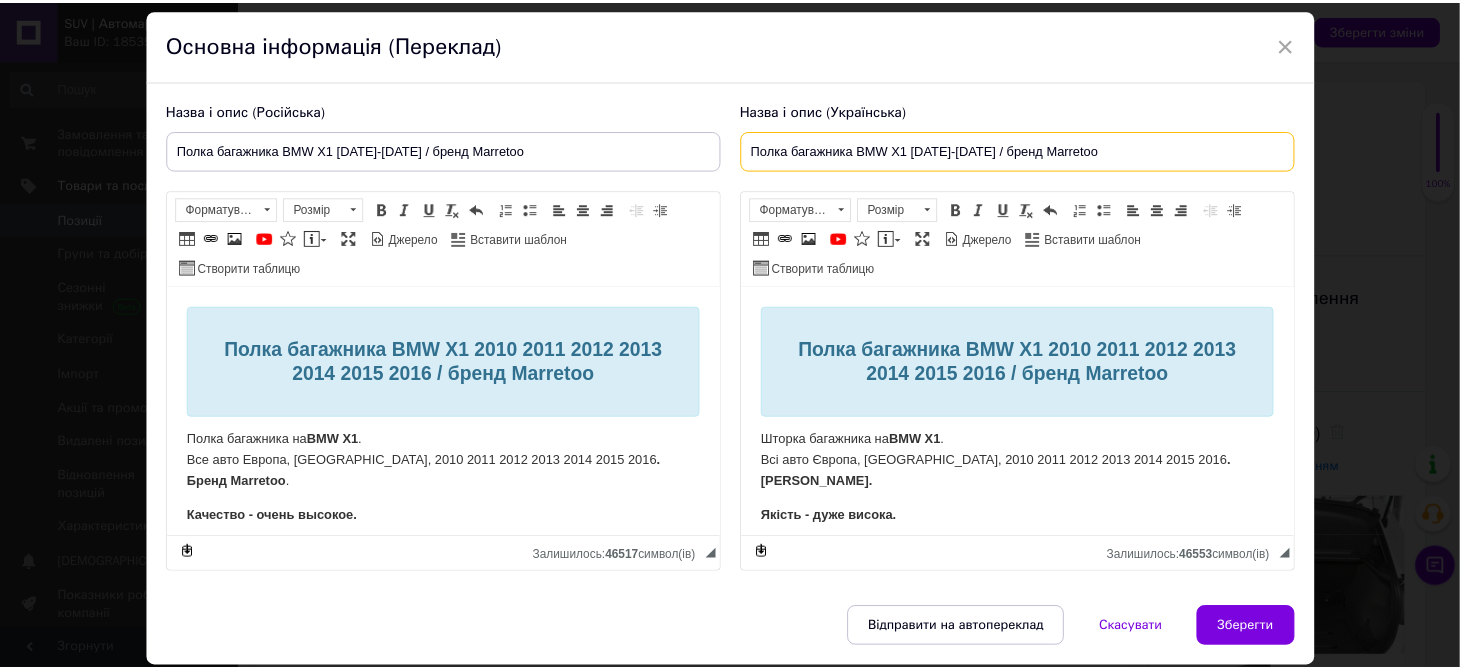 scroll, scrollTop: 125, scrollLeft: 0, axis: vertical 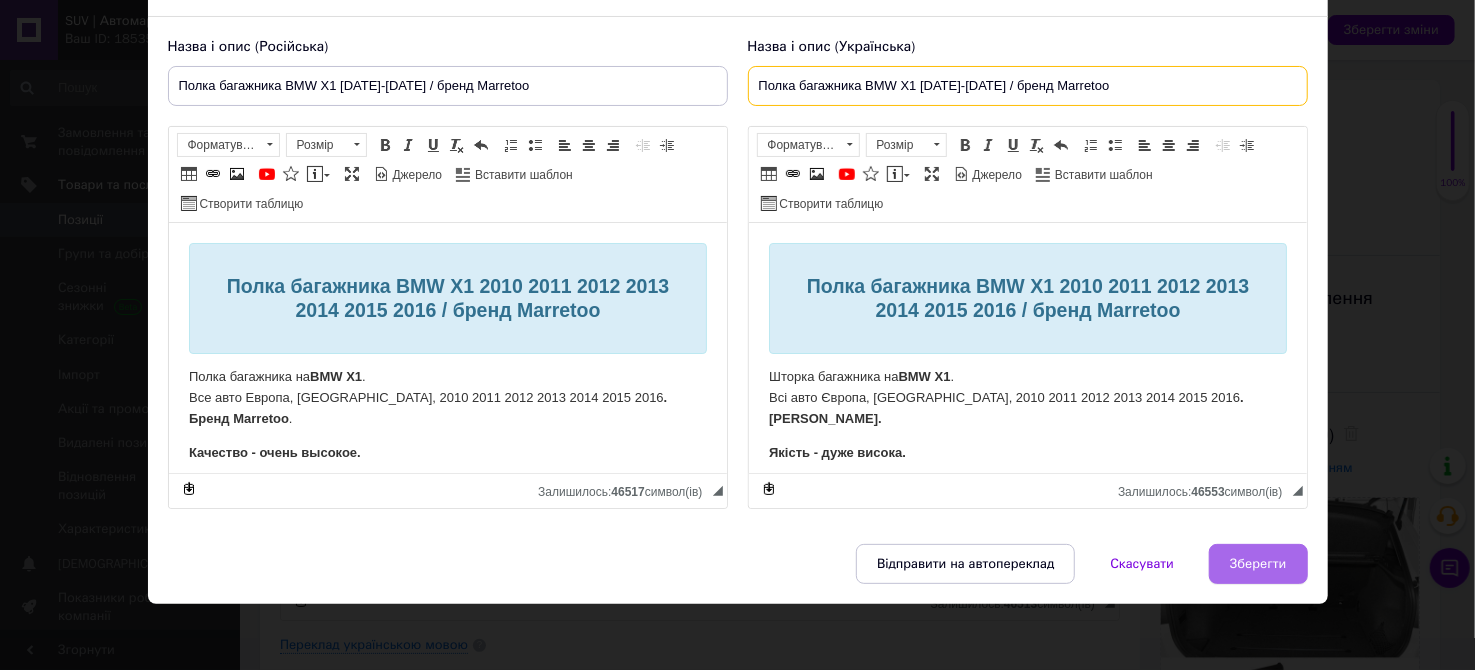 type on "Полка багажника BMW X1 [DATE]-[DATE] / бренд Marretoo" 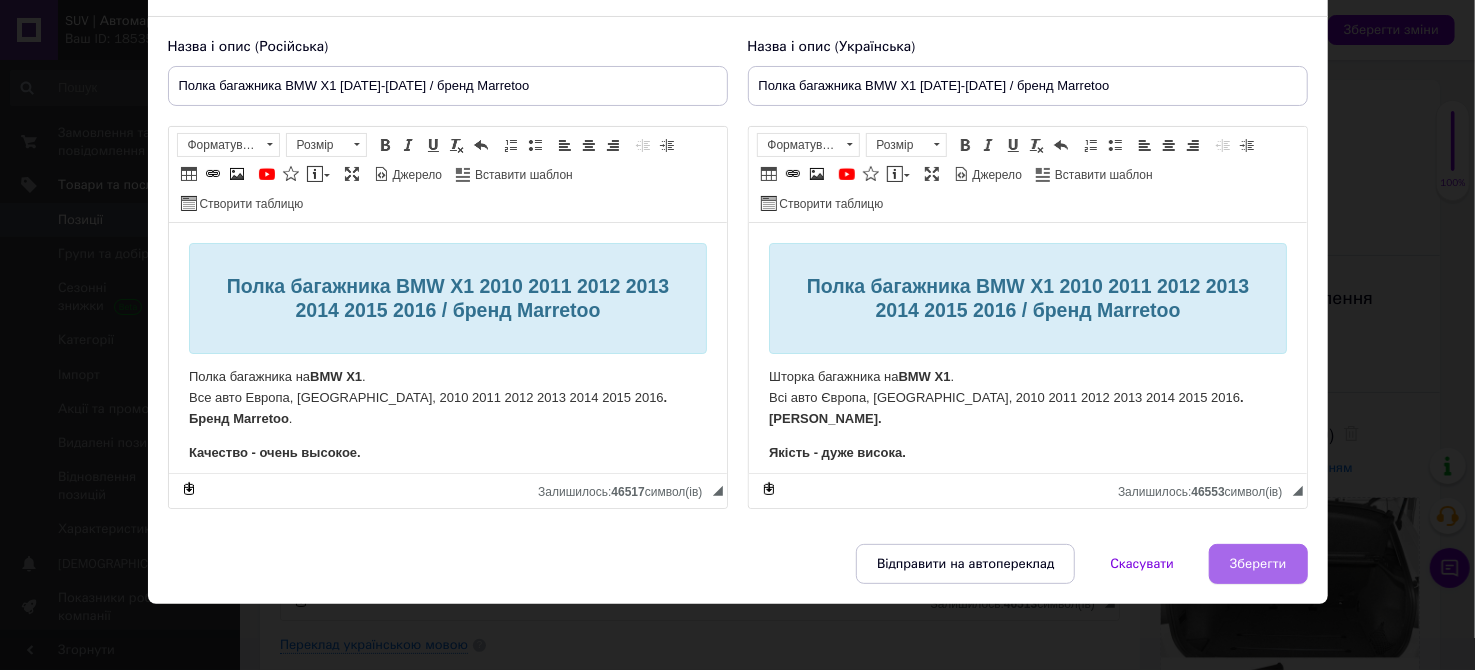 click on "Зберегти" at bounding box center (1258, 564) 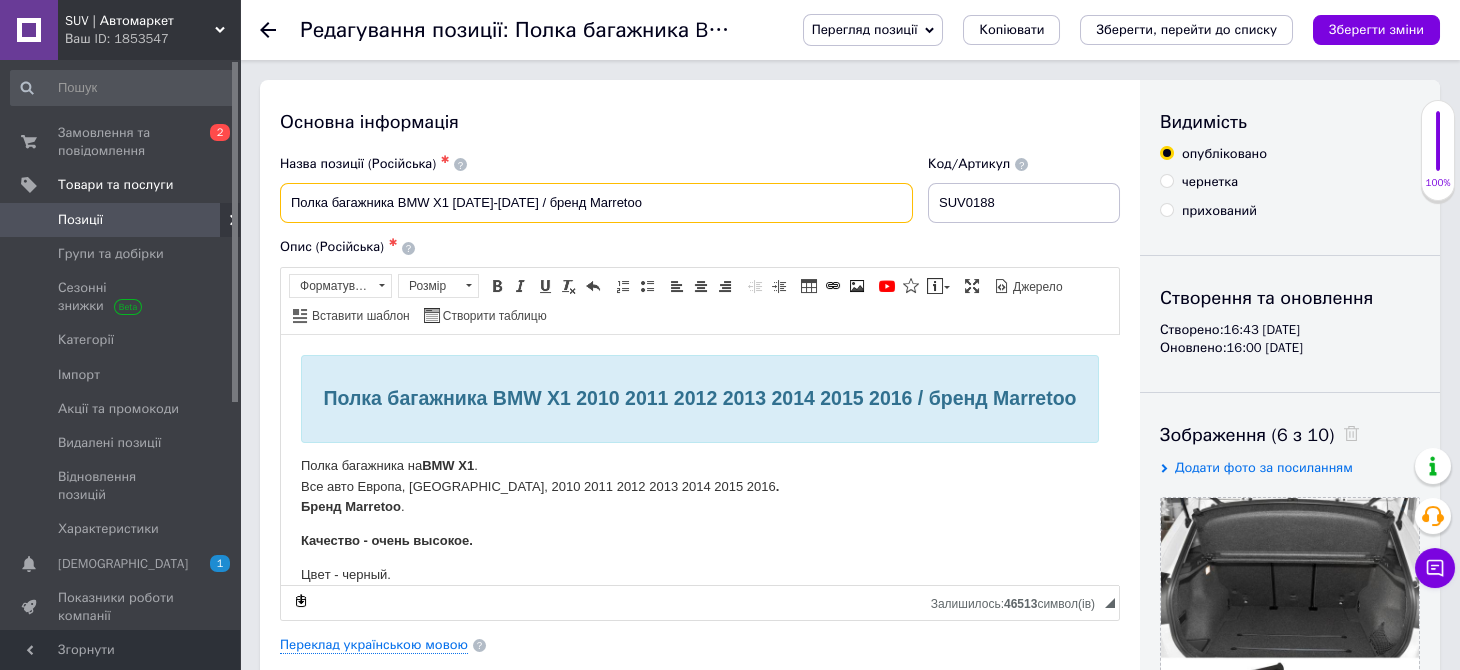 click on "Полка багажника BMW X1 [DATE]-[DATE] / бренд Marretoo" at bounding box center (596, 203) 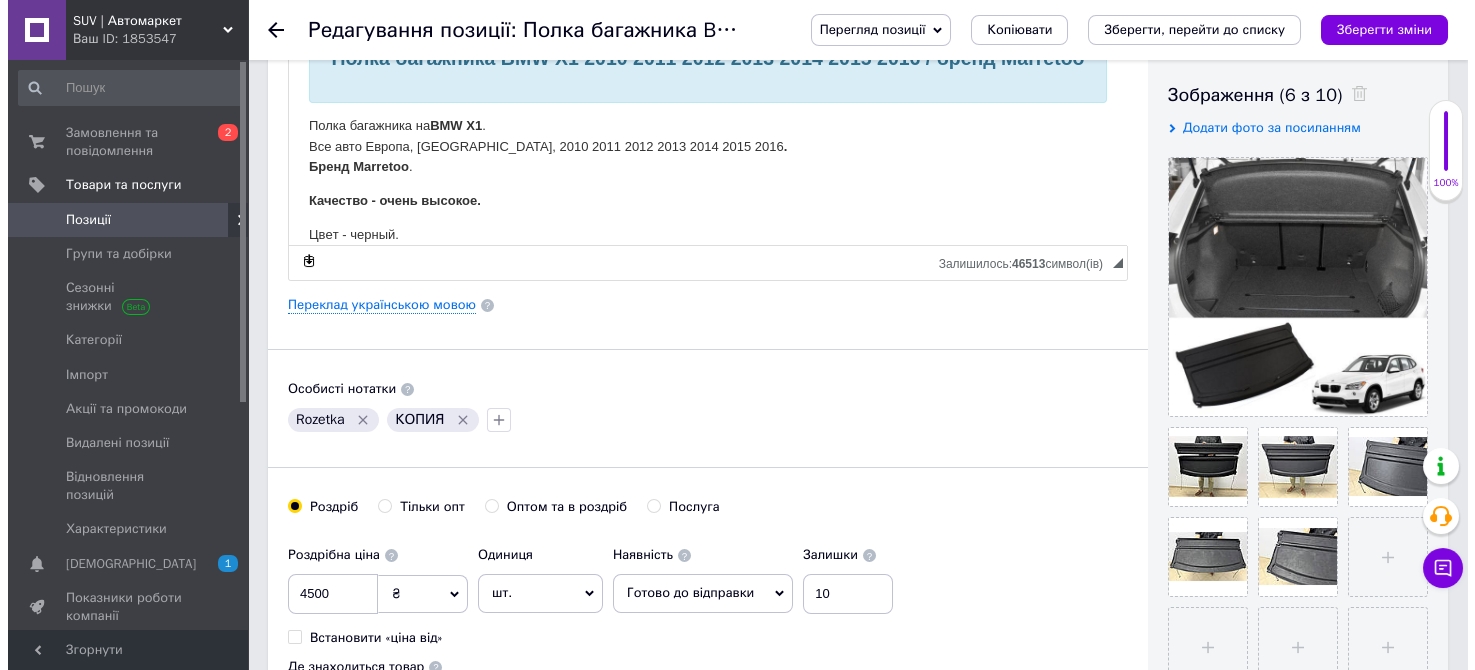 scroll, scrollTop: 400, scrollLeft: 0, axis: vertical 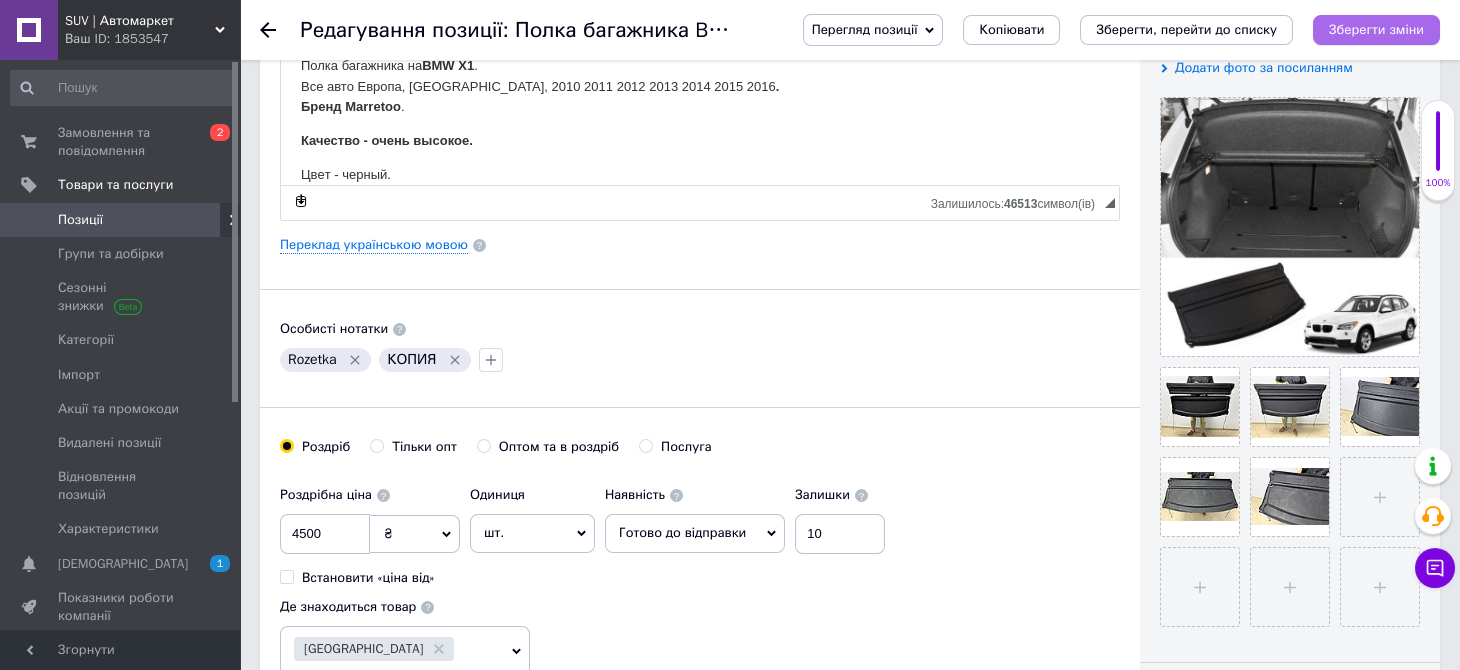 drag, startPoint x: 1363, startPoint y: 26, endPoint x: 1199, endPoint y: 7, distance: 165.09694 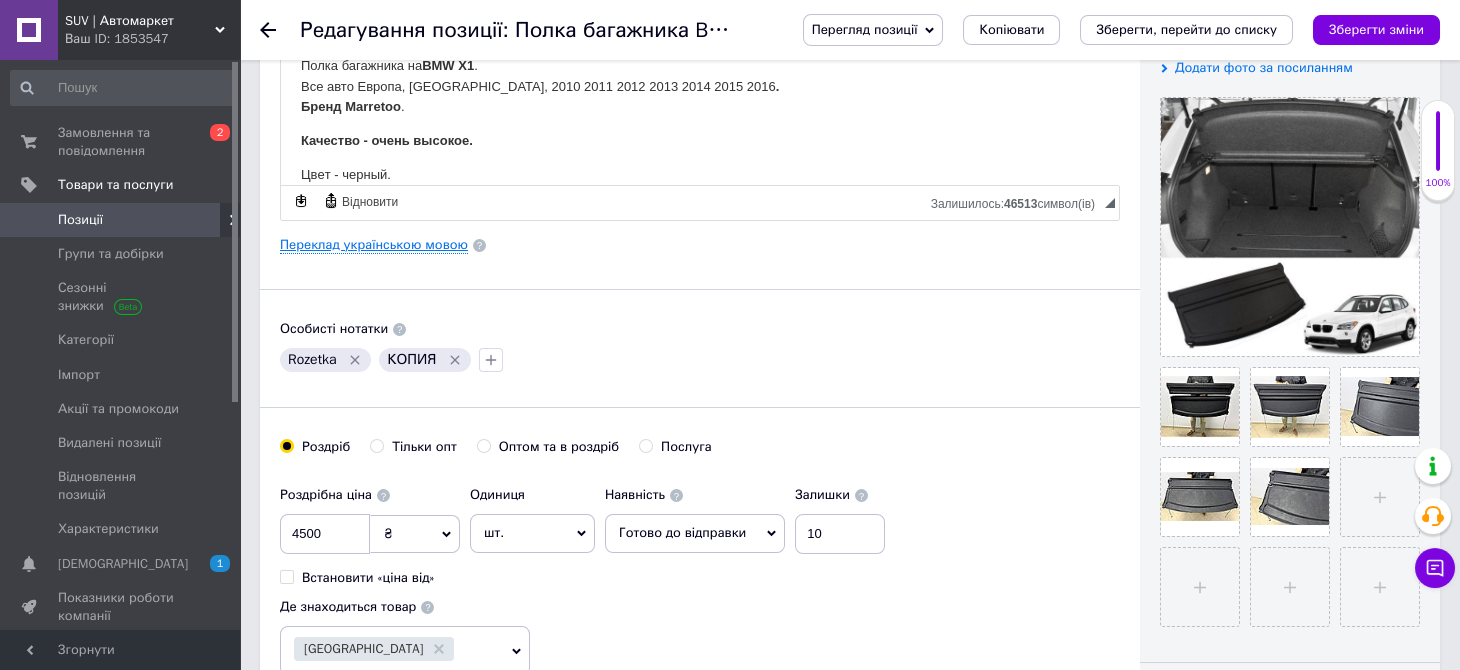 click on "Переклад українською мовою" at bounding box center [374, 245] 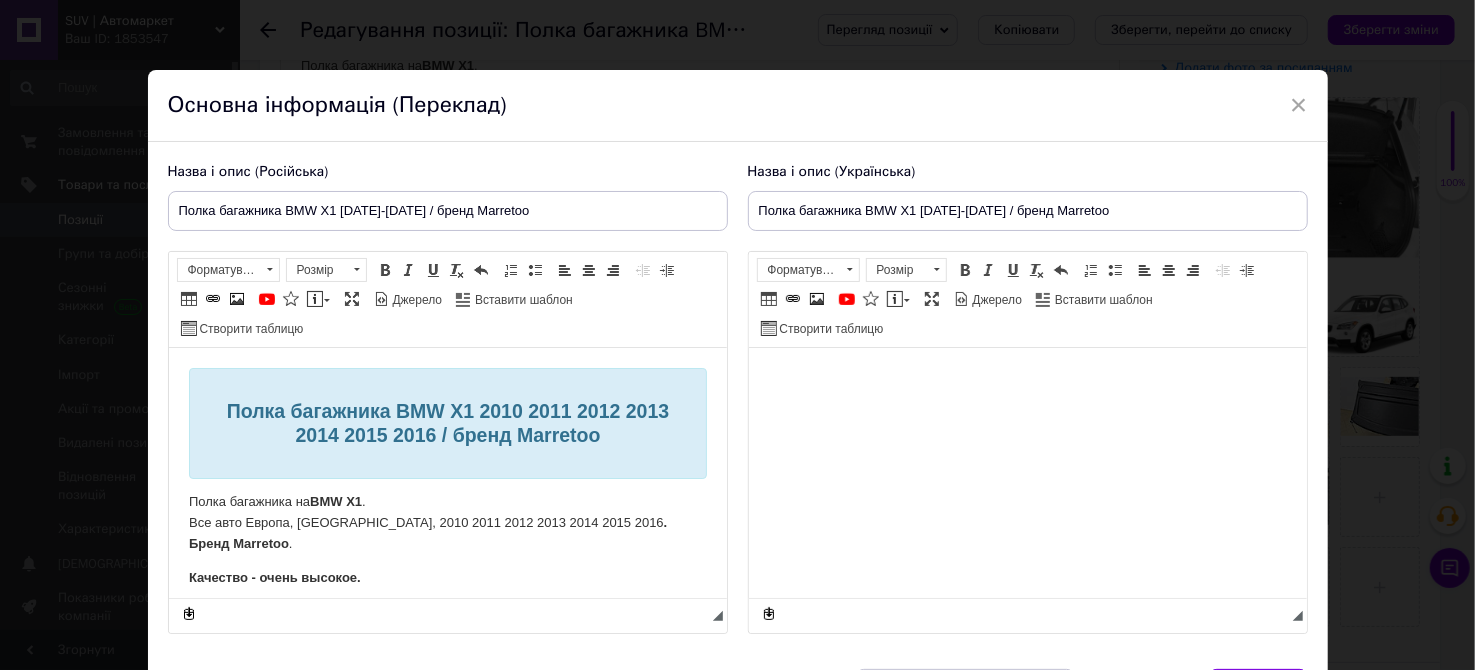 scroll, scrollTop: 0, scrollLeft: 0, axis: both 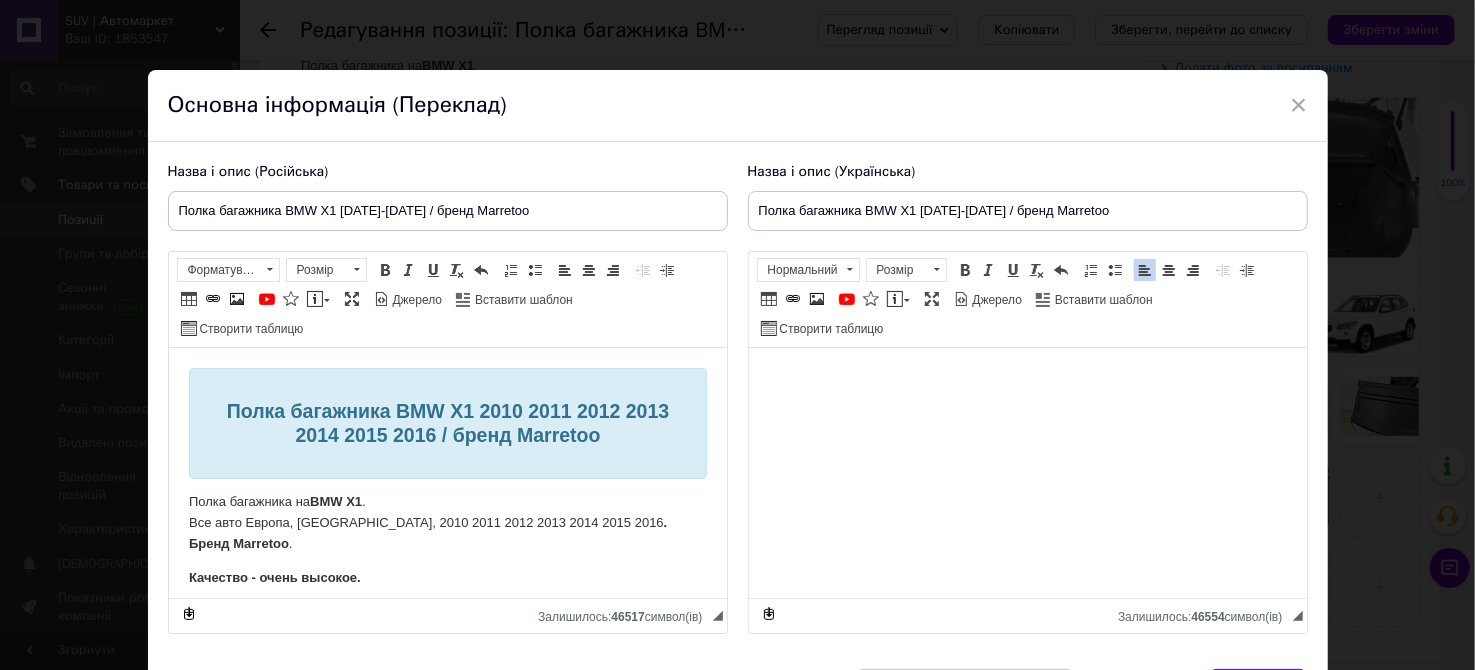 click on "Полка багажника BMW X1 2010 2011 2012 2013 2014 2015 2016 / бренд Marretoo Полка багажника на  BMW X1 . Все авто Европа, [GEOGRAPHIC_DATA], 2010 2011 2012 2013 2014 2015 2016 . [PERSON_NAME] . Качество - очень высокое. Цвeт - черный. Основной опорный элемент - пластик. Полотно - покрытие плотный автомобильный карпет. Легко устанавливаются. Четко фиксируются в штатные места. Без запахов. Не гремят, не шуршат, не люфтят. Предоставляем гарантию на установку. В наличии в [GEOGRAPHIC_DATA], есть самовывоз в офисе. Отправляем в день заказа. Габариты упаковки: 140*36*10 см. Для отправки Новой Почтой укажите грузовое отделение (больше 30 кг)." at bounding box center (447, 2768) 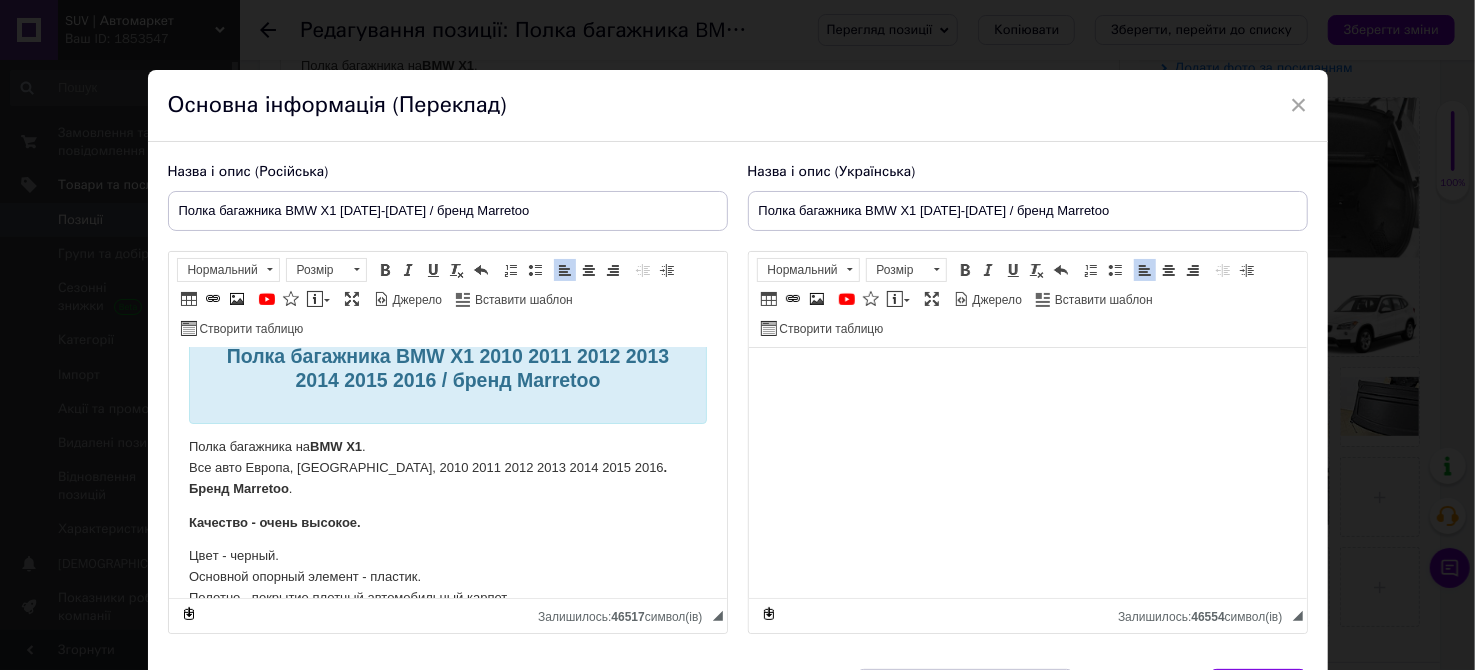 scroll, scrollTop: 99, scrollLeft: 0, axis: vertical 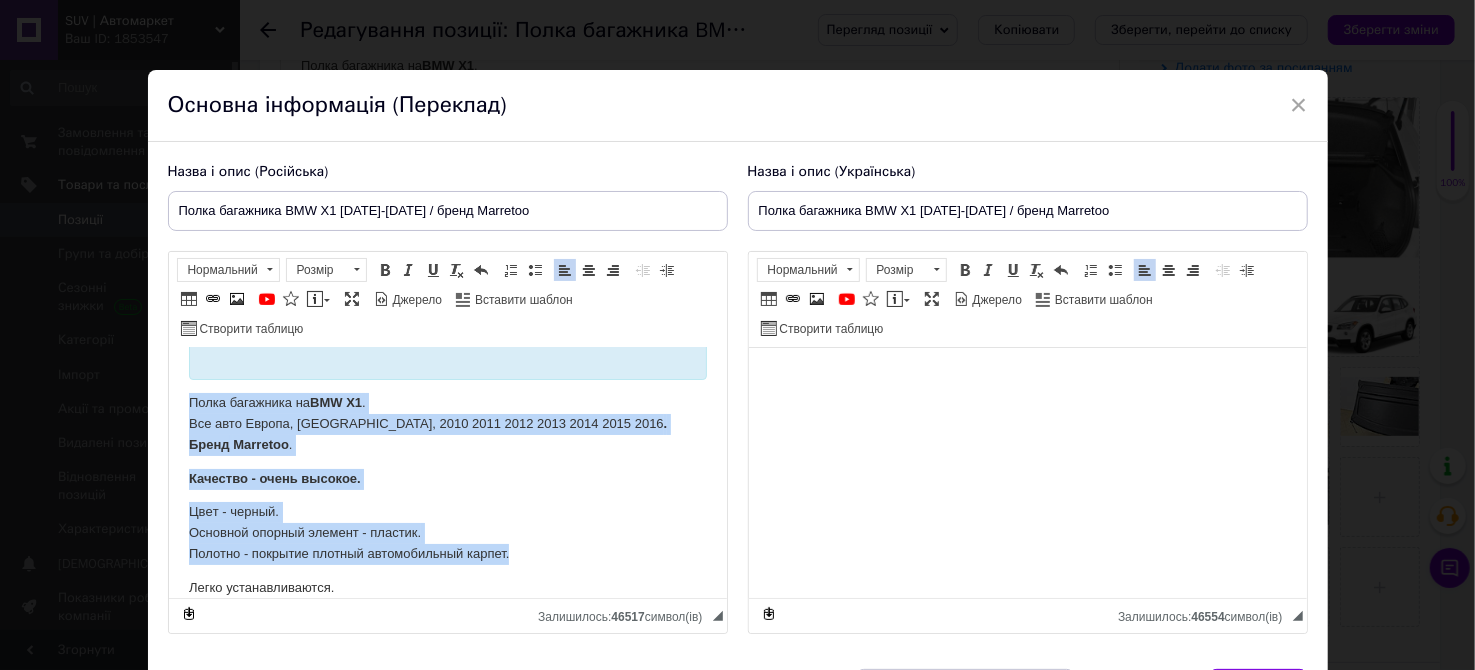 drag, startPoint x: 514, startPoint y: 553, endPoint x: 335, endPoint y: 747, distance: 263.96402 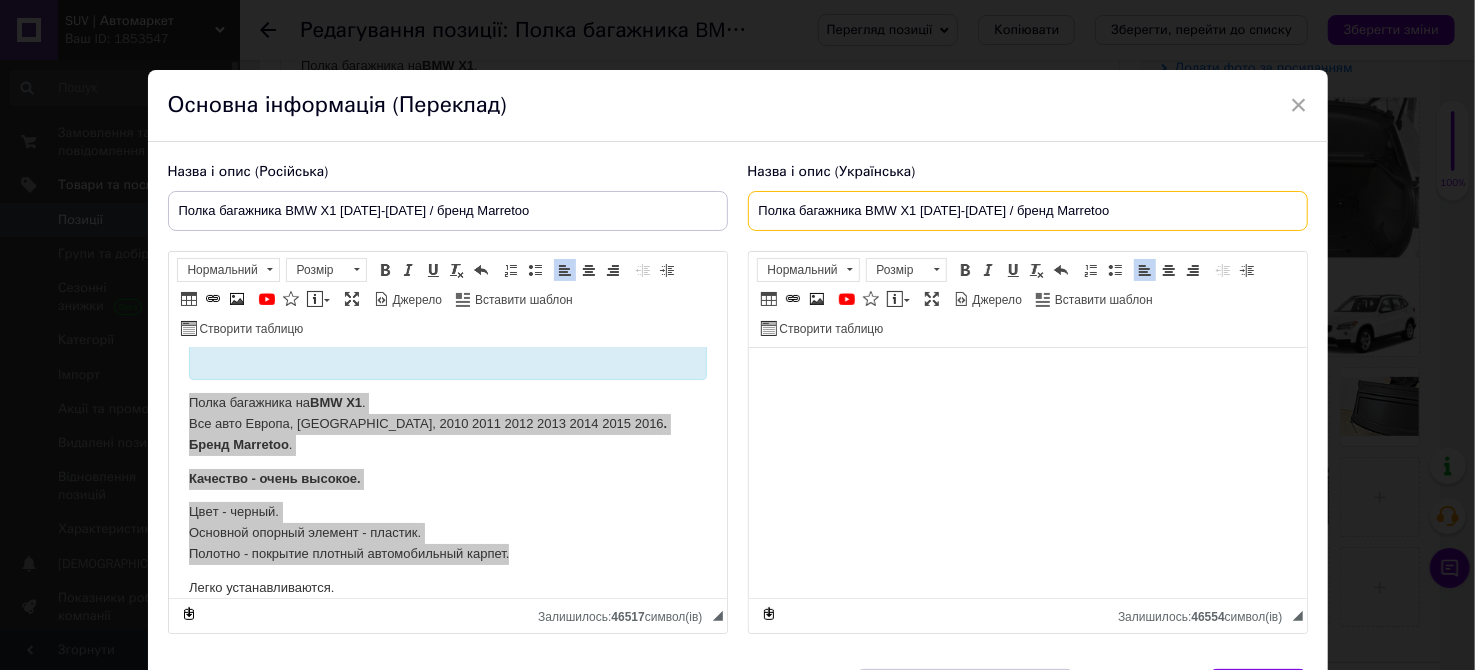 click on "Полка багажника BMW X1 [DATE]-[DATE] / бренд Marretoo" at bounding box center [1028, 211] 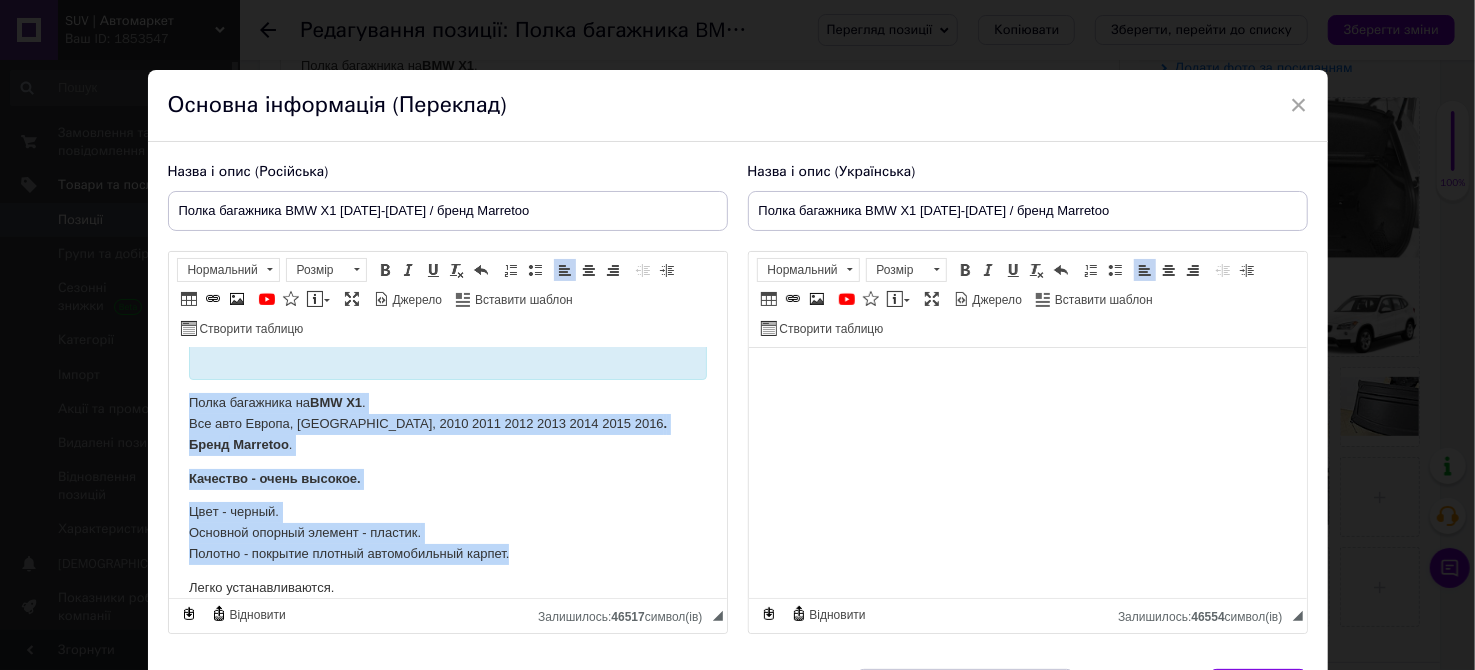 click on "Полка багажника на  BMW X1 . Все авто Европа, [GEOGRAPHIC_DATA], 2010 2011 2012 2013 2014 2015 2016 . [PERSON_NAME] ." at bounding box center [447, 424] 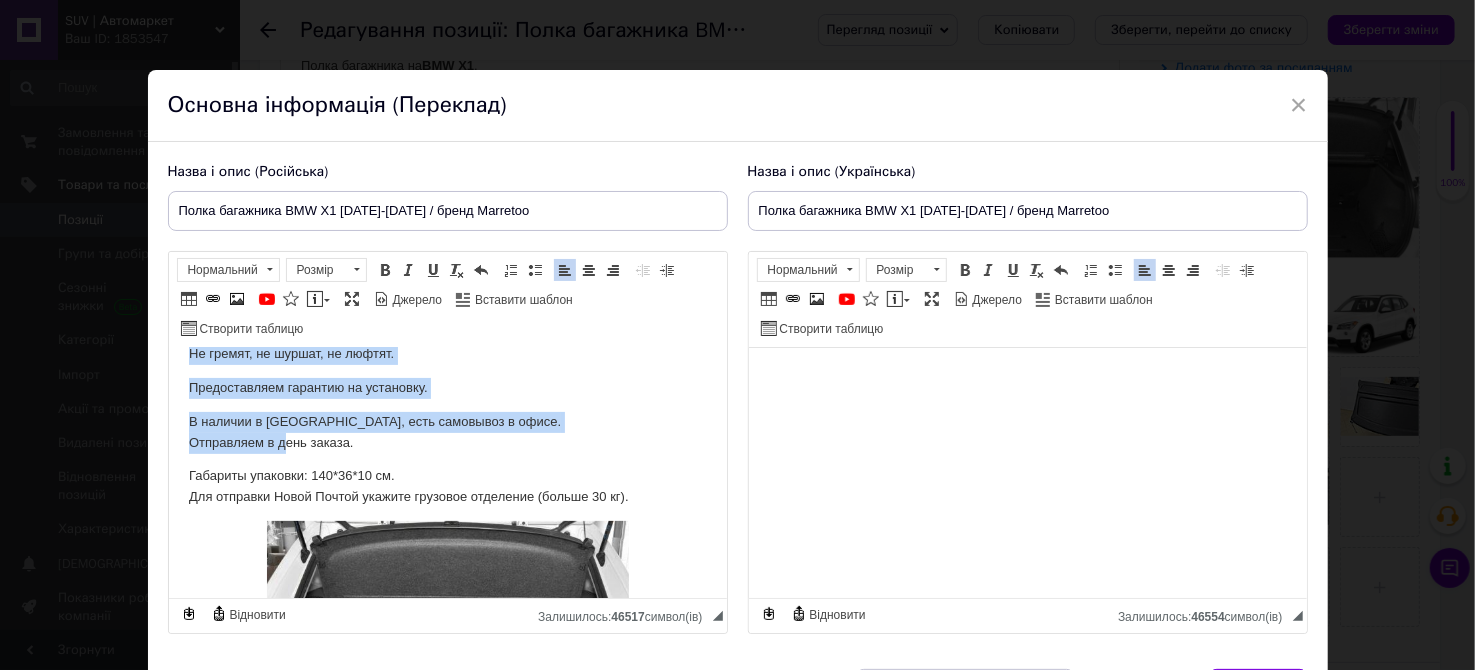 scroll, scrollTop: 400, scrollLeft: 0, axis: vertical 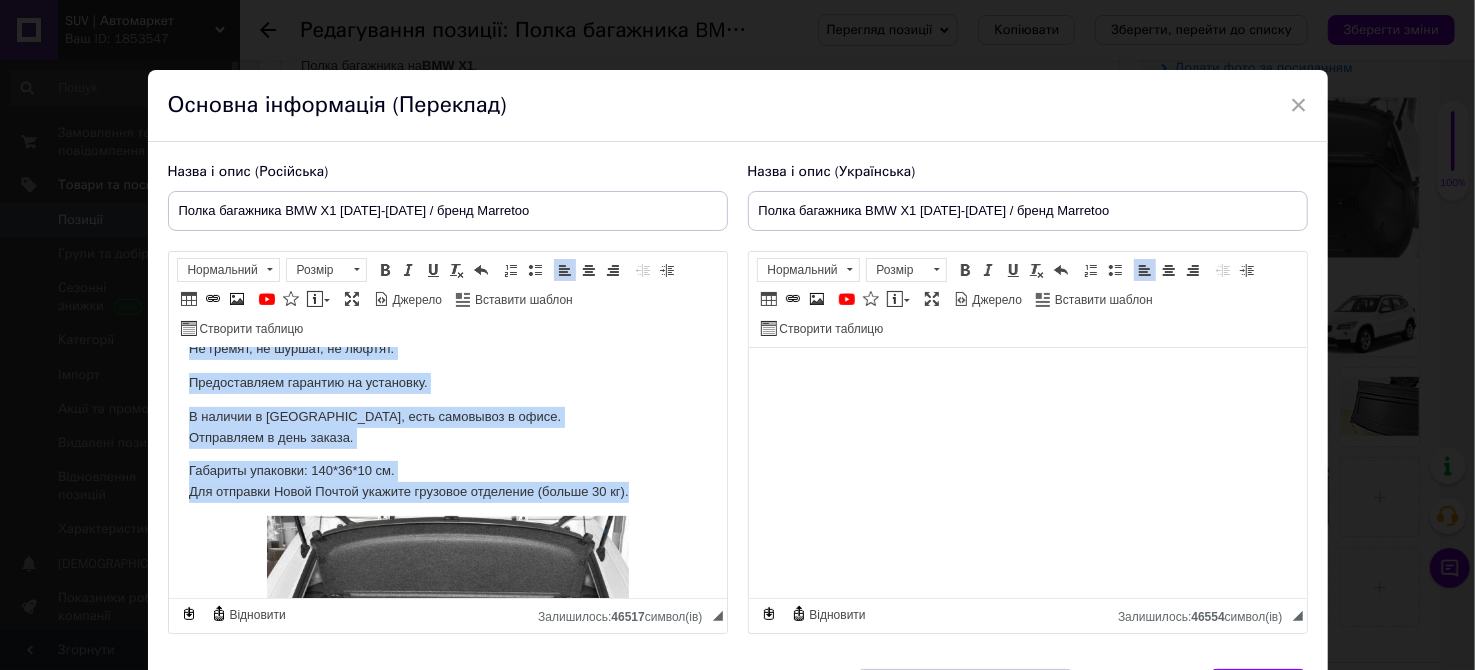 drag, startPoint x: 186, startPoint y: 401, endPoint x: 676, endPoint y: 489, distance: 497.83932 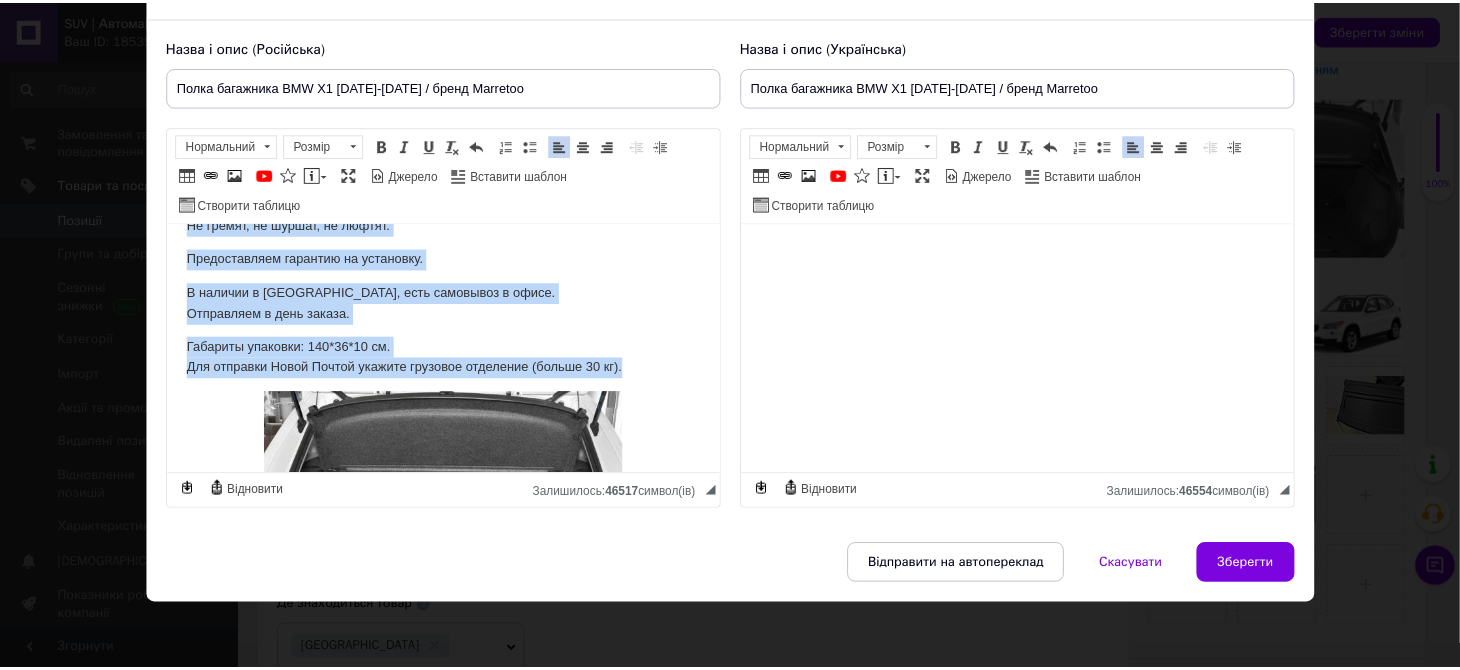 scroll, scrollTop: 125, scrollLeft: 0, axis: vertical 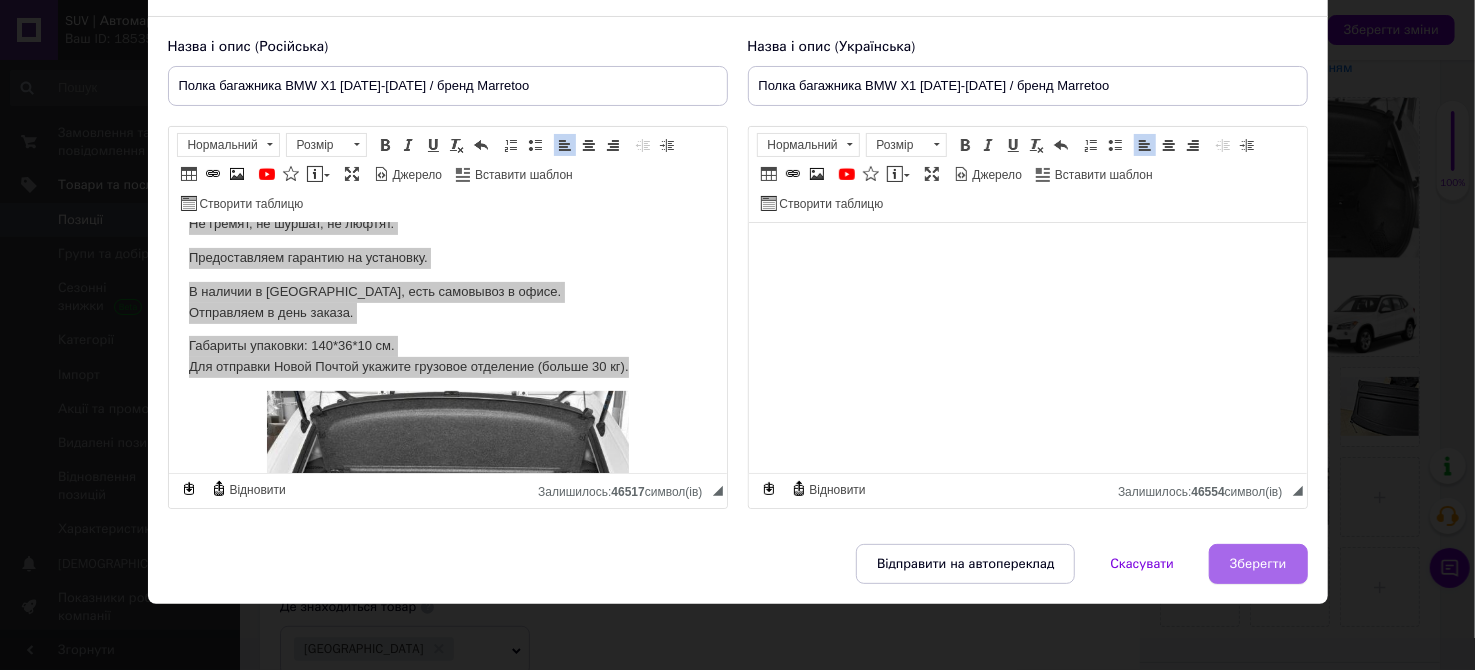 click on "Зберегти" at bounding box center [1258, 564] 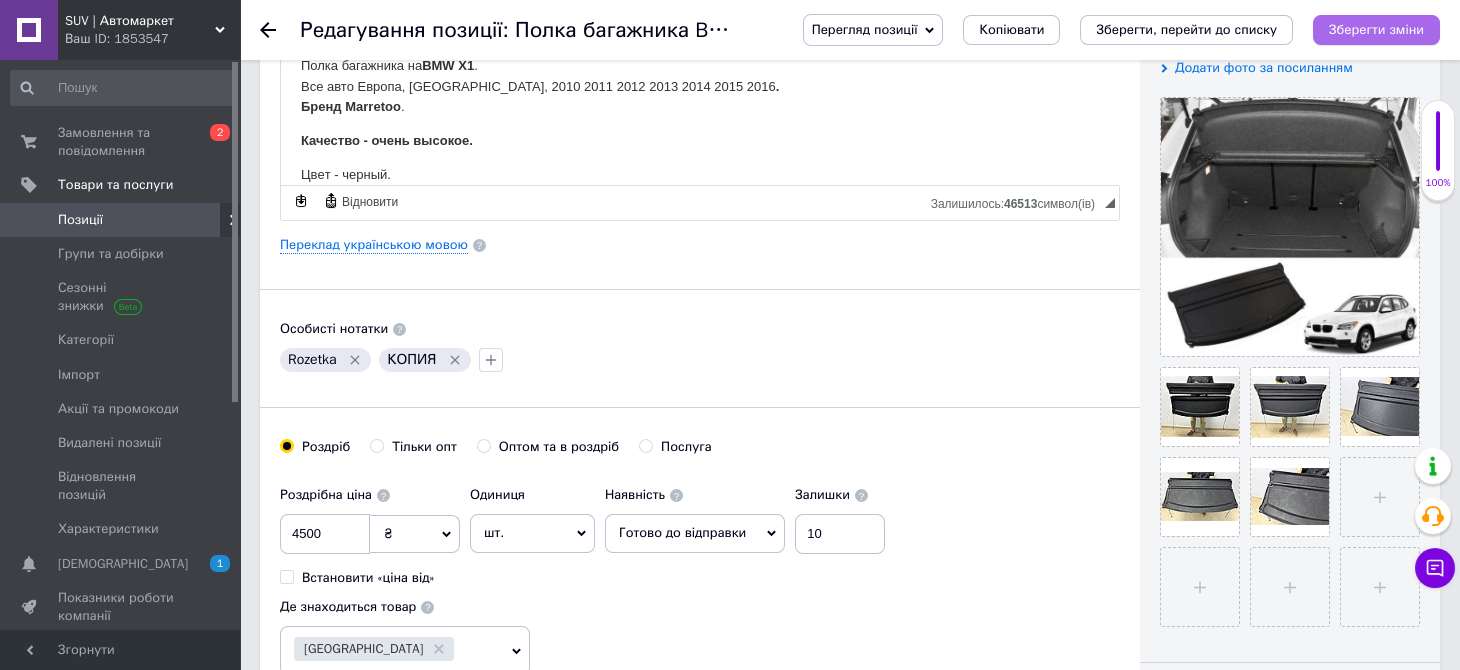 click on "Зберегти зміни" at bounding box center (1376, 29) 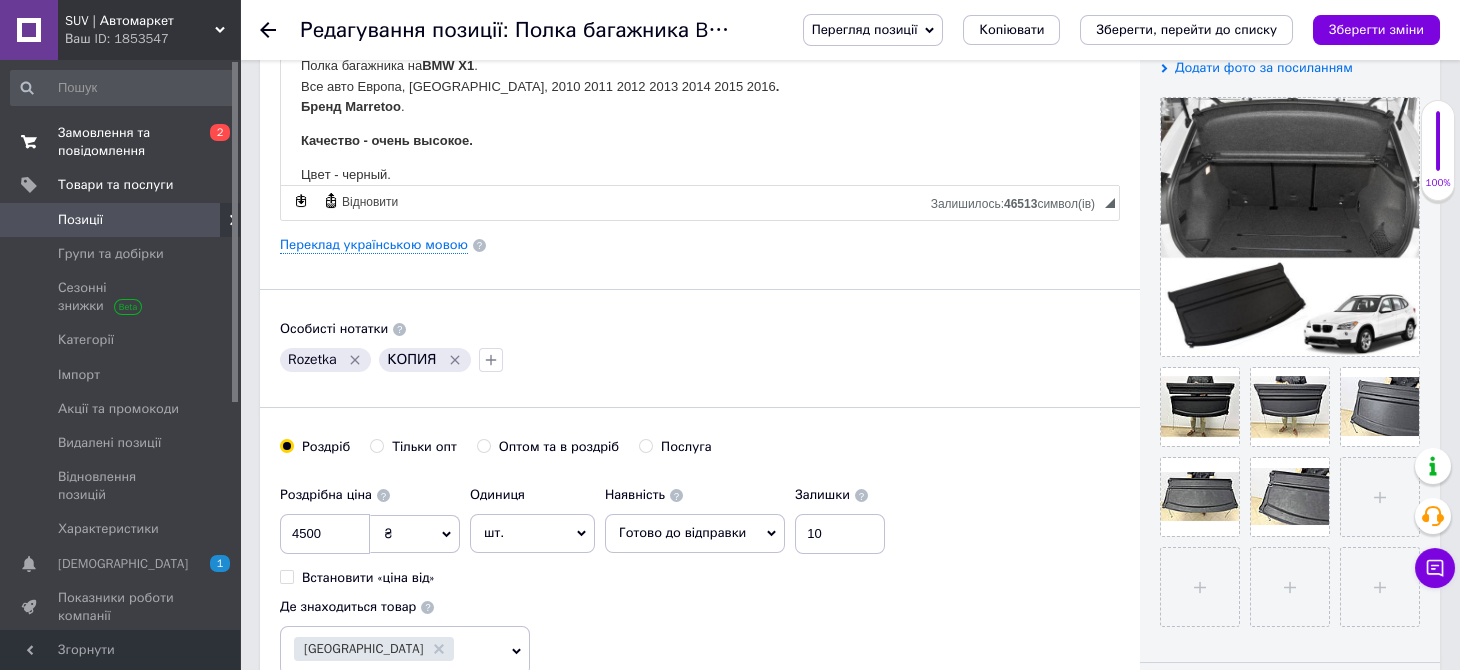 click on "Замовлення та повідомлення" at bounding box center [121, 142] 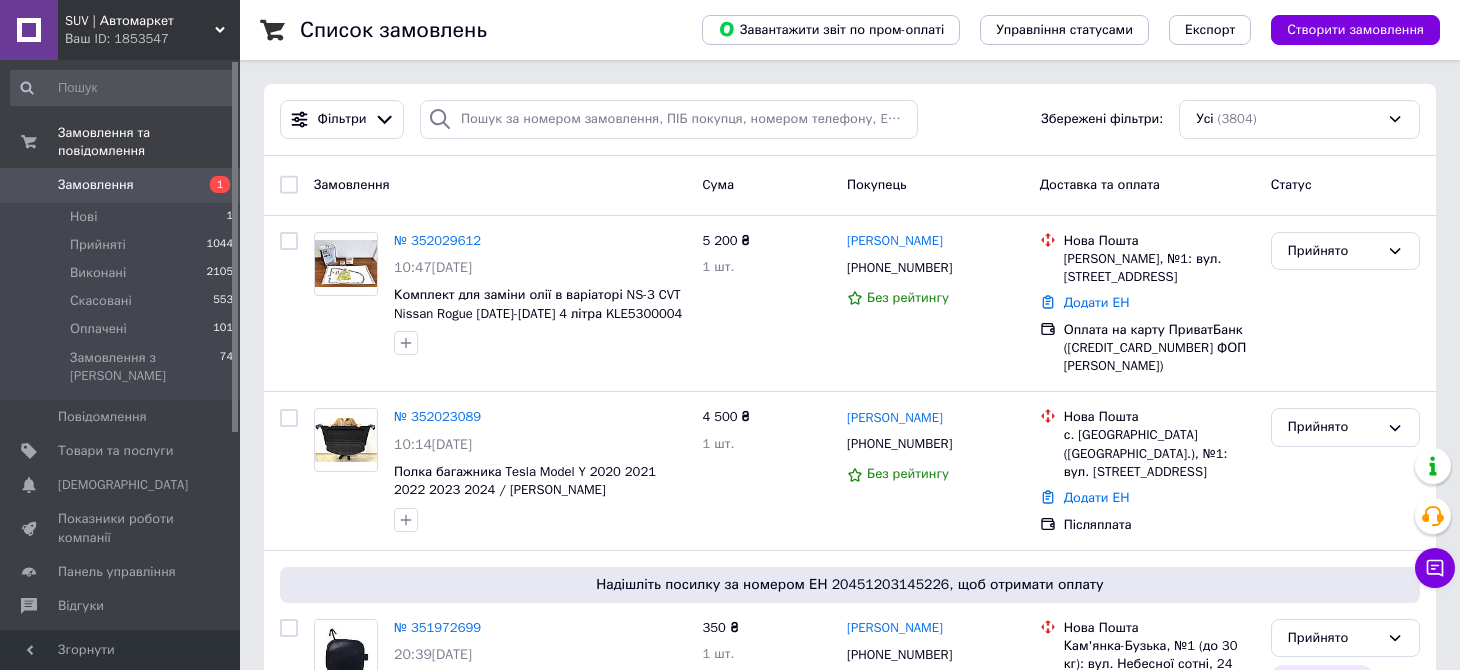 click on "Товари та послуги" at bounding box center (115, 451) 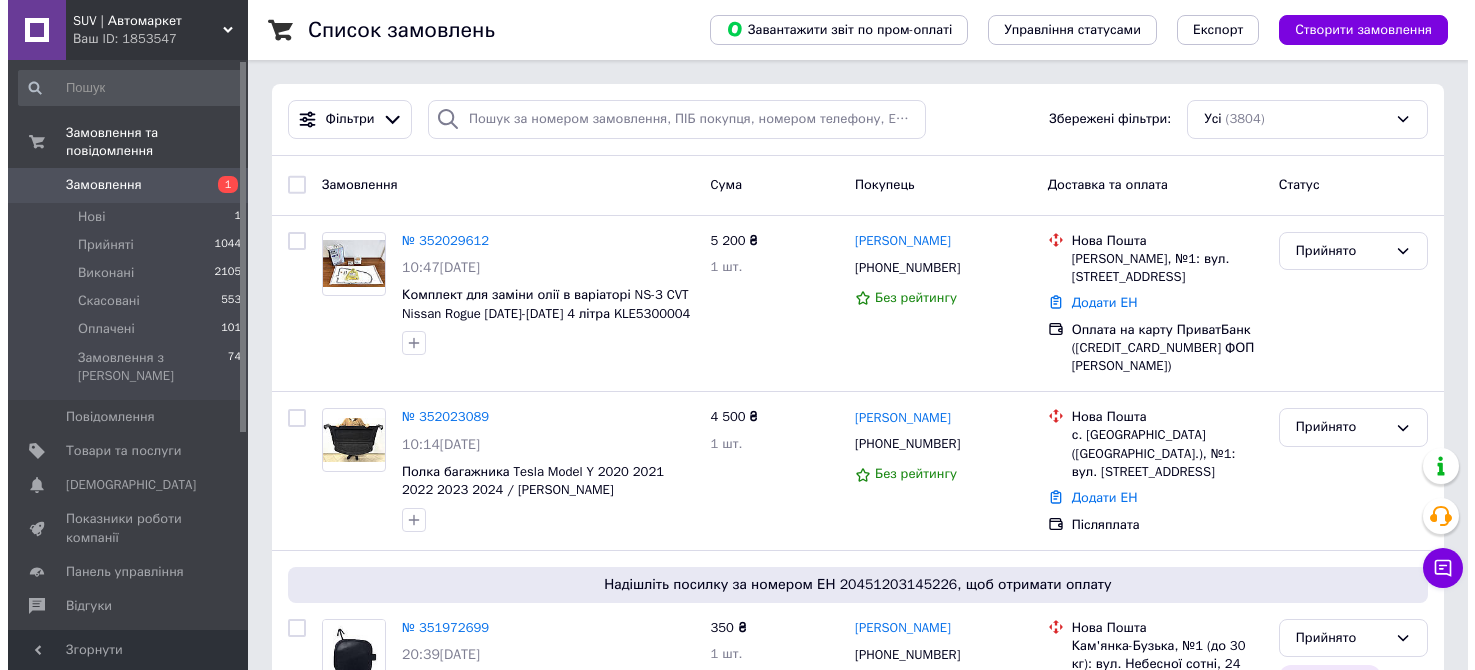 scroll, scrollTop: 0, scrollLeft: 0, axis: both 